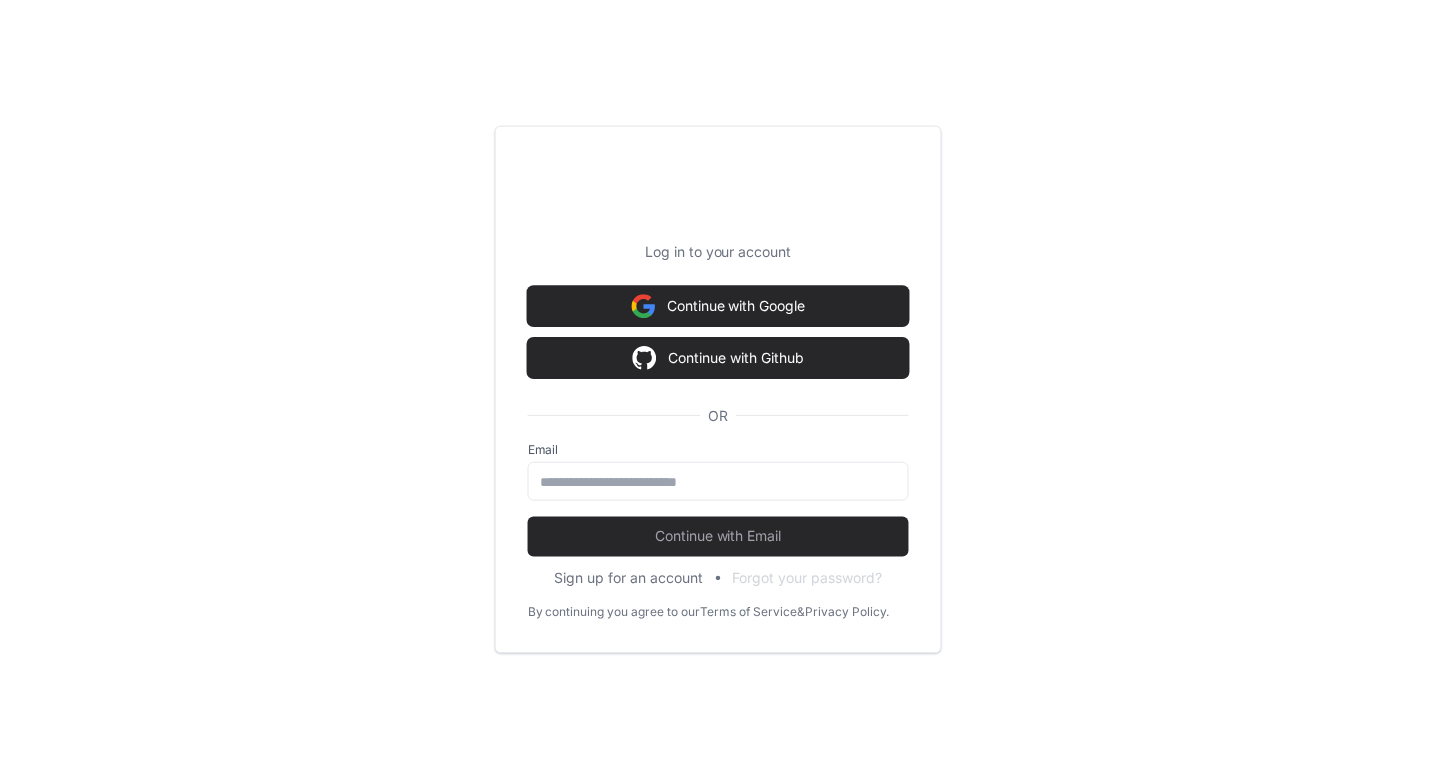 scroll, scrollTop: 0, scrollLeft: 0, axis: both 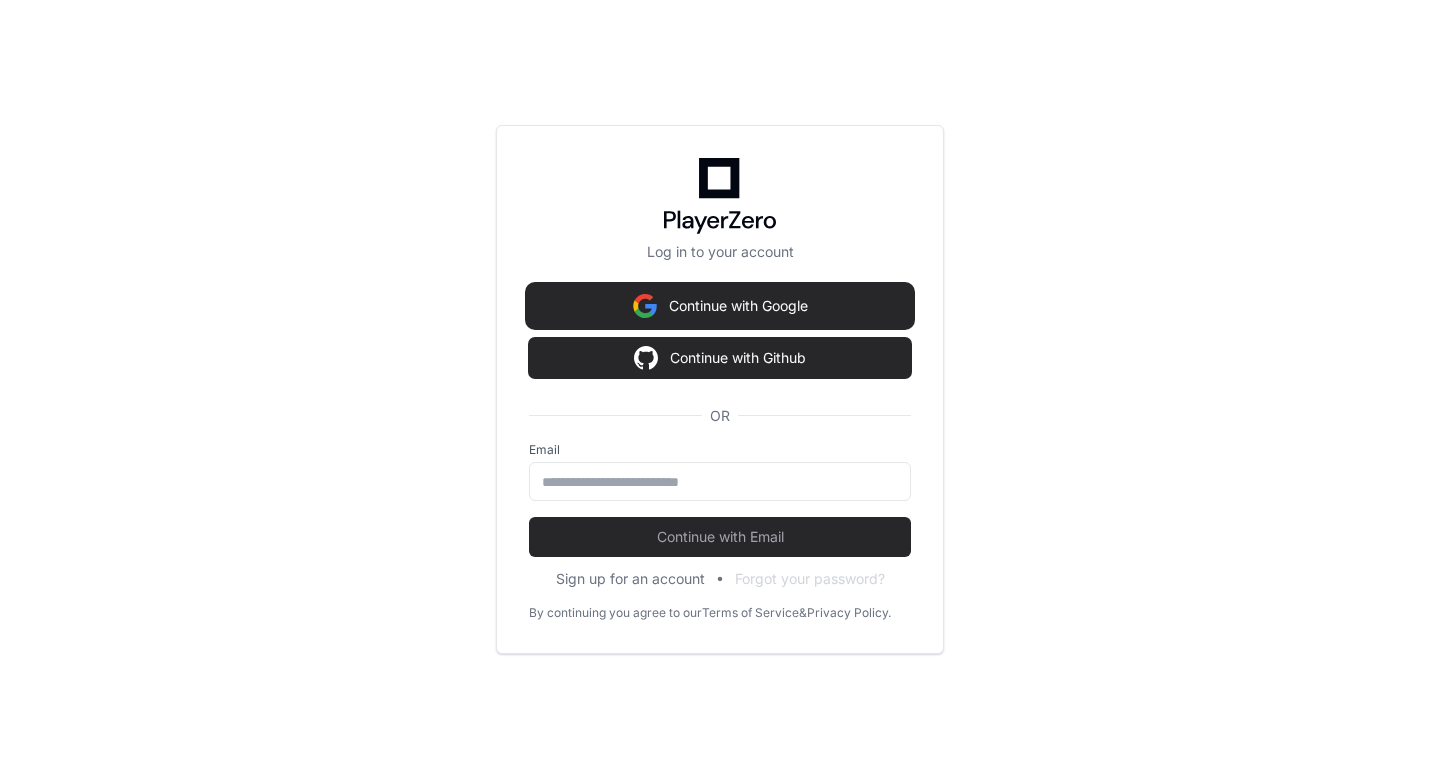 click on "Continue with Google" at bounding box center (720, 306) 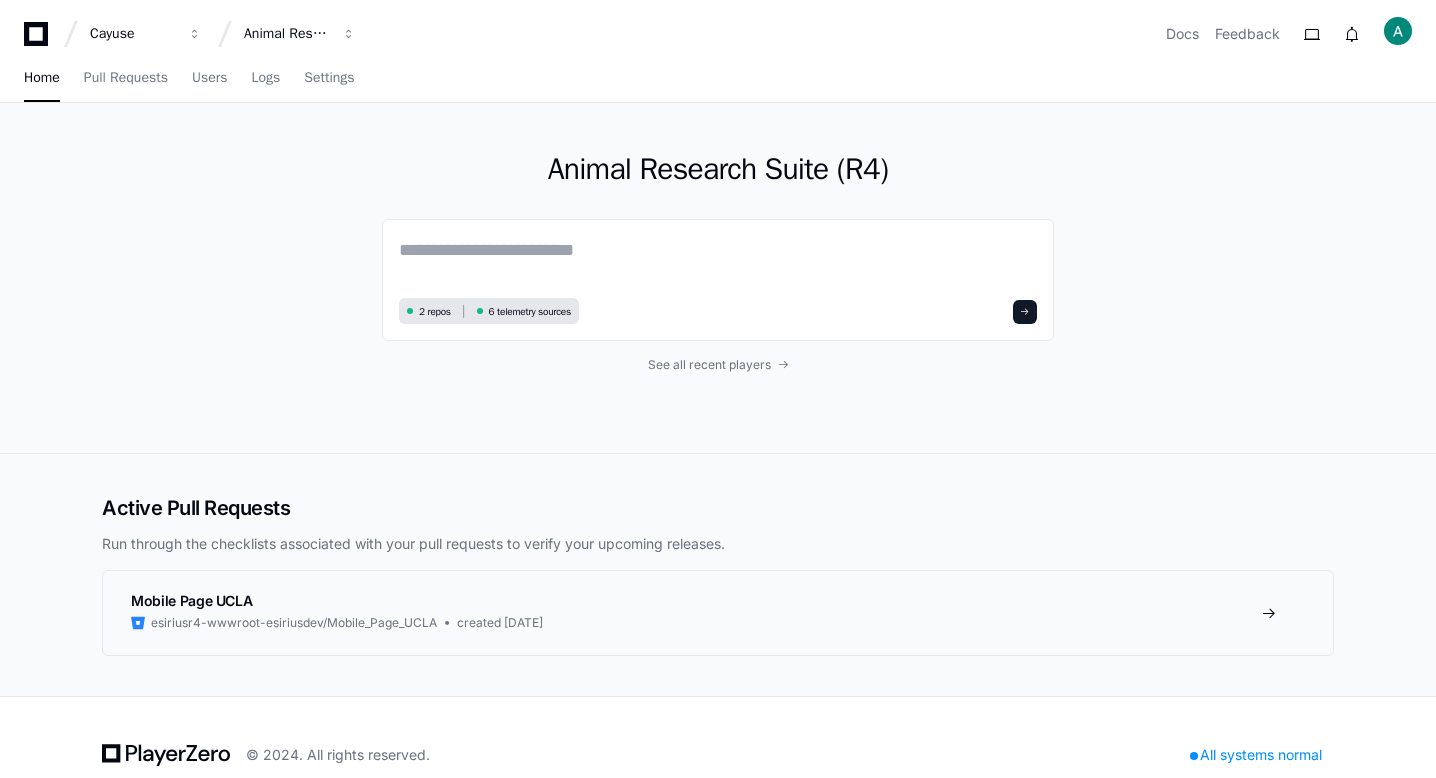 scroll, scrollTop: 0, scrollLeft: 0, axis: both 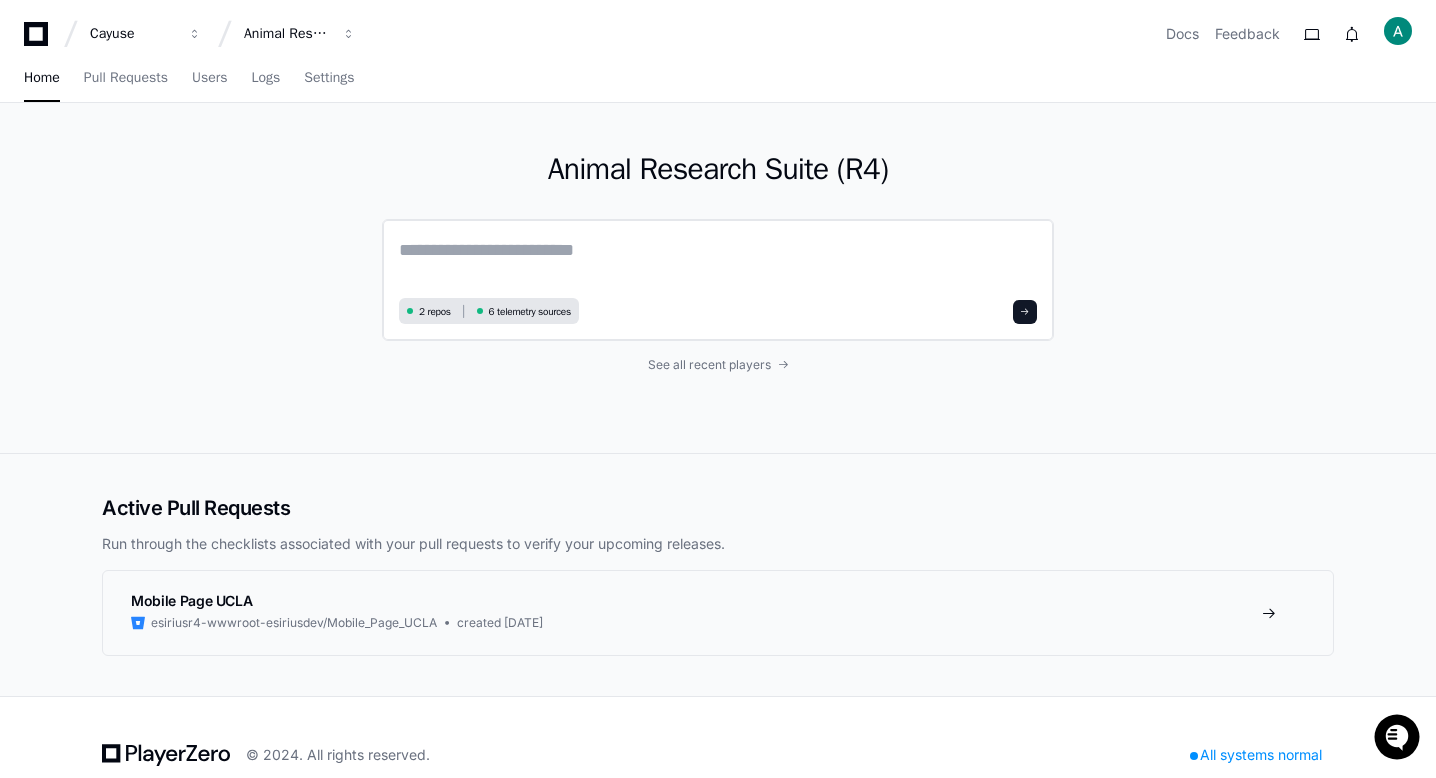 click 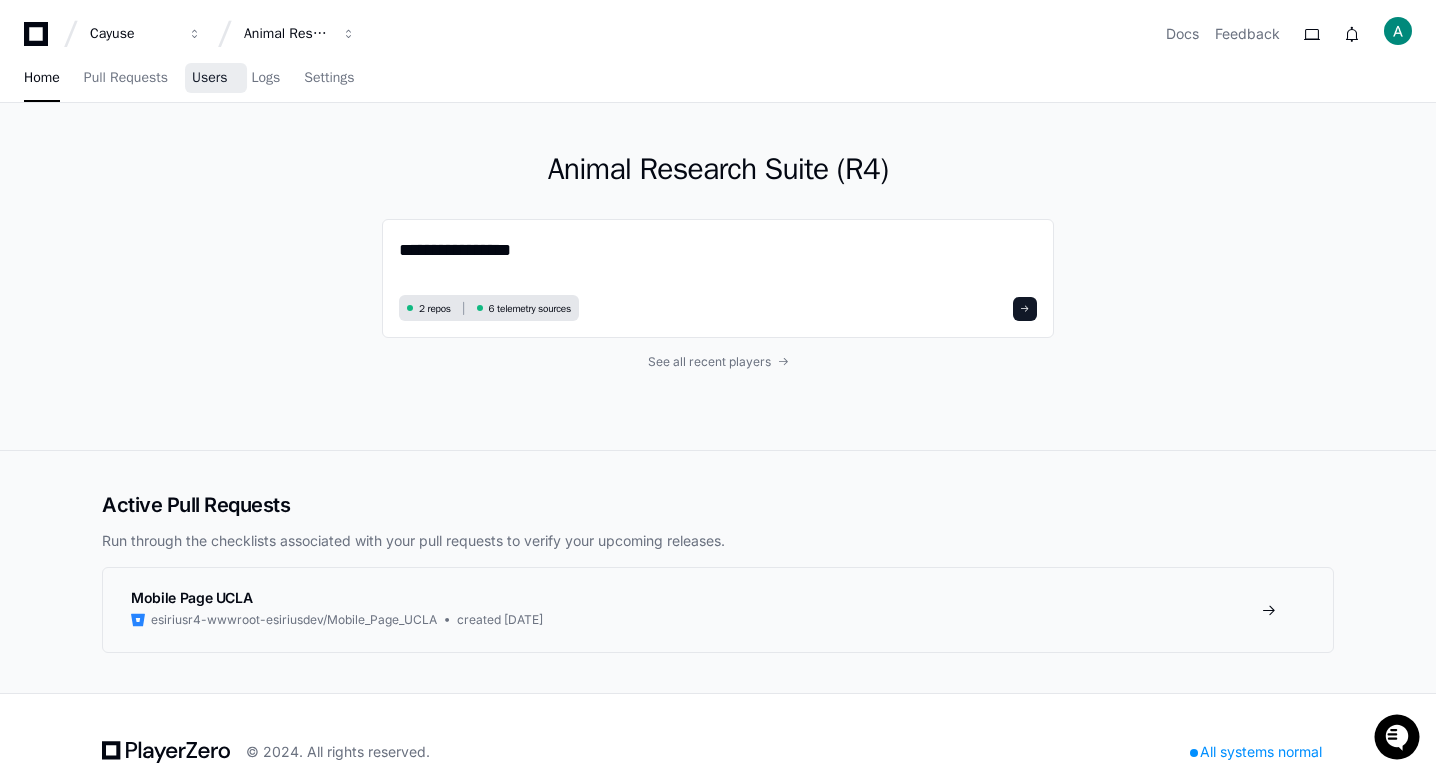 type on "**********" 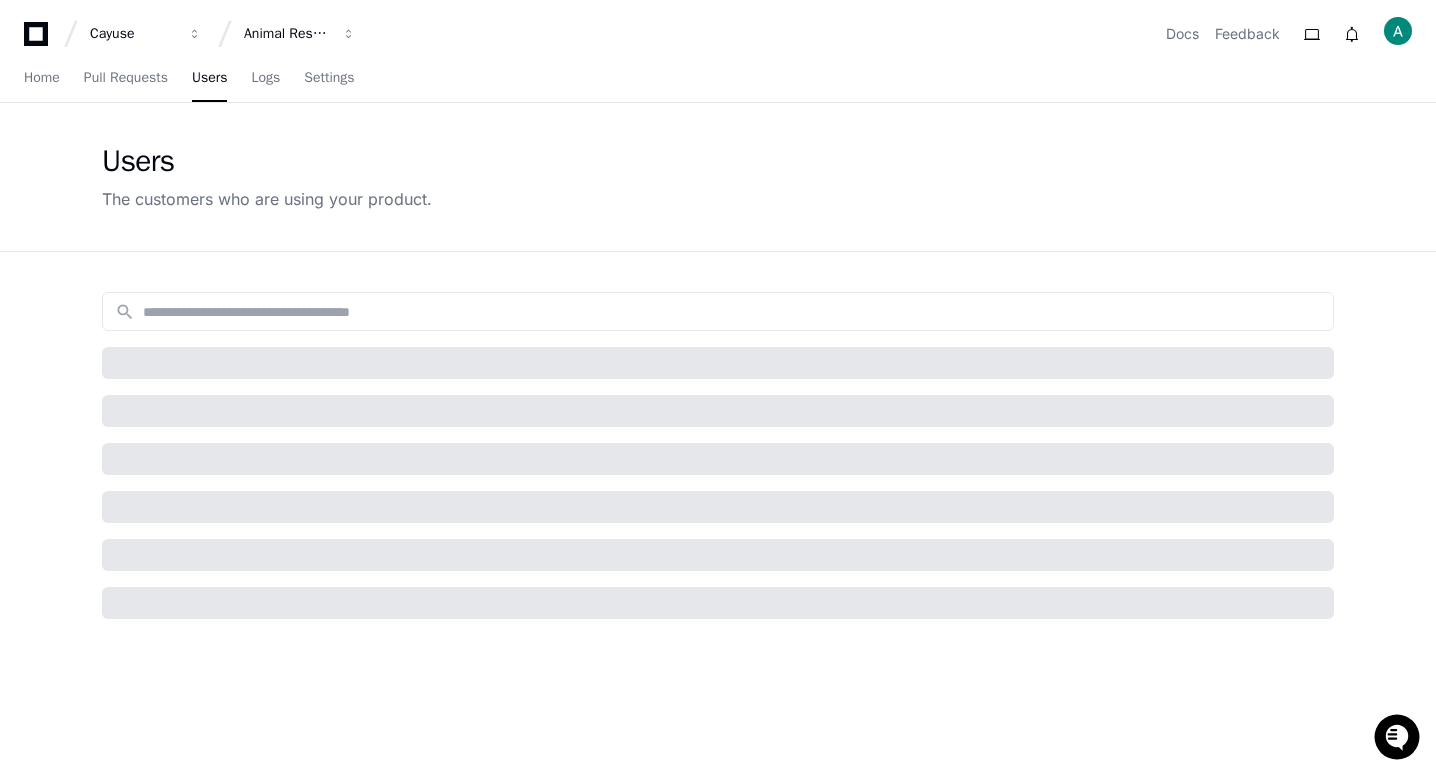 click on "search Name Email Company First Active Last Active" 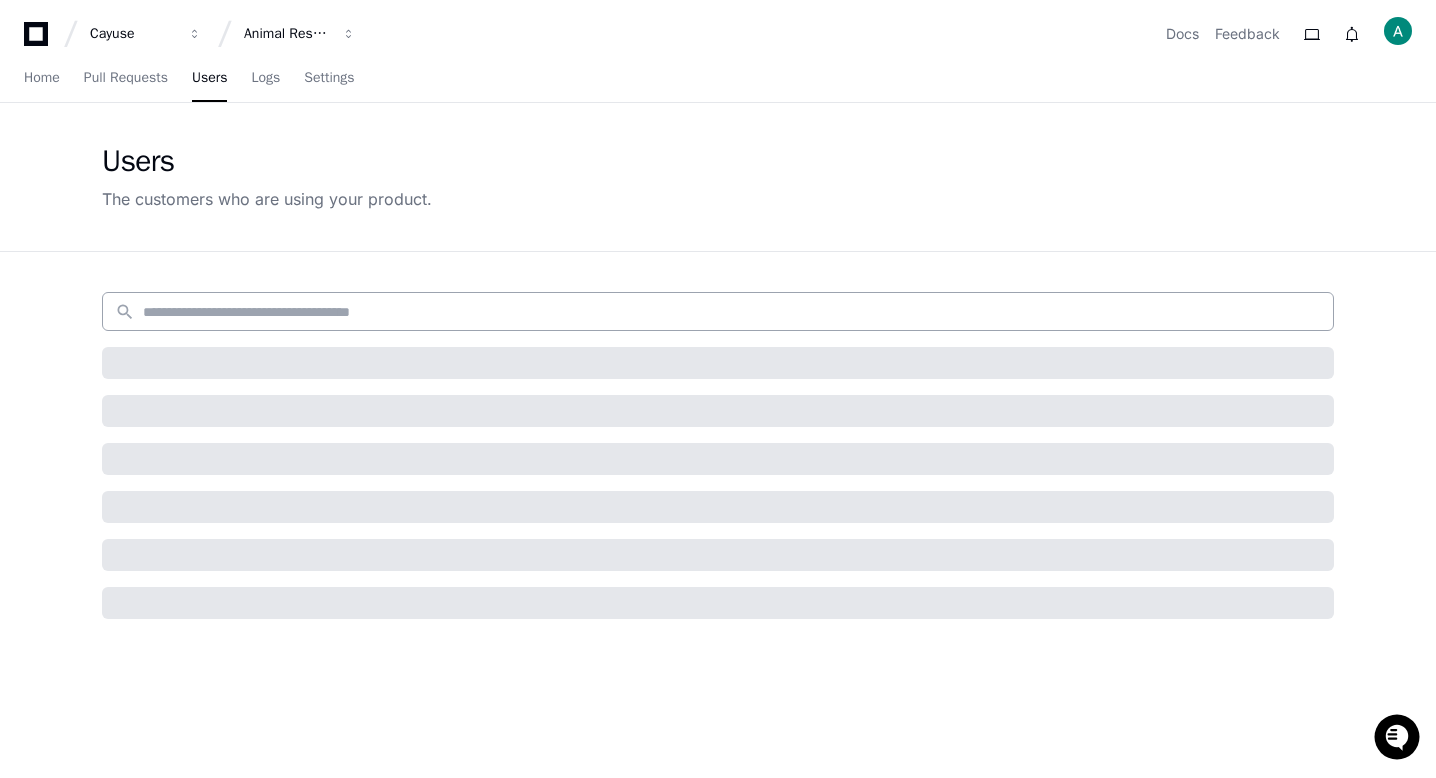 click at bounding box center (732, 312) 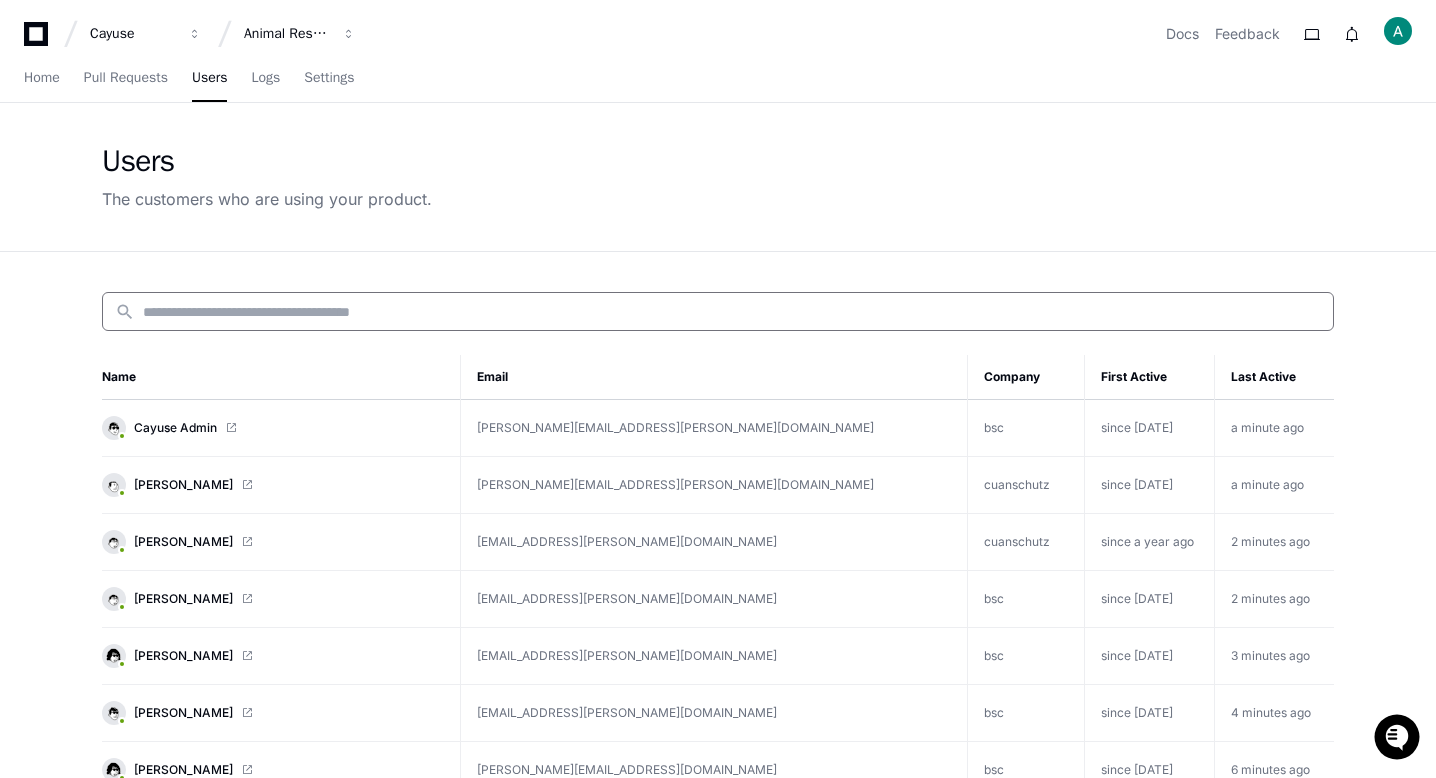 paste on "**********" 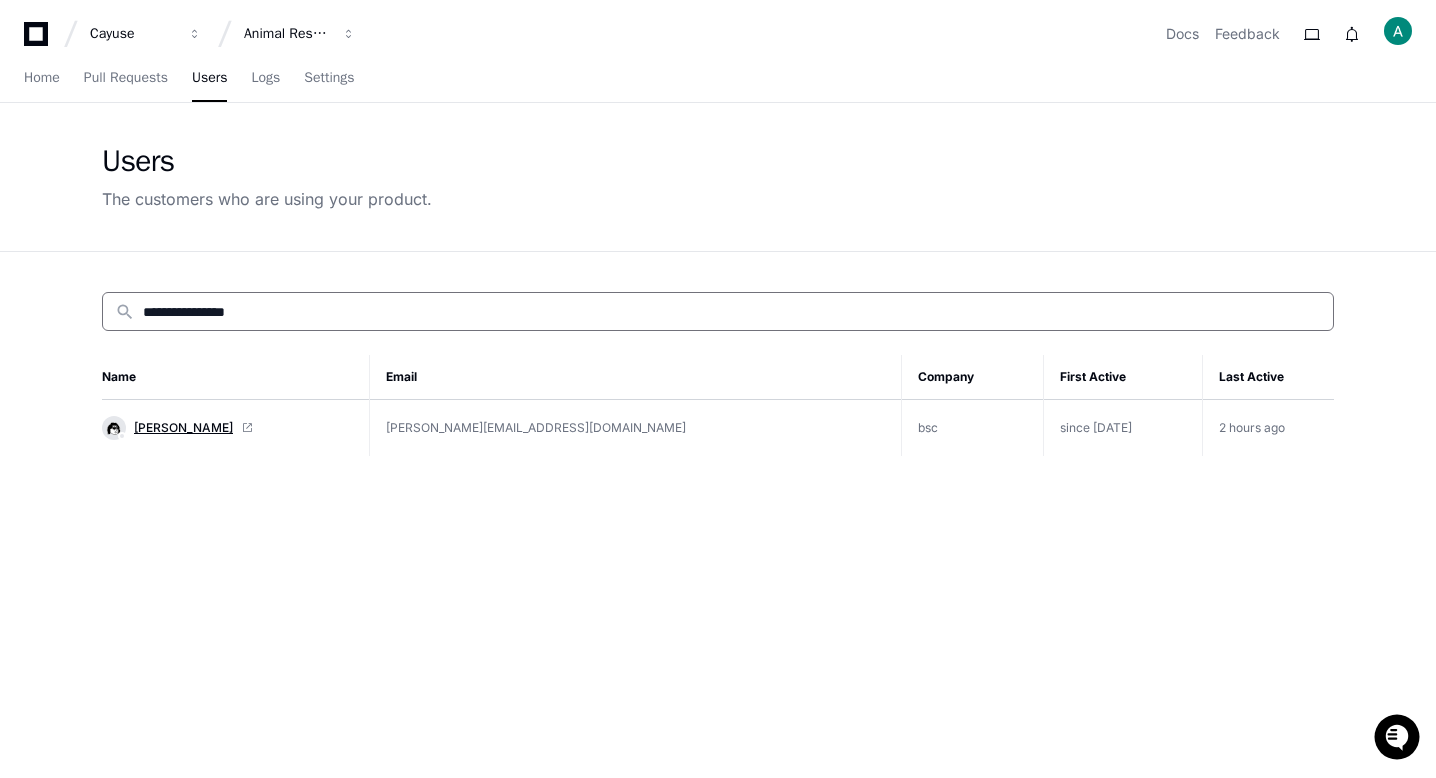 type on "**********" 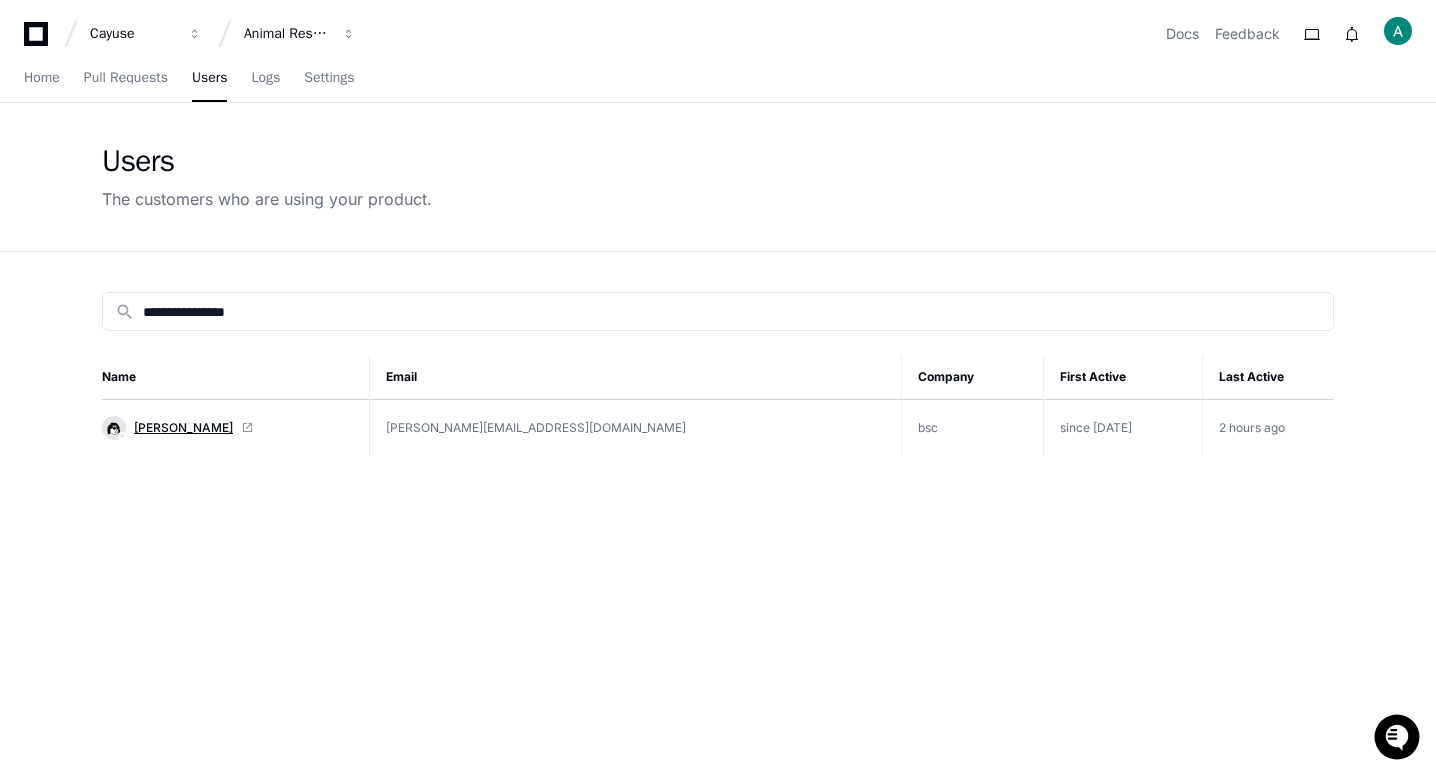 click on "[PERSON_NAME]" 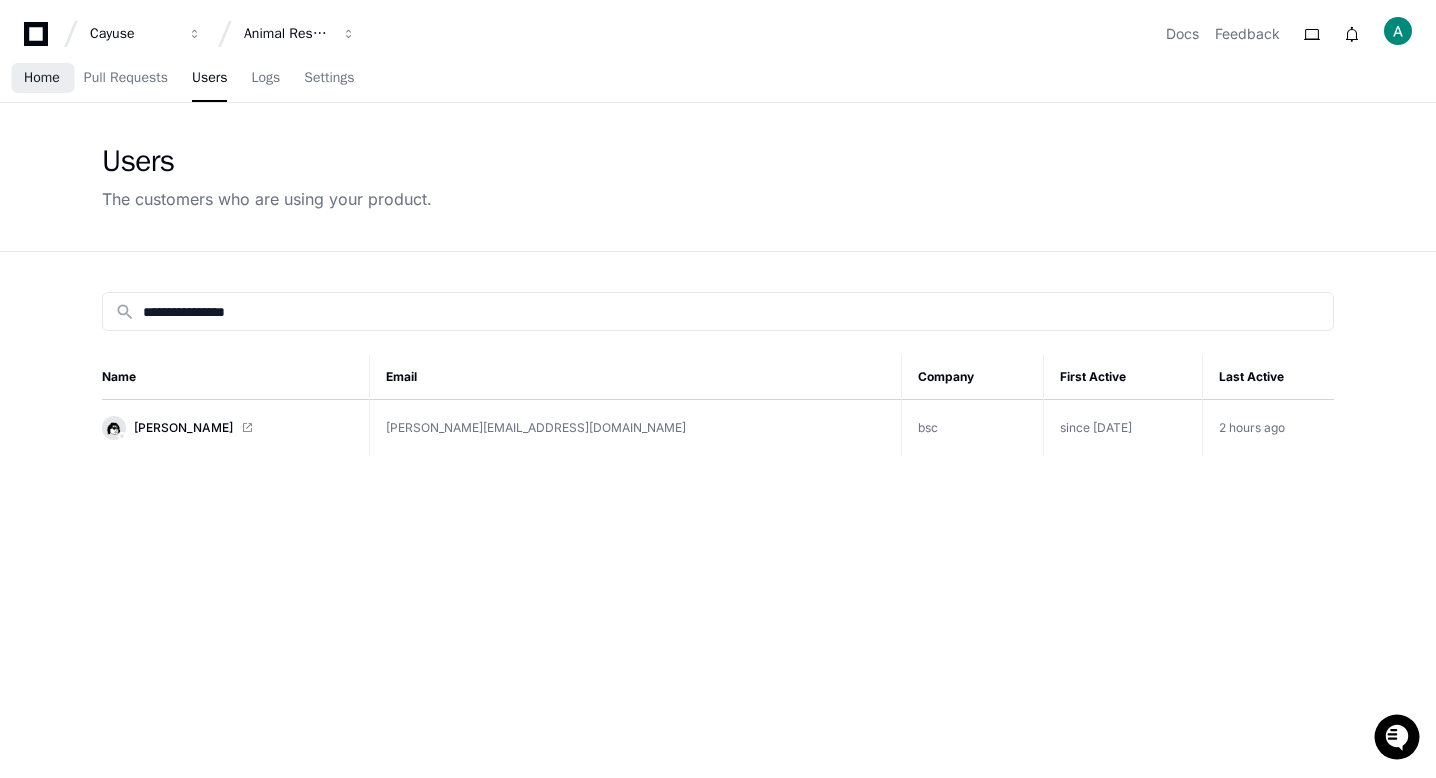click on "Home" at bounding box center [42, 78] 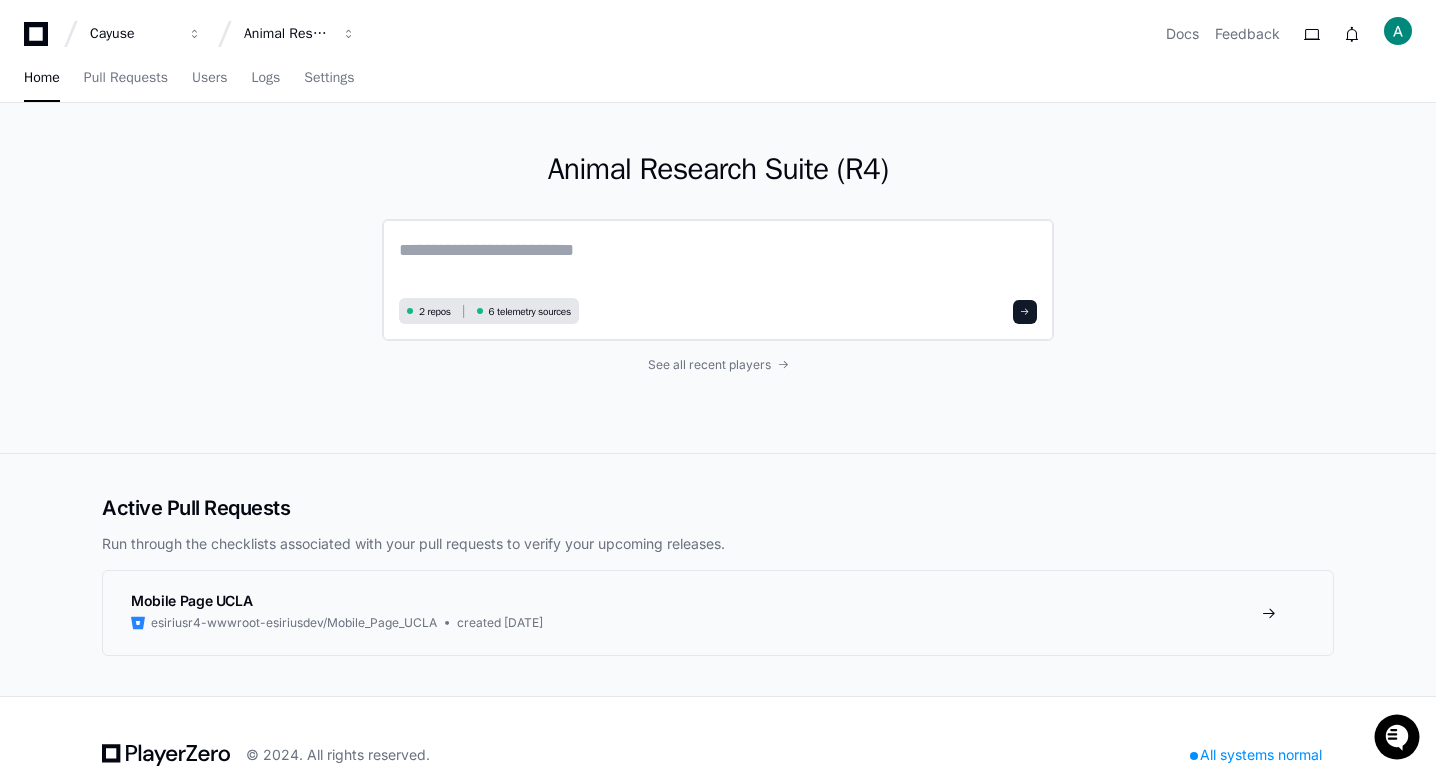 click 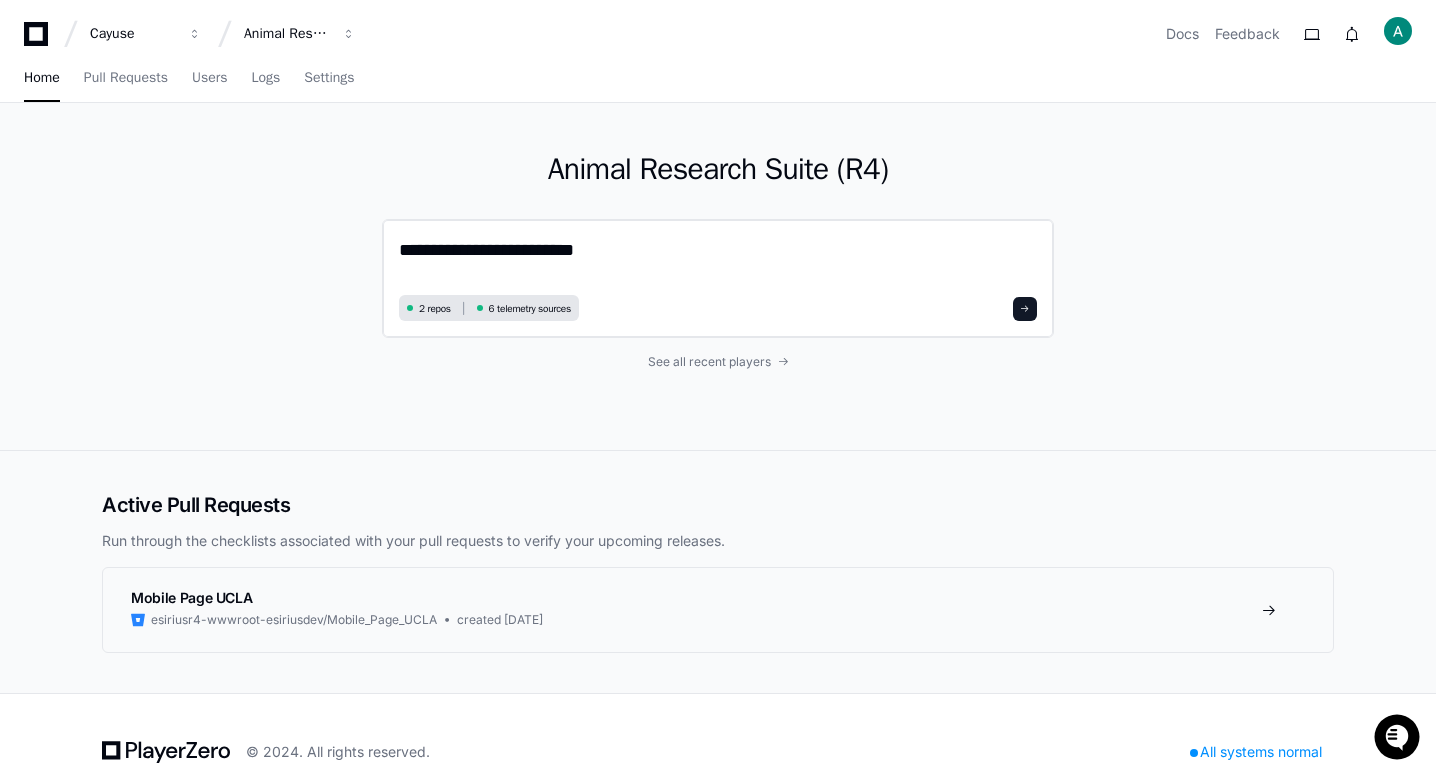 click on "**********" 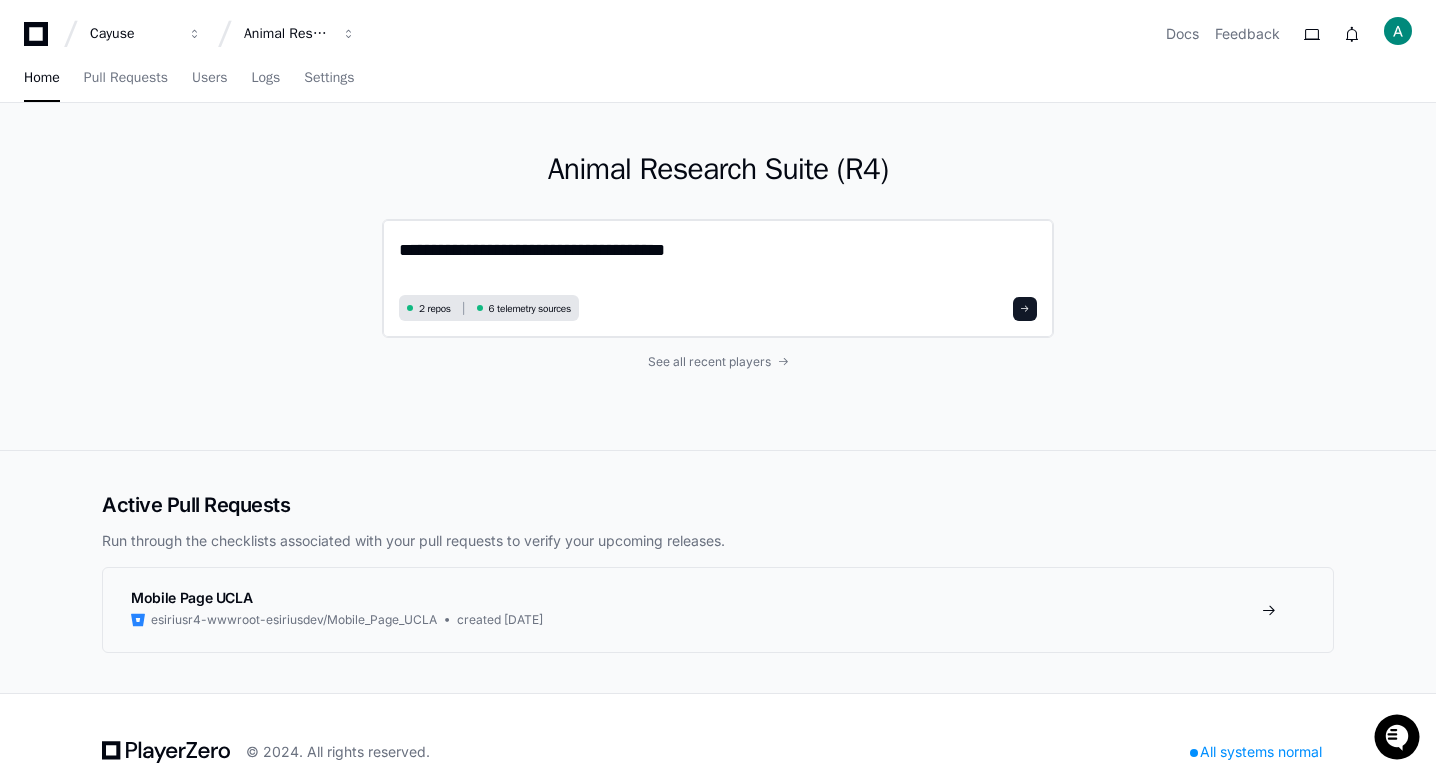 paste on "**********" 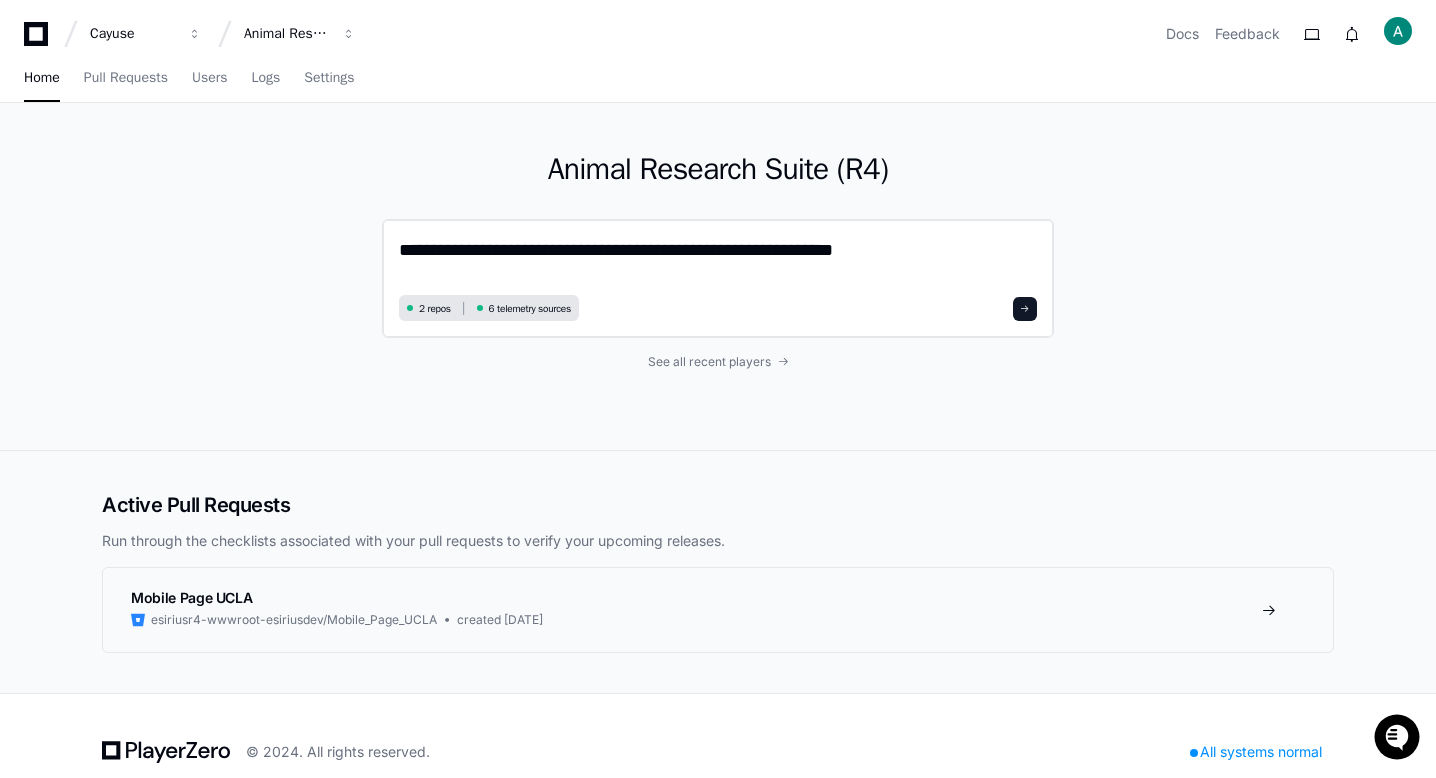 type on "**********" 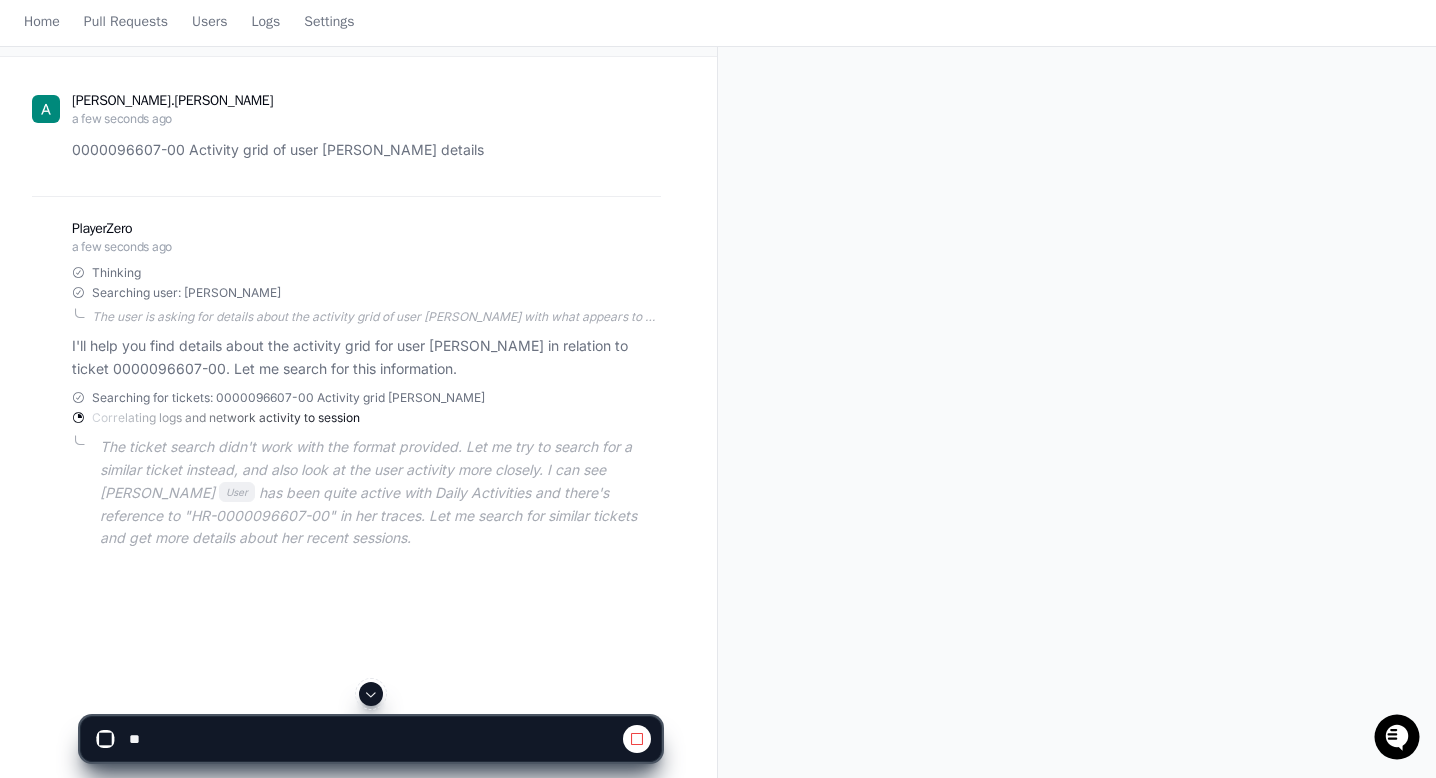 scroll, scrollTop: 0, scrollLeft: 0, axis: both 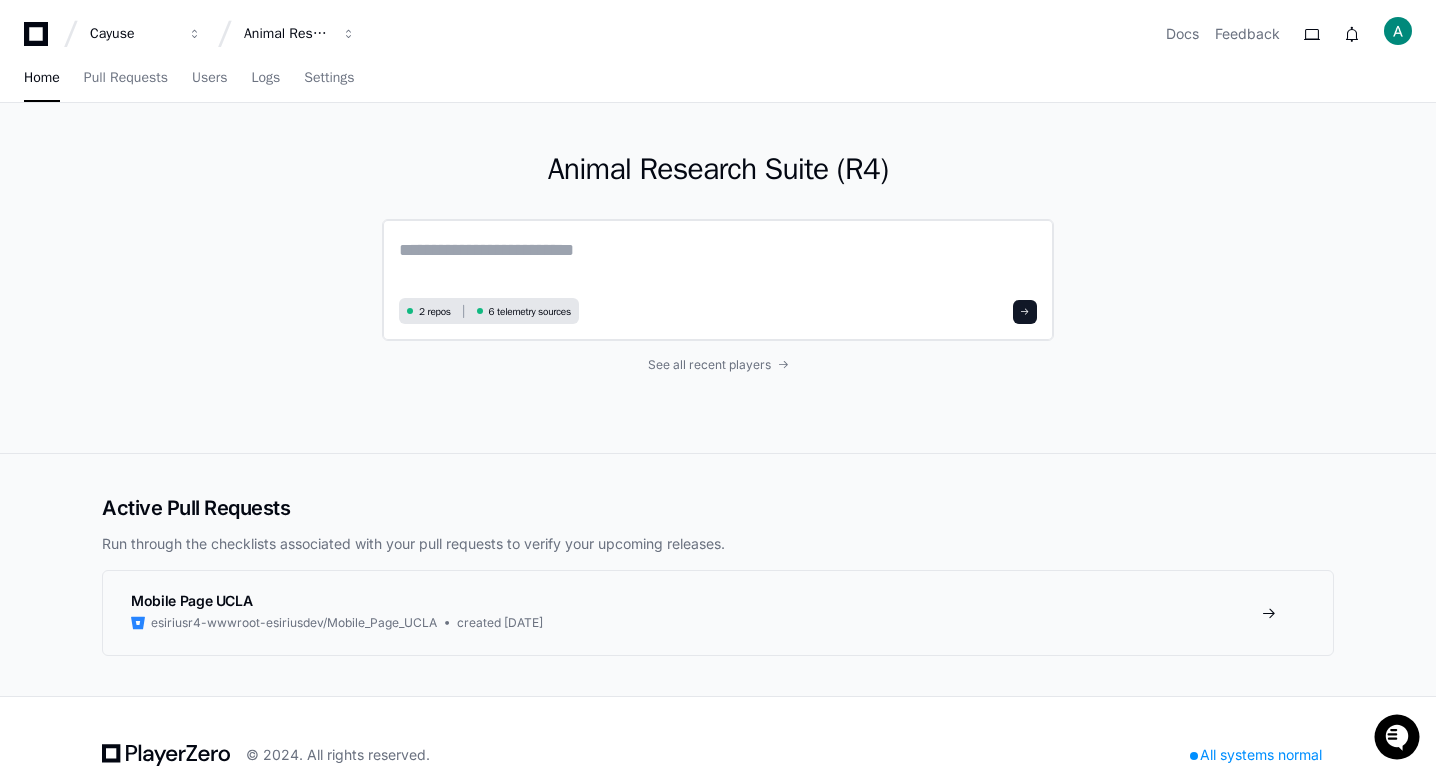 click 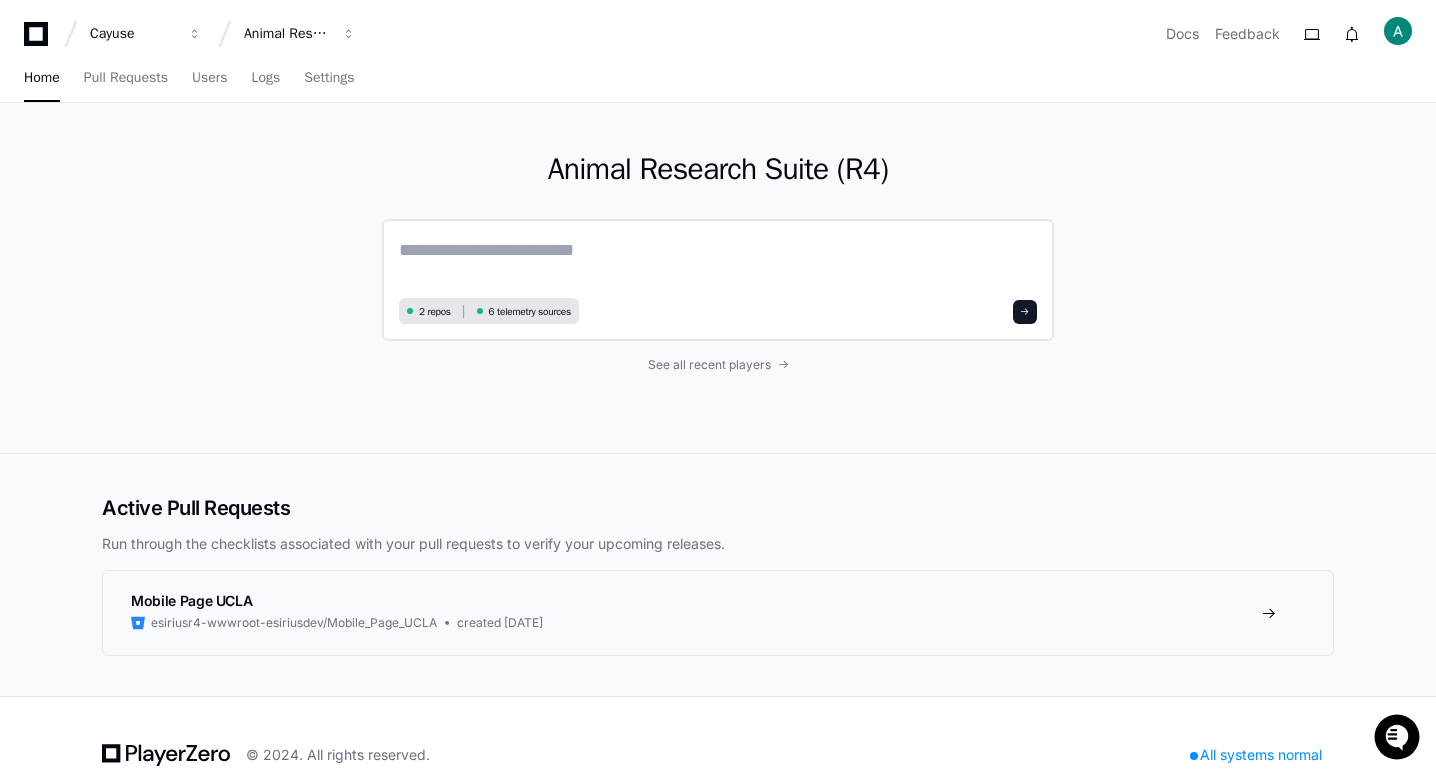 paste on "**********" 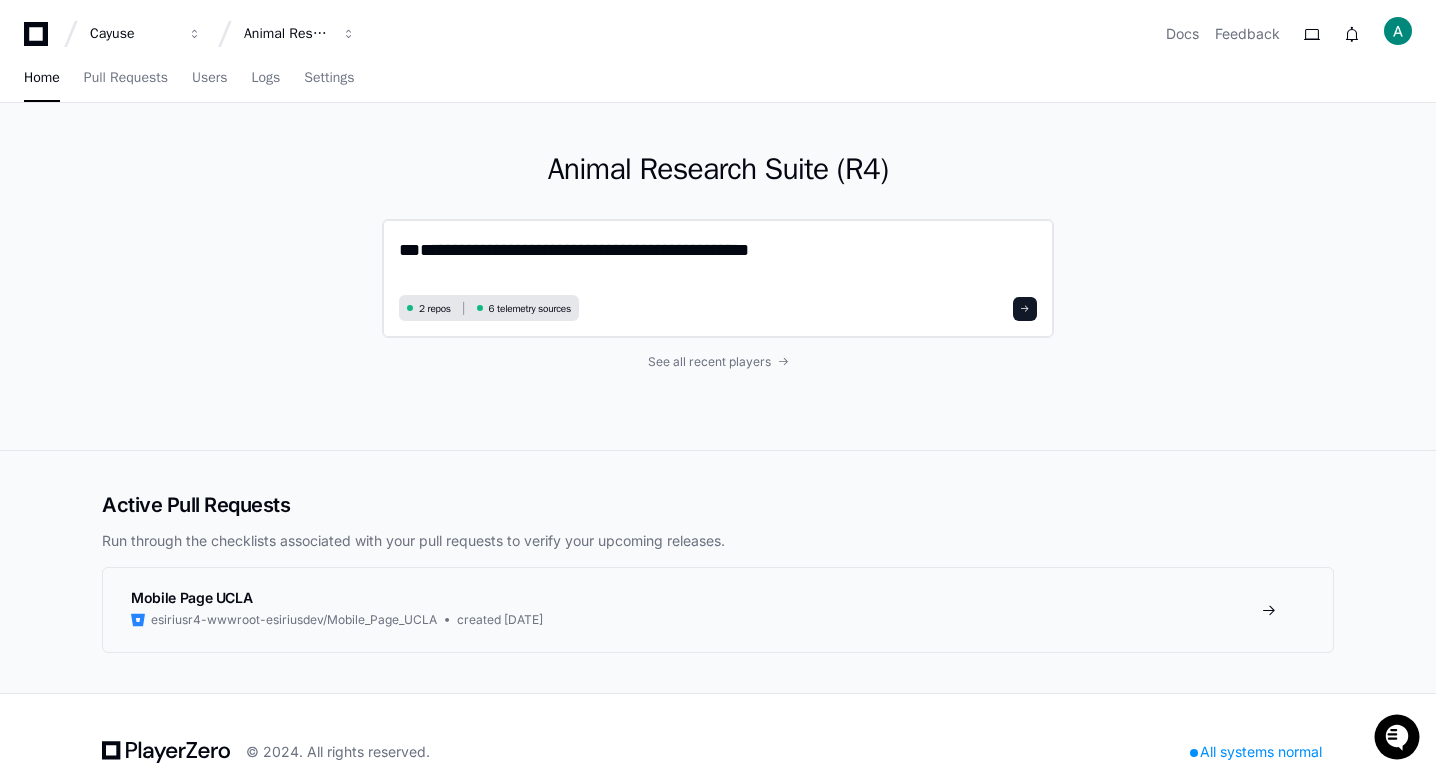 click on "**********" 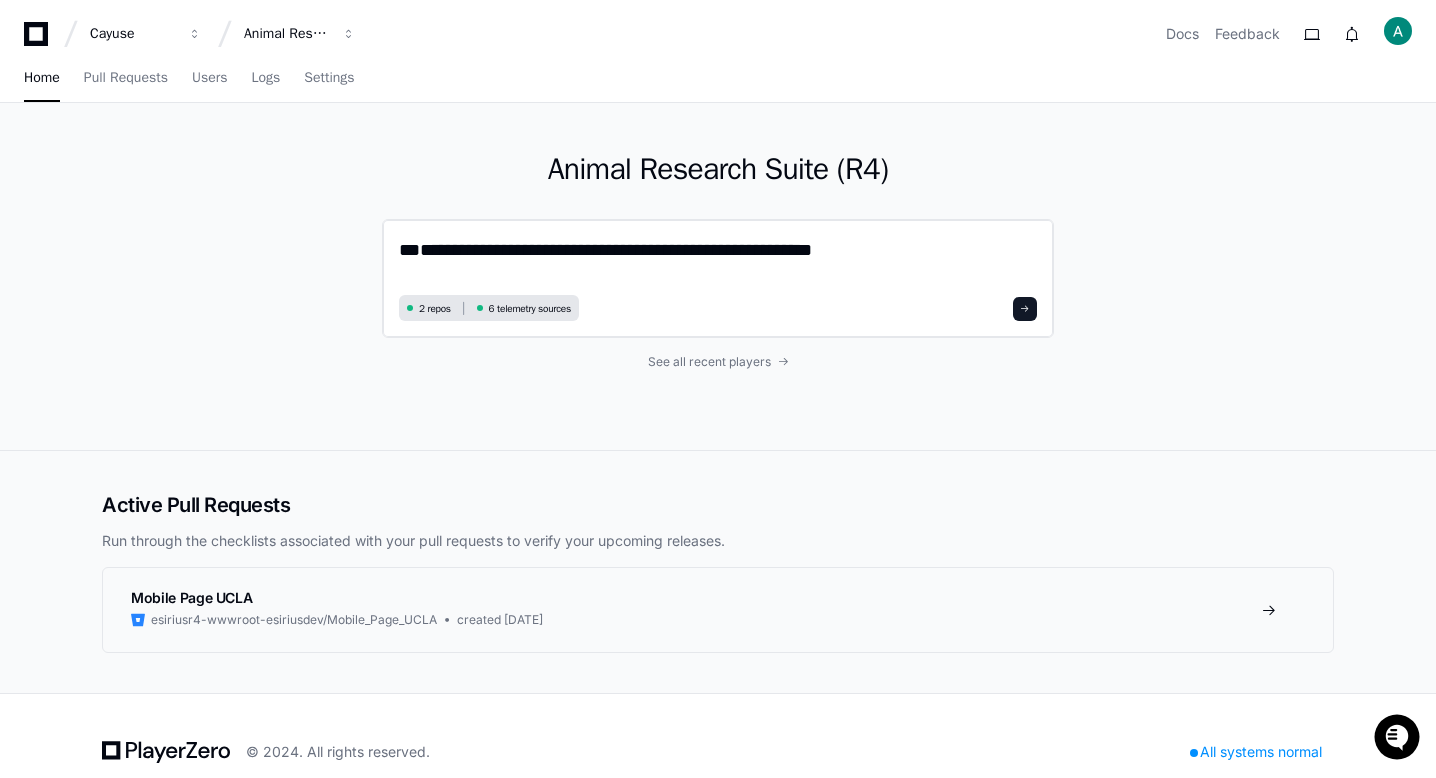 click on "**********" 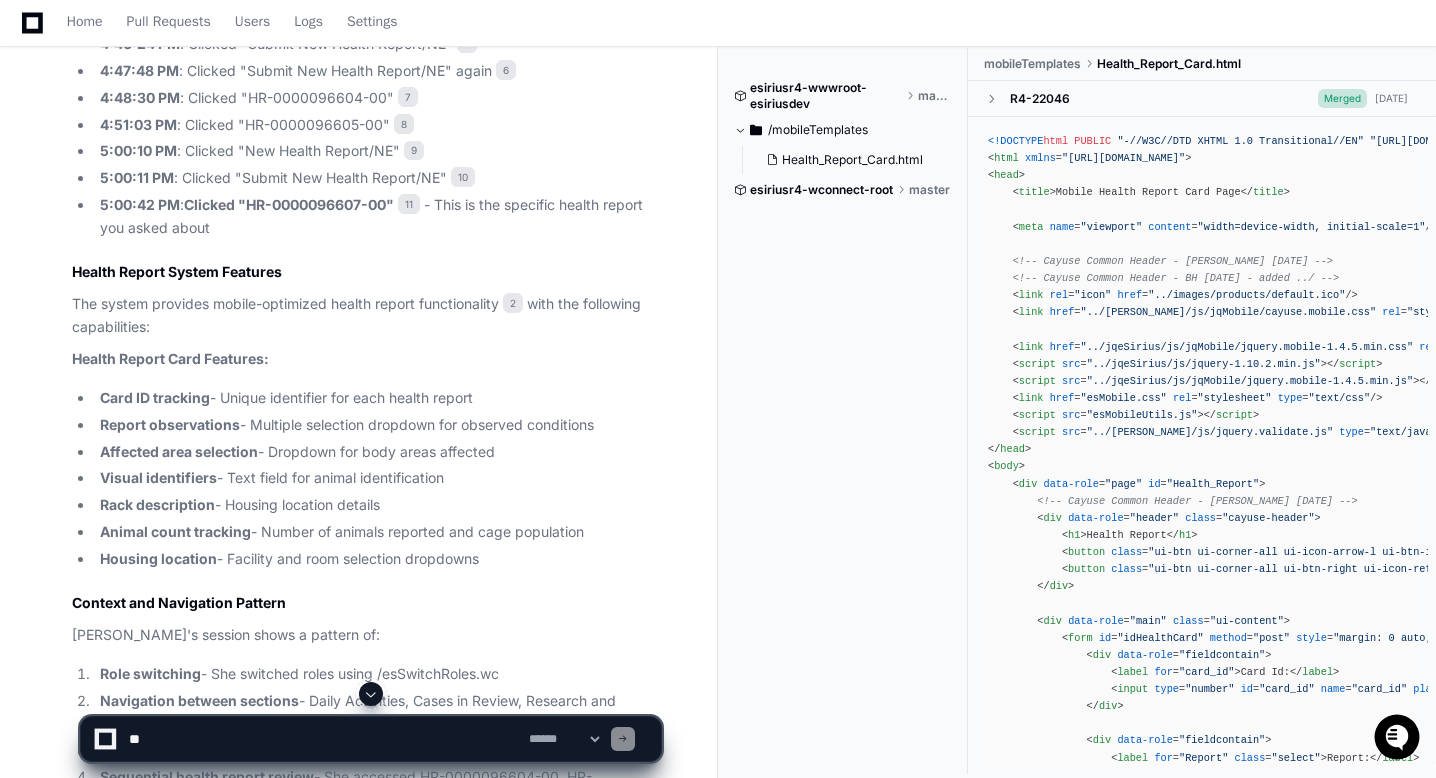 scroll, scrollTop: 1605, scrollLeft: 0, axis: vertical 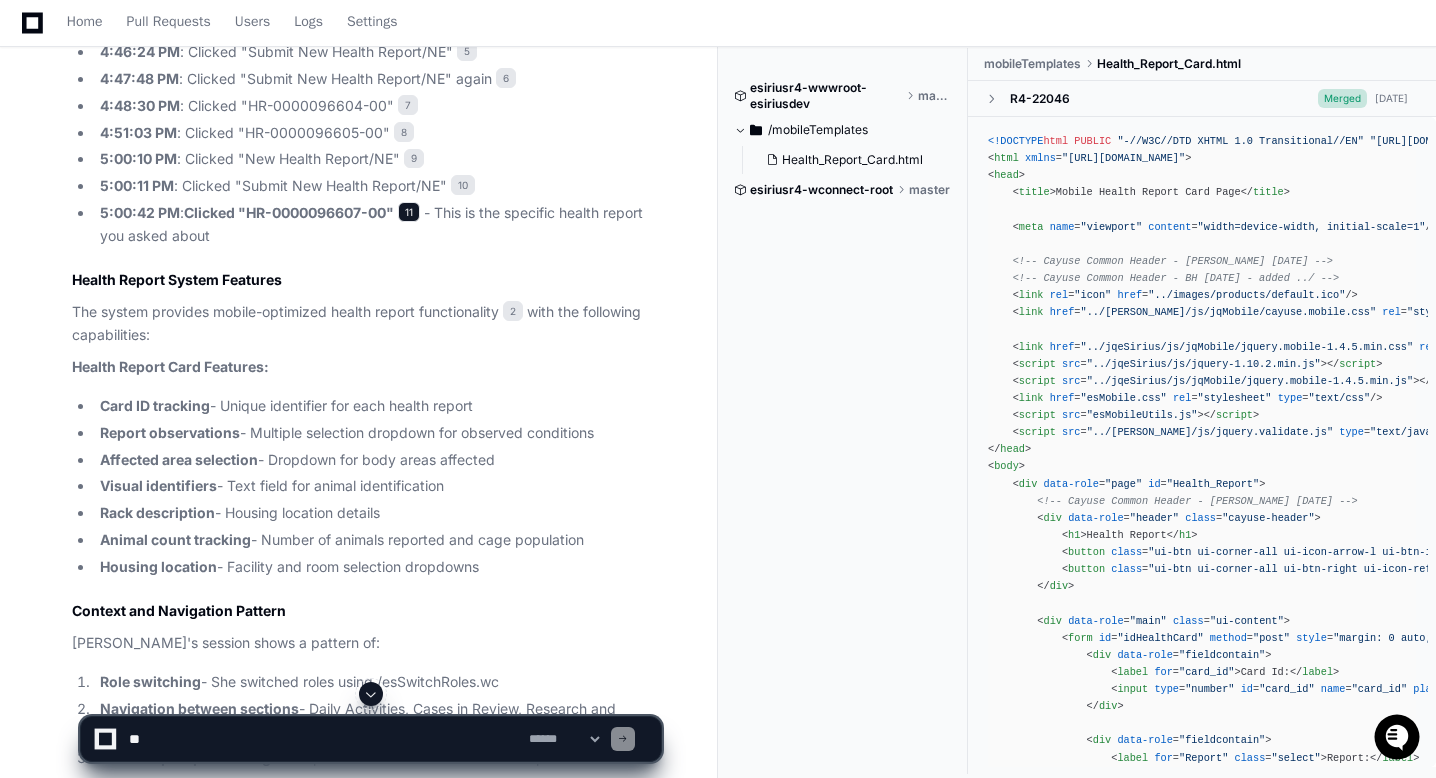 click on "11" 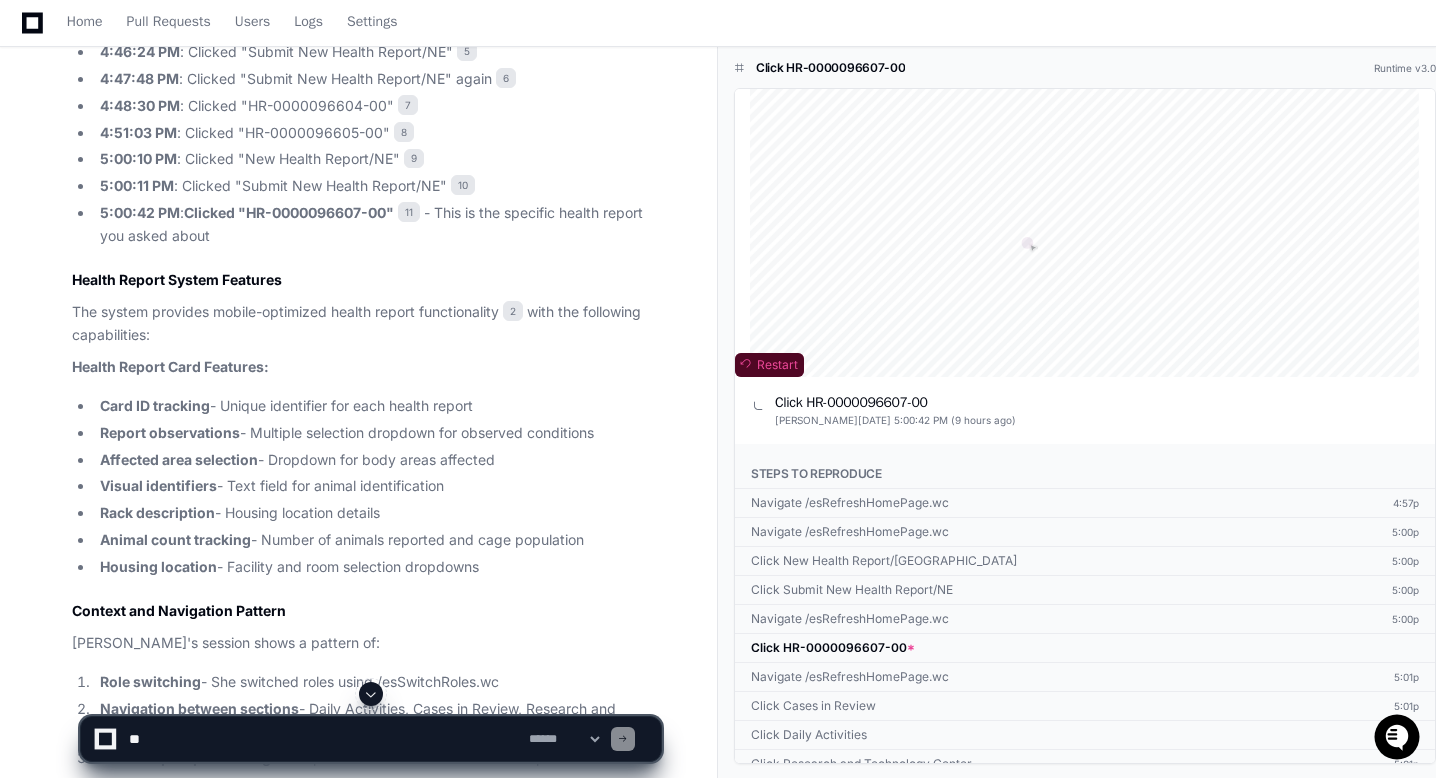 click on "Restart" 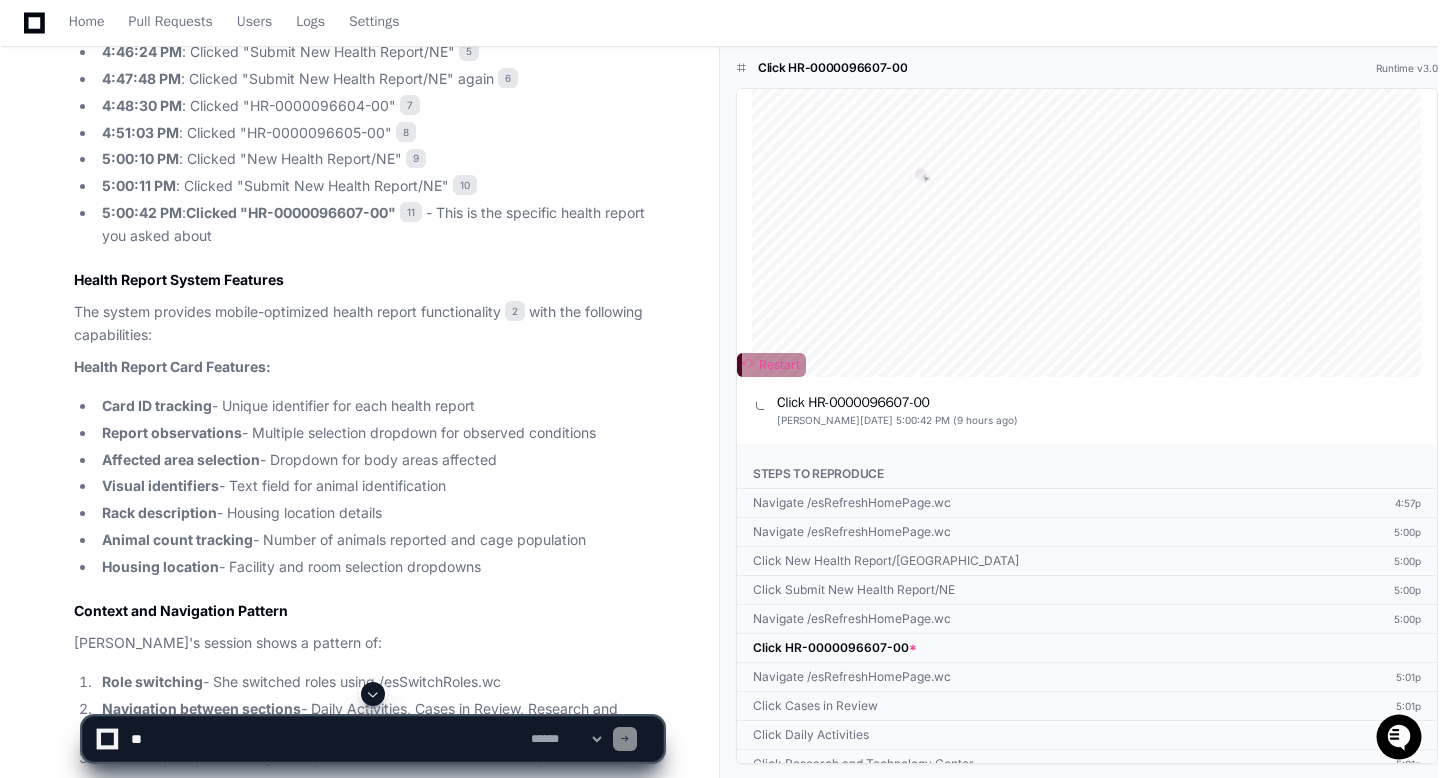 scroll, scrollTop: 0, scrollLeft: 0, axis: both 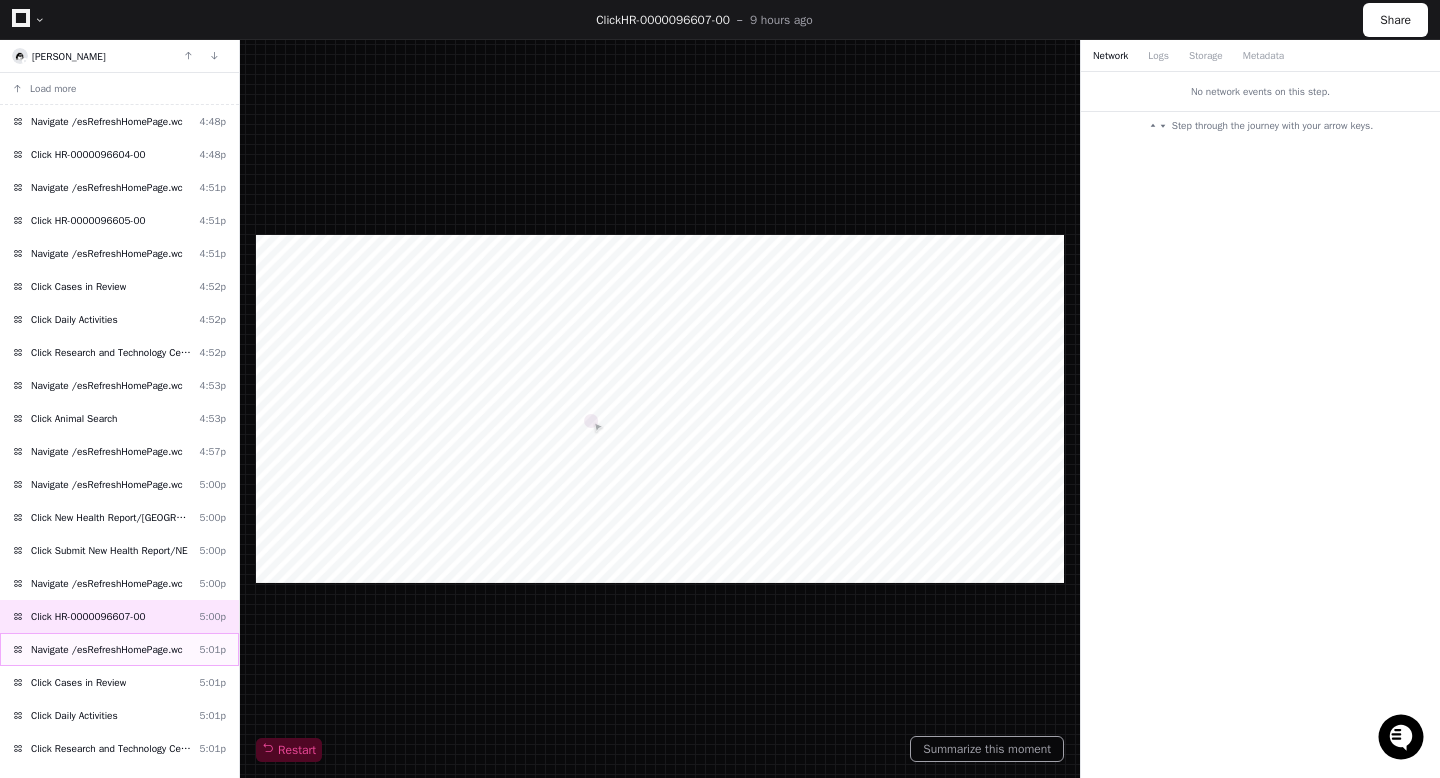 click on "Navigate /esRefreshHomePage.wc" 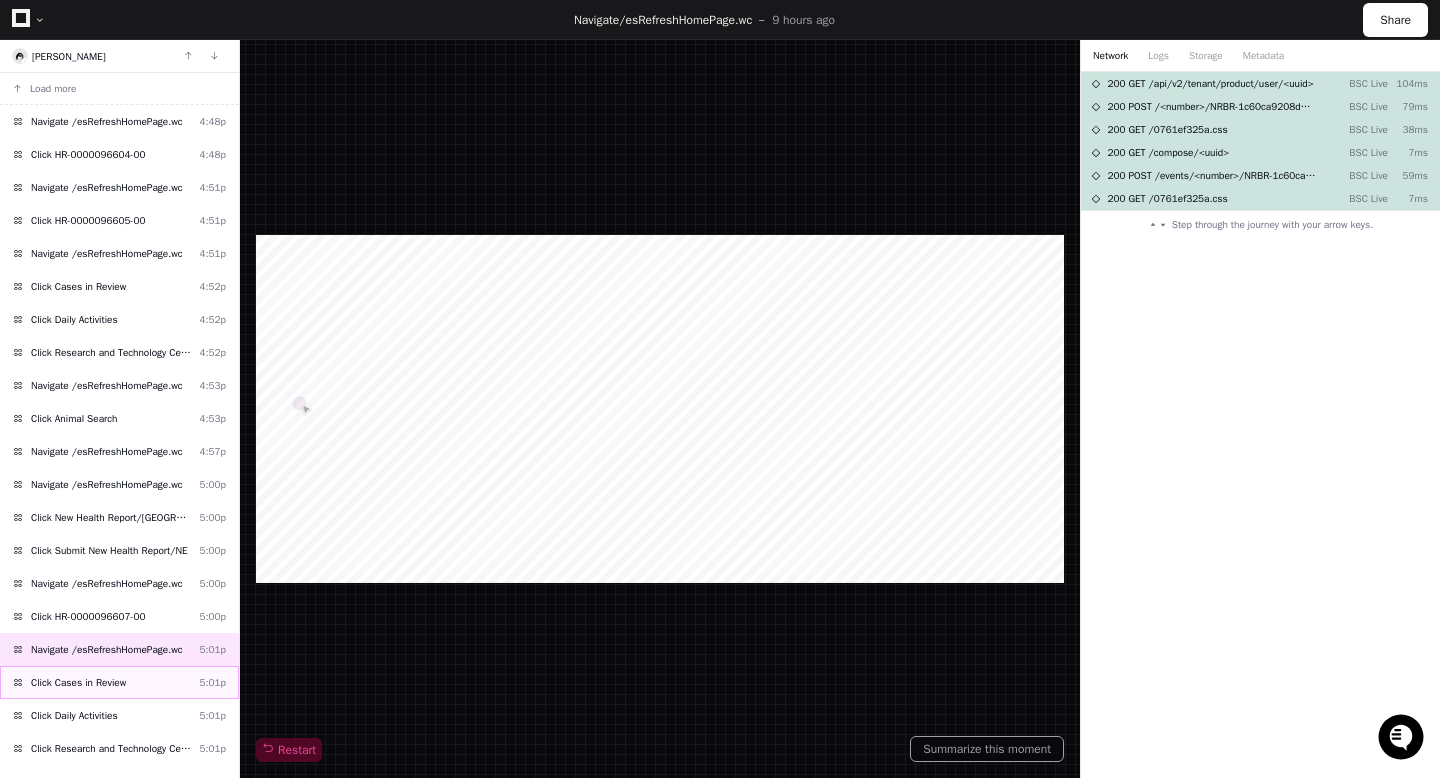 click on "Click Cases in Review" 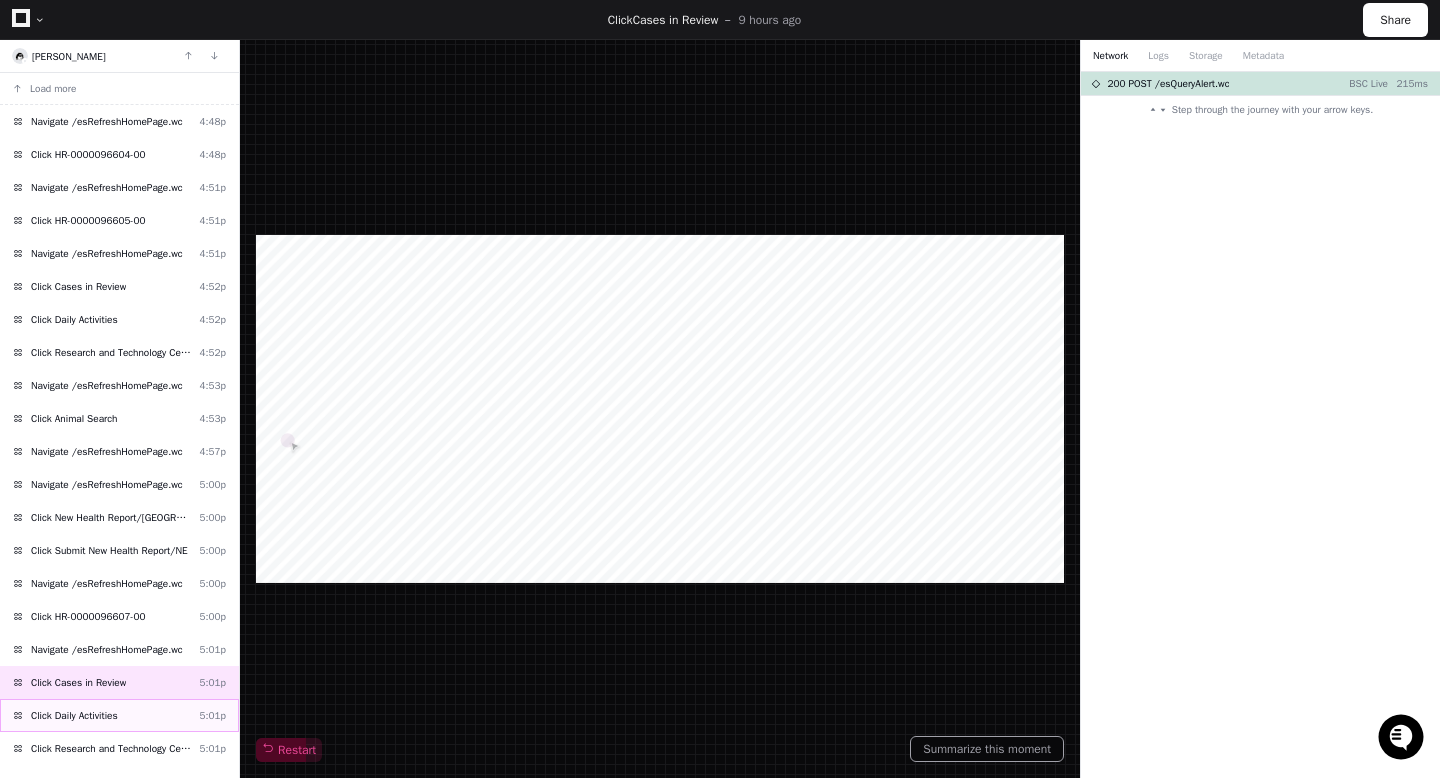 click on "Click Daily Activities" 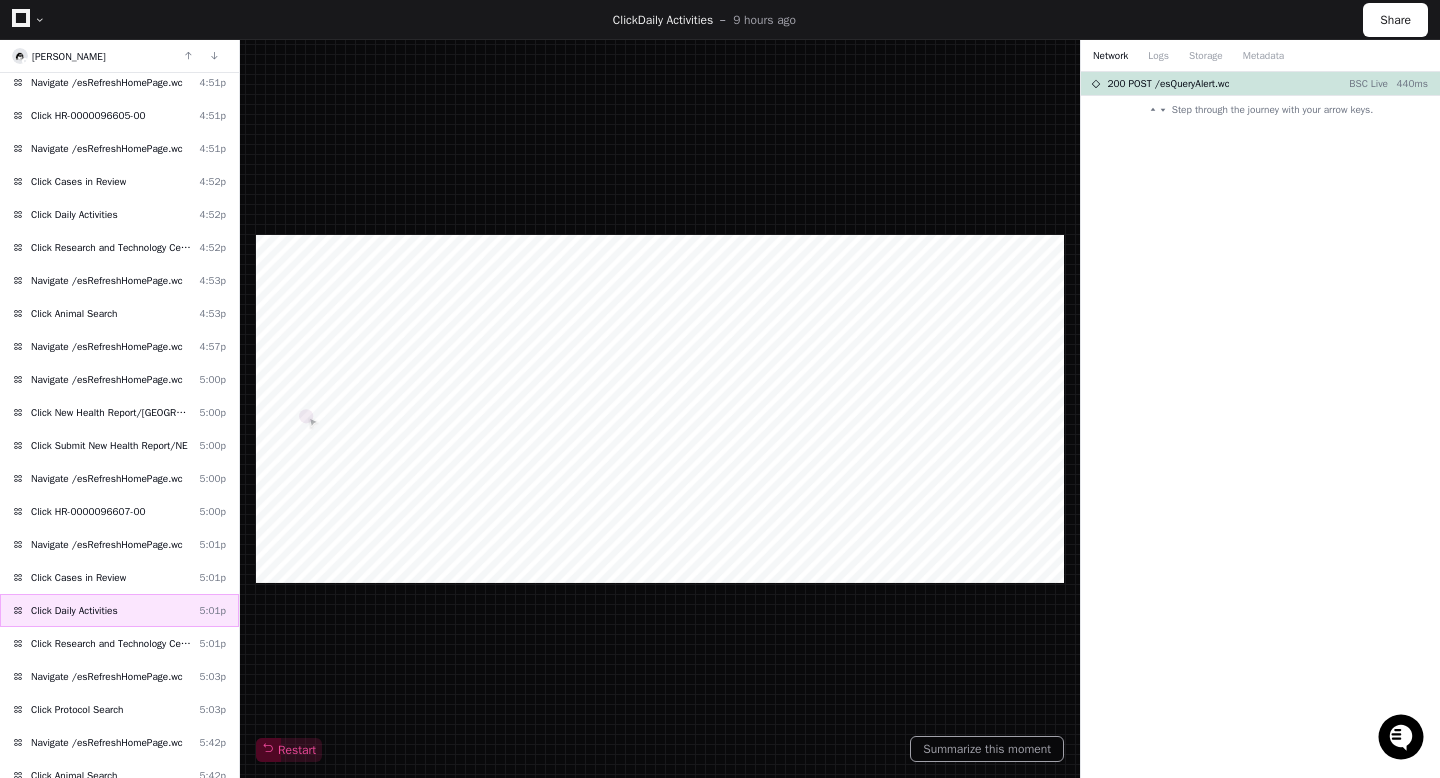 scroll, scrollTop: 114, scrollLeft: 0, axis: vertical 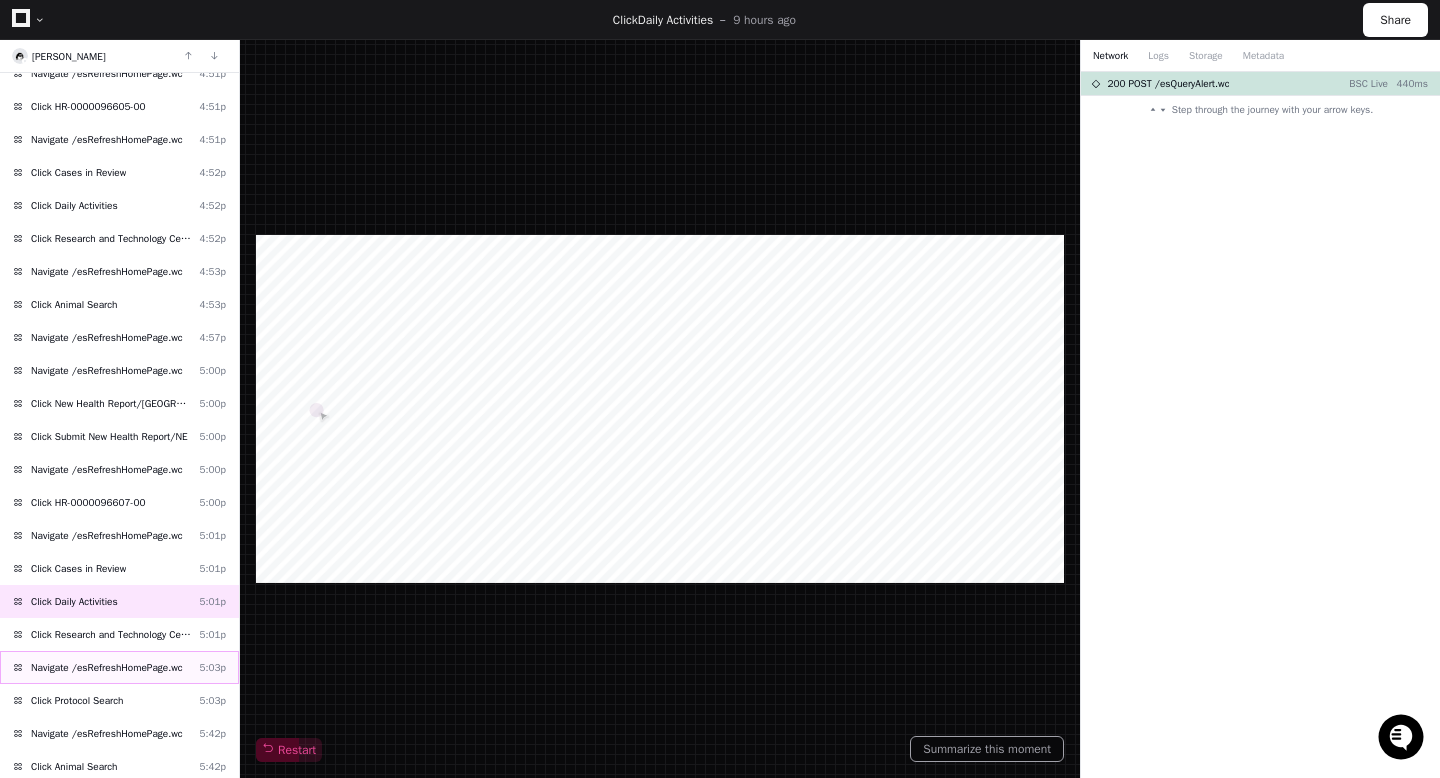 click on "Navigate /esRefreshHomePage.wc" 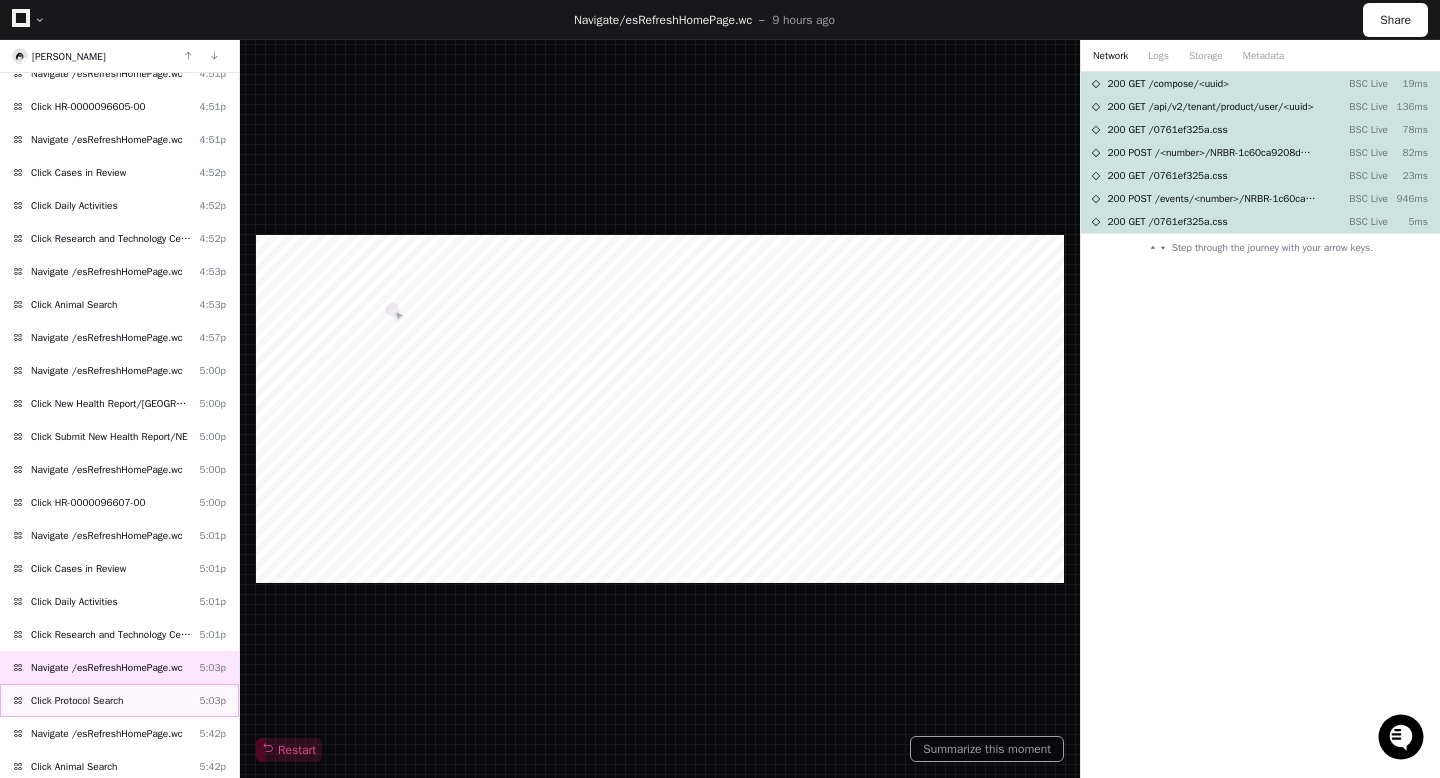 click on "Click Protocol Search" 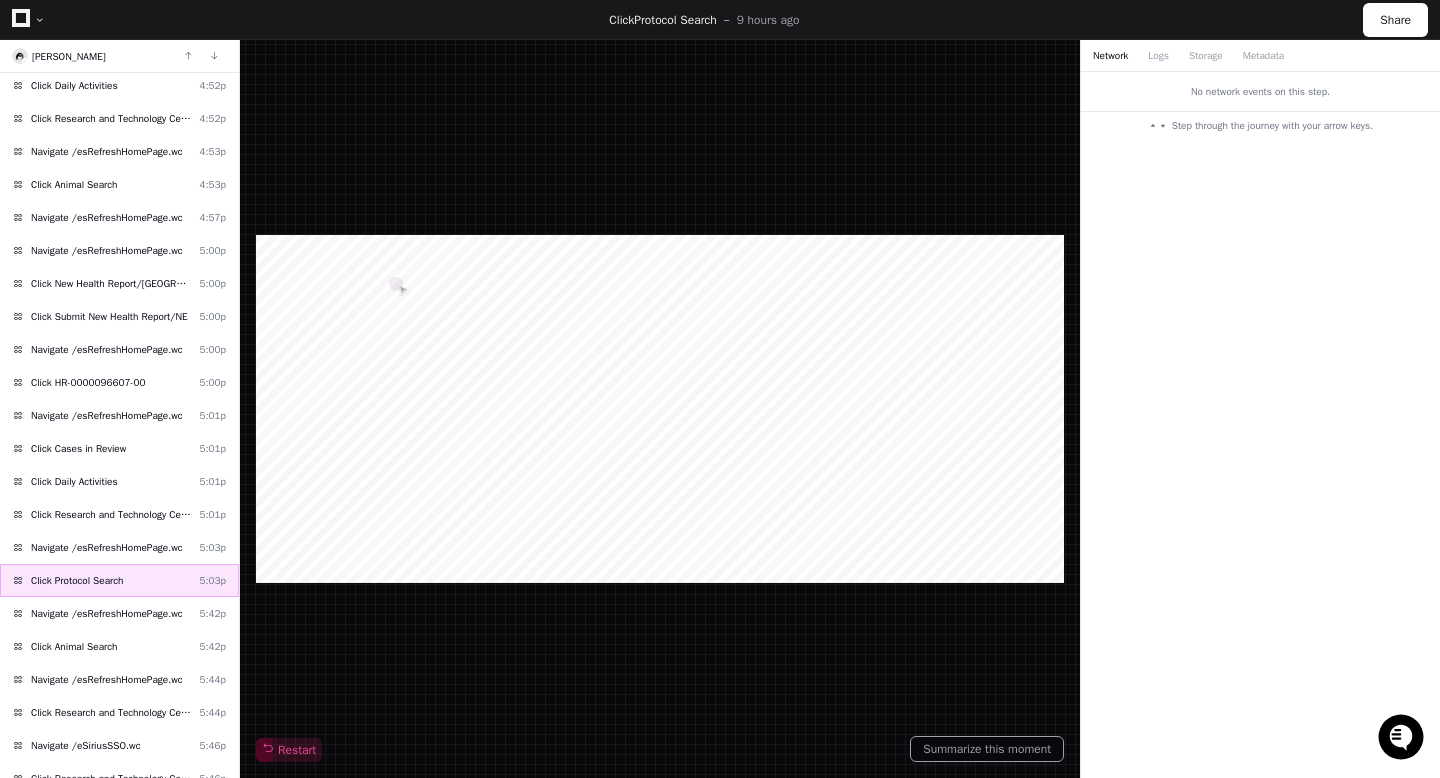 scroll, scrollTop: 247, scrollLeft: 0, axis: vertical 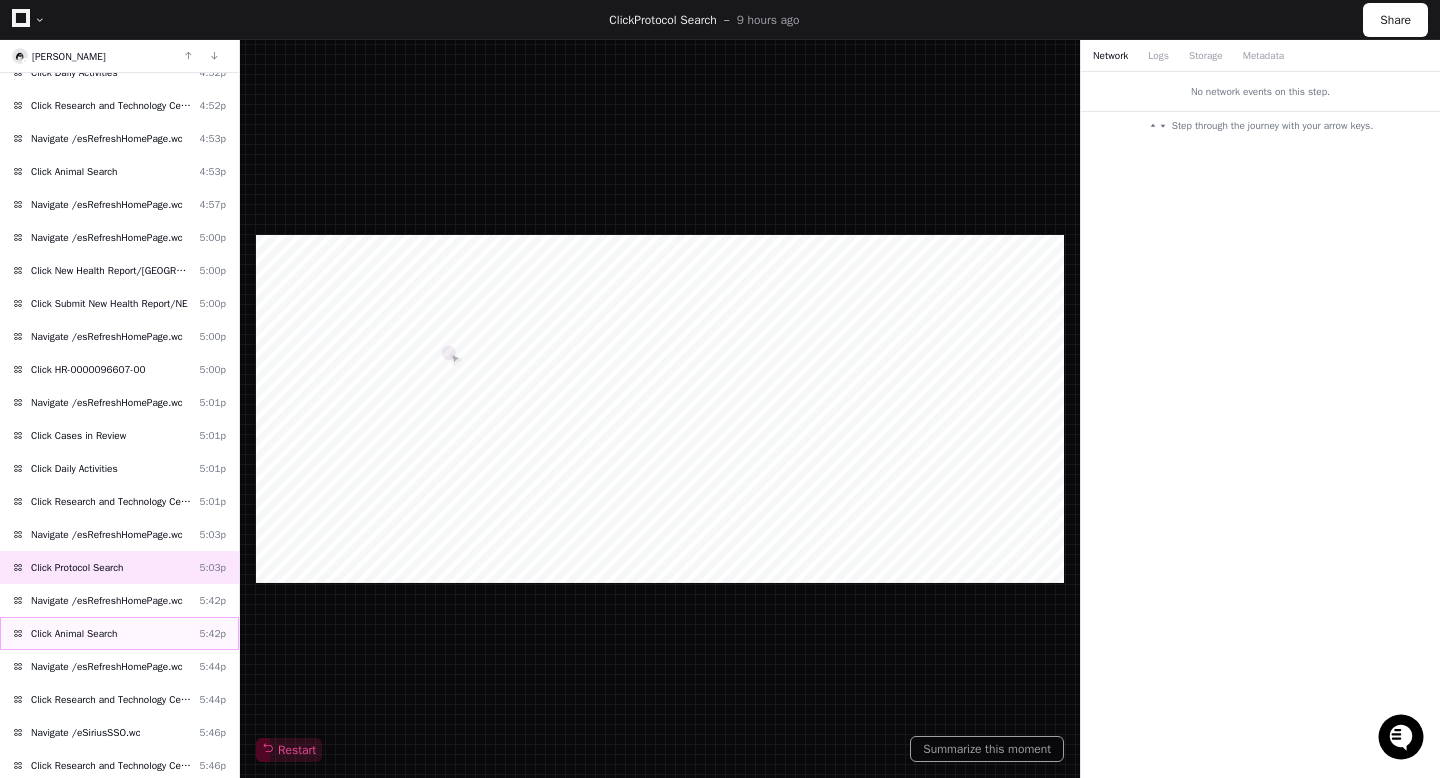 click on "Click Animal Search  5:42p" 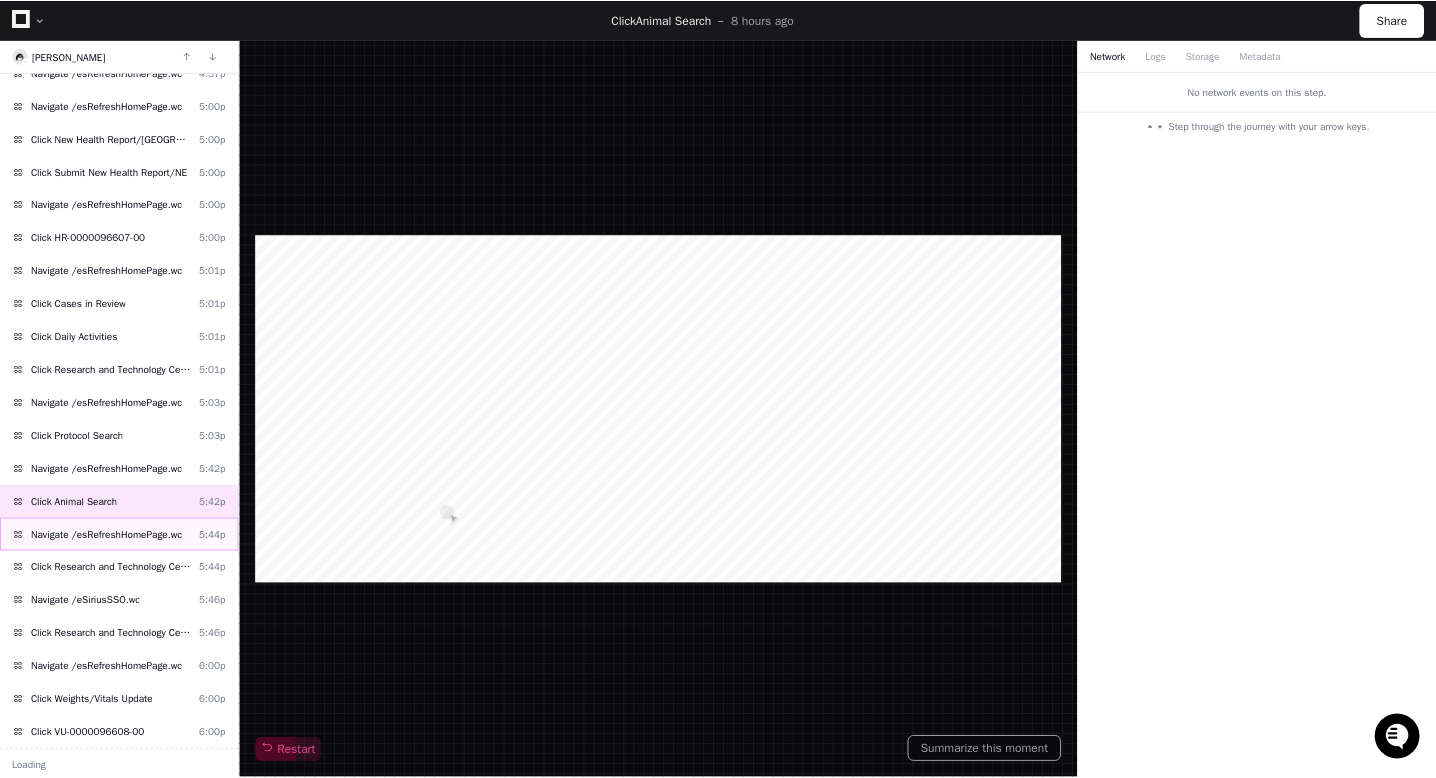 scroll, scrollTop: 381, scrollLeft: 0, axis: vertical 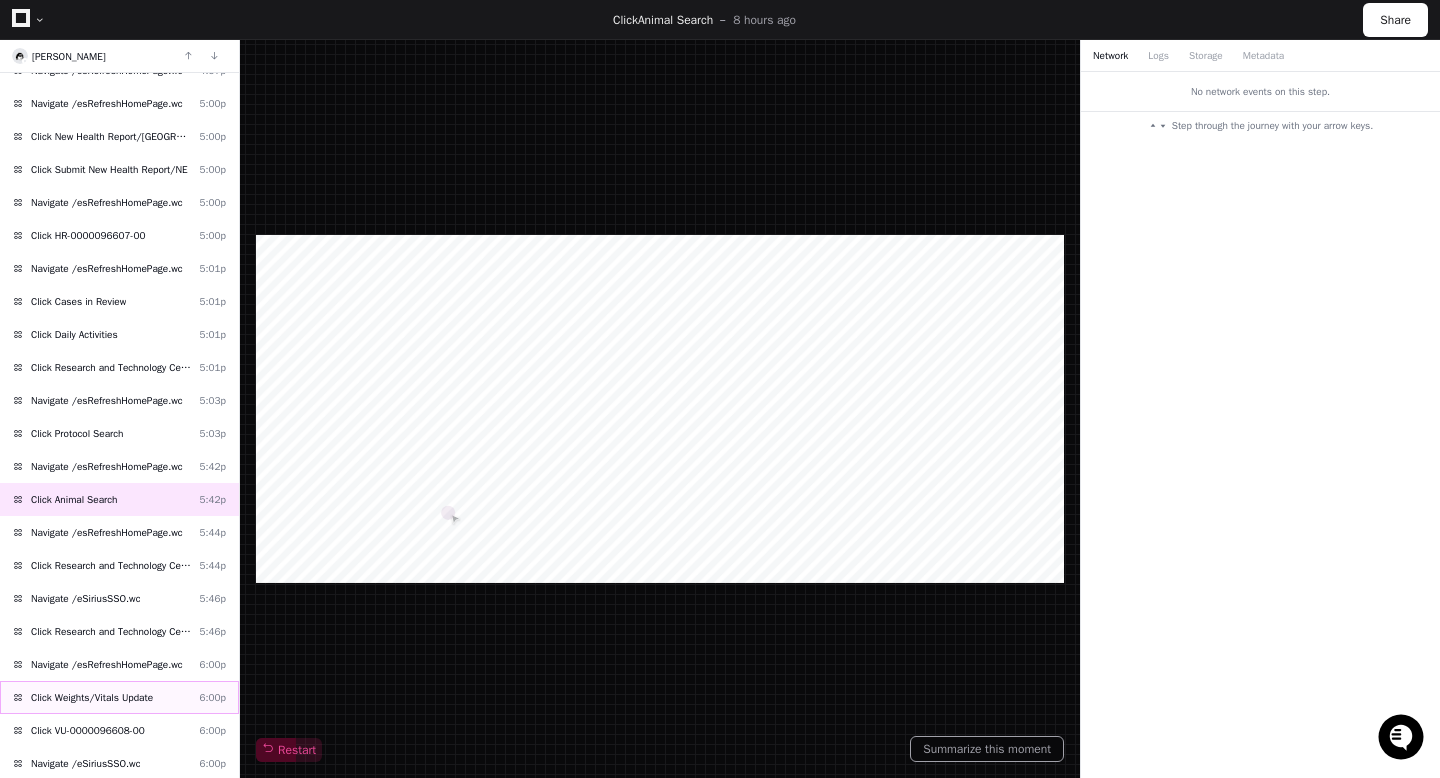 click on "Click Weights/Vitals Update" 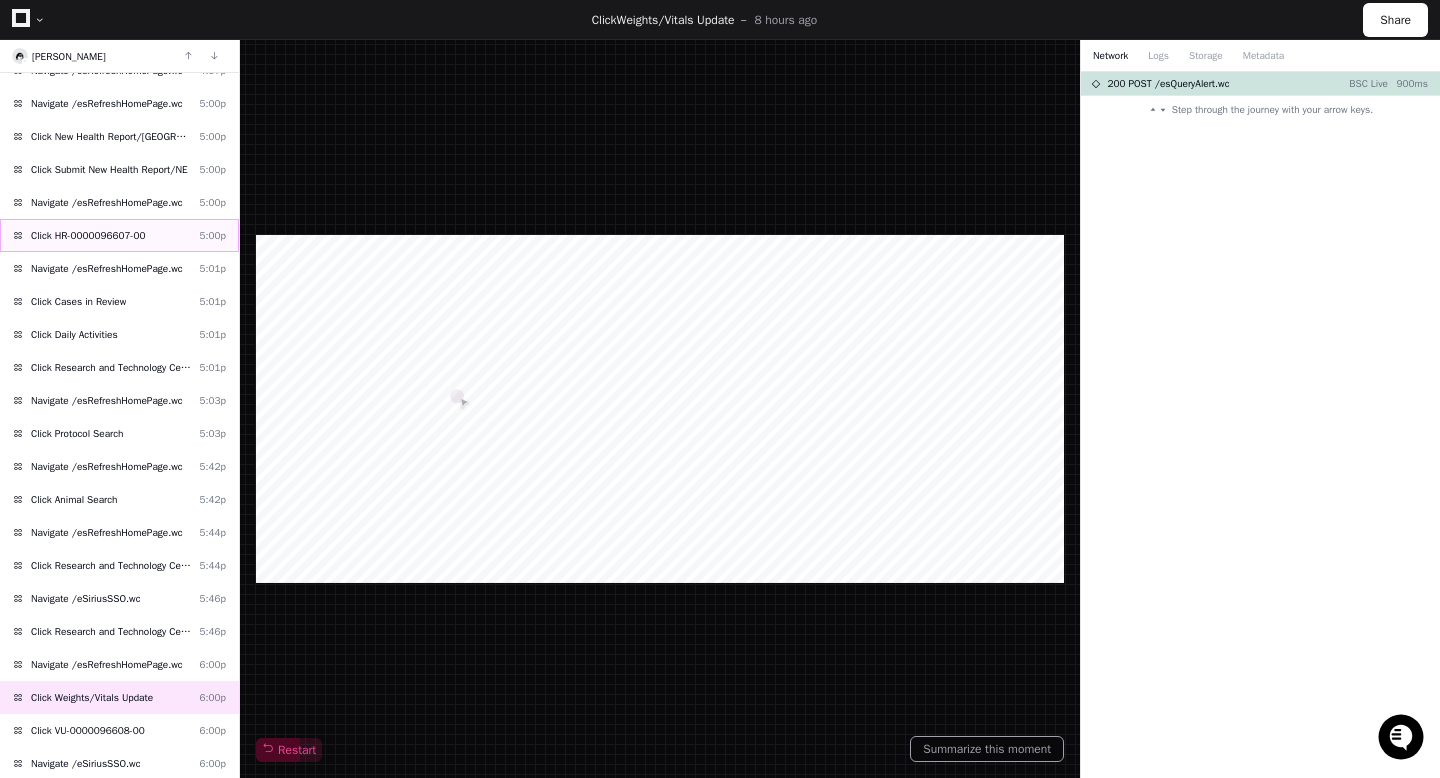 click on "Click HR-0000096607-00" 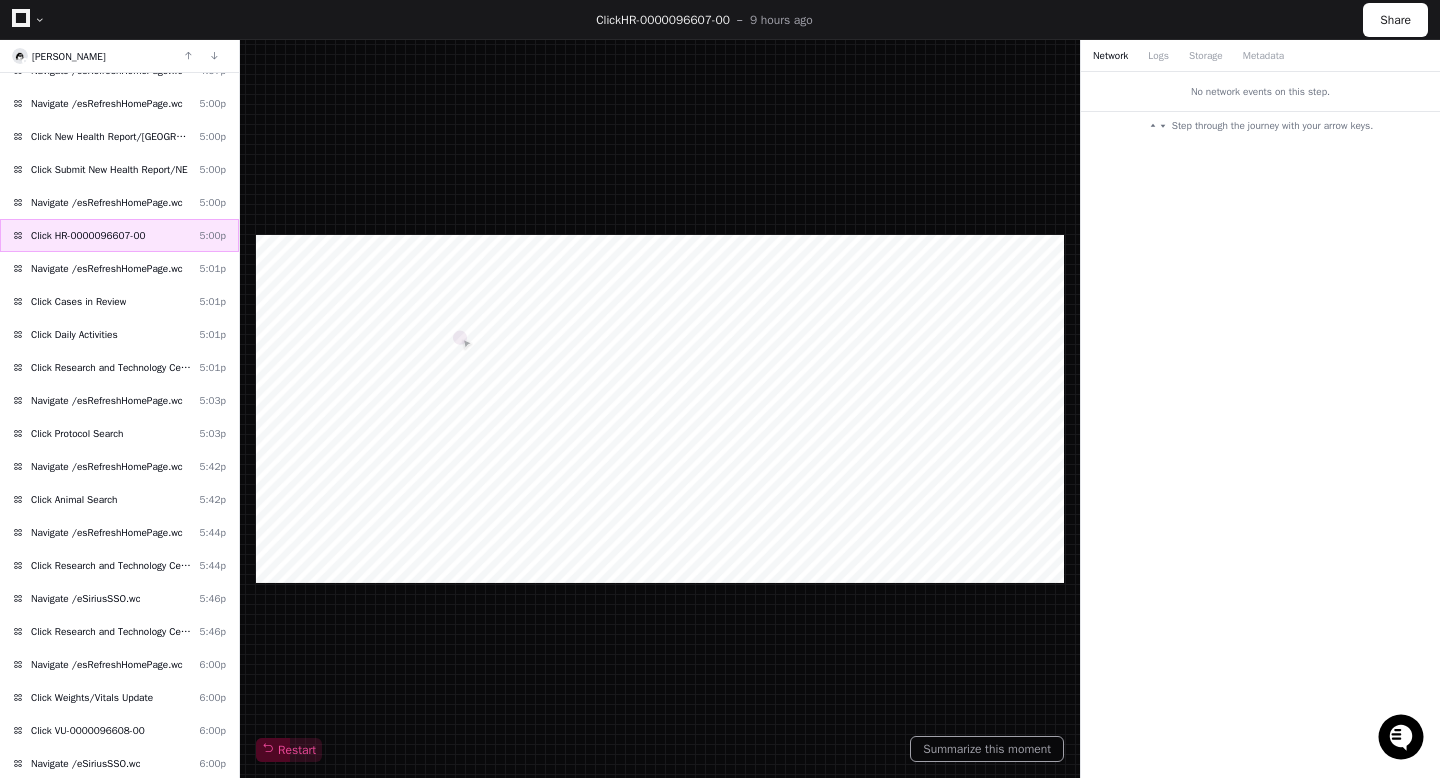 click on "Click HR-0000096607-00" 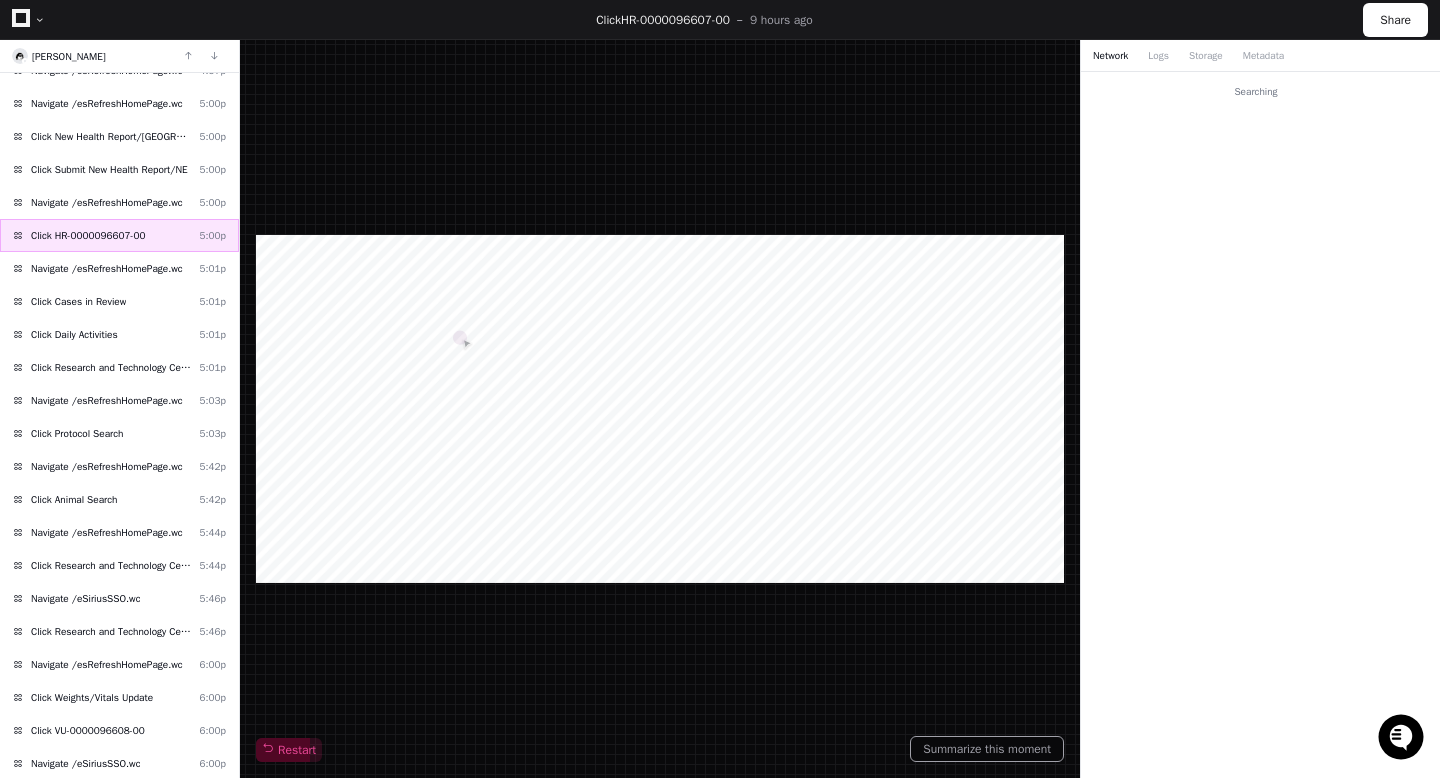 click on "Click HR-0000096607-00" 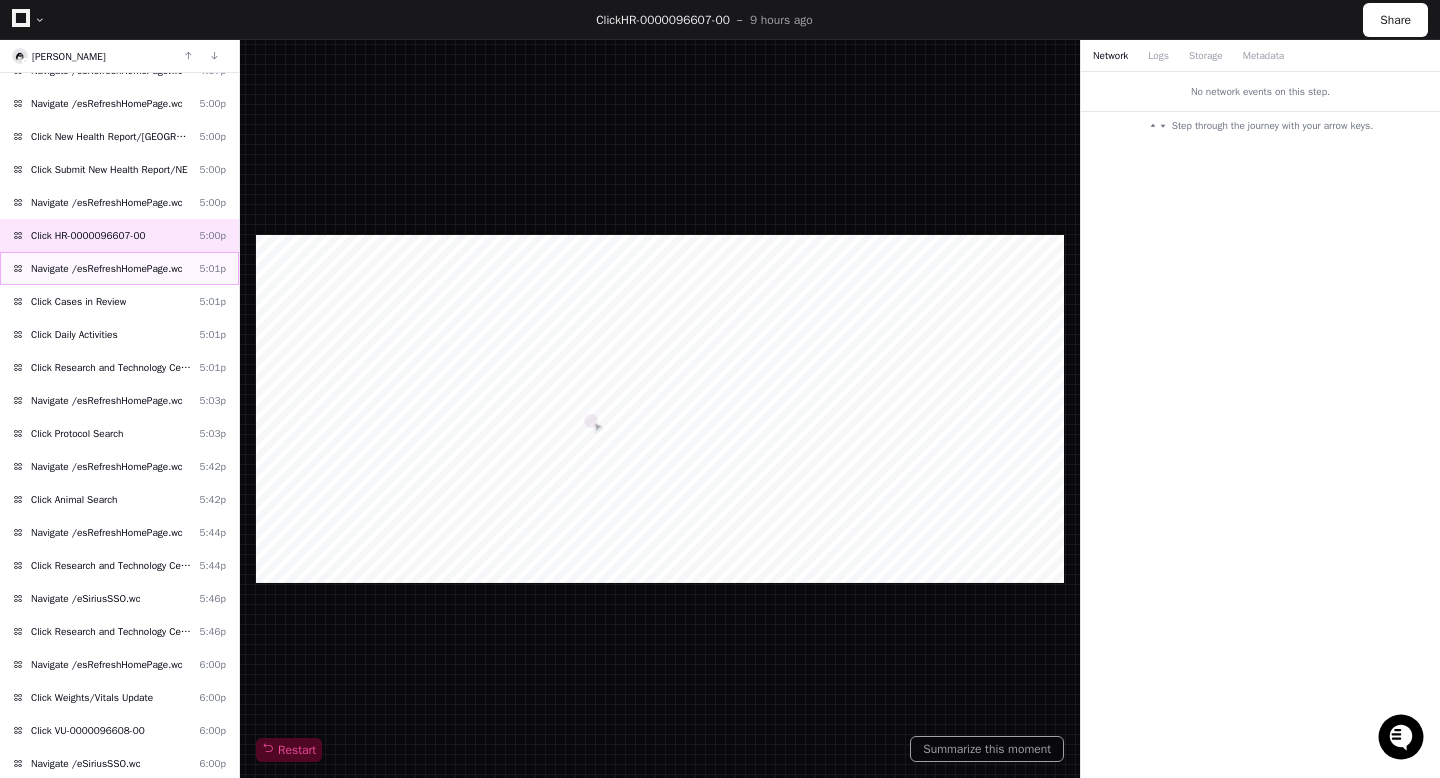 click on "Navigate /esRefreshHomePage.wc" 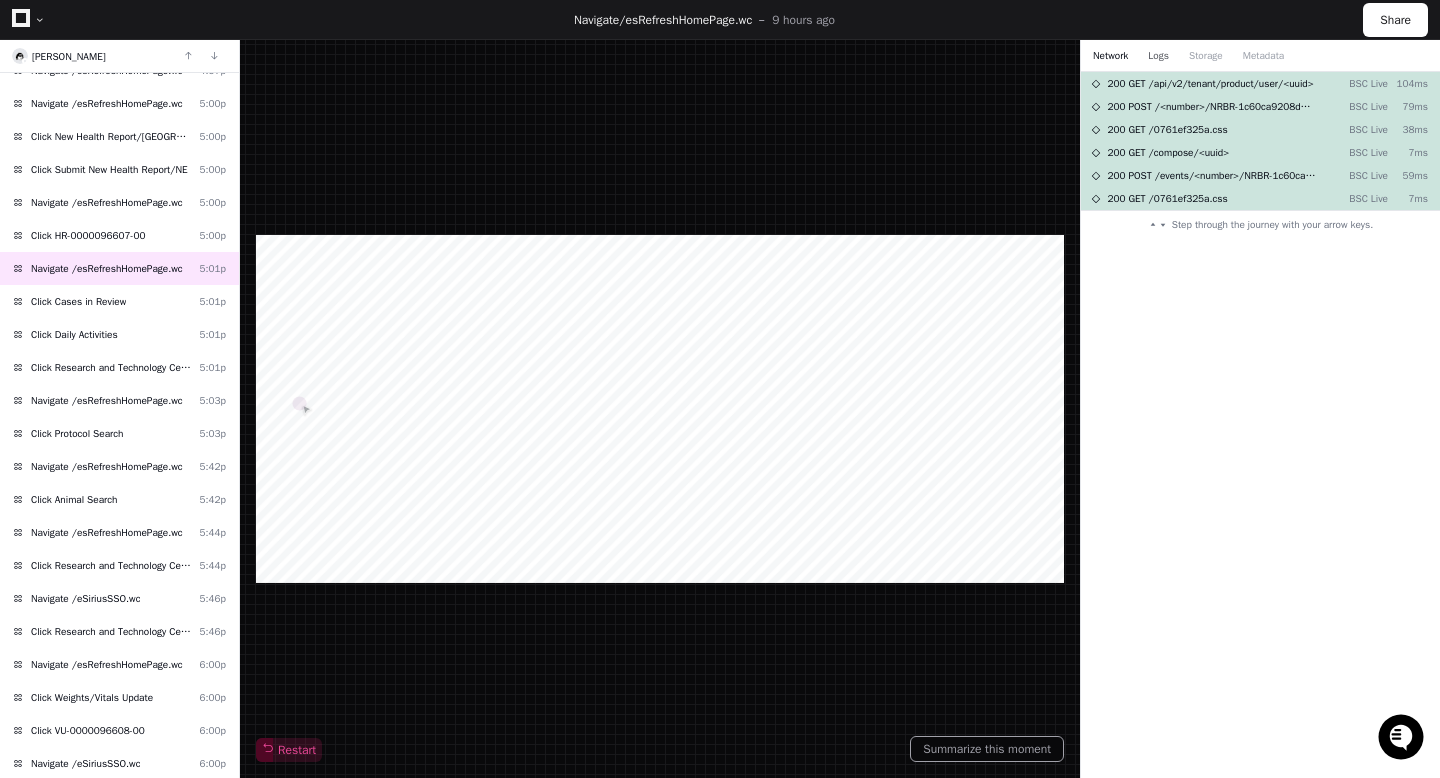 click on "Logs" 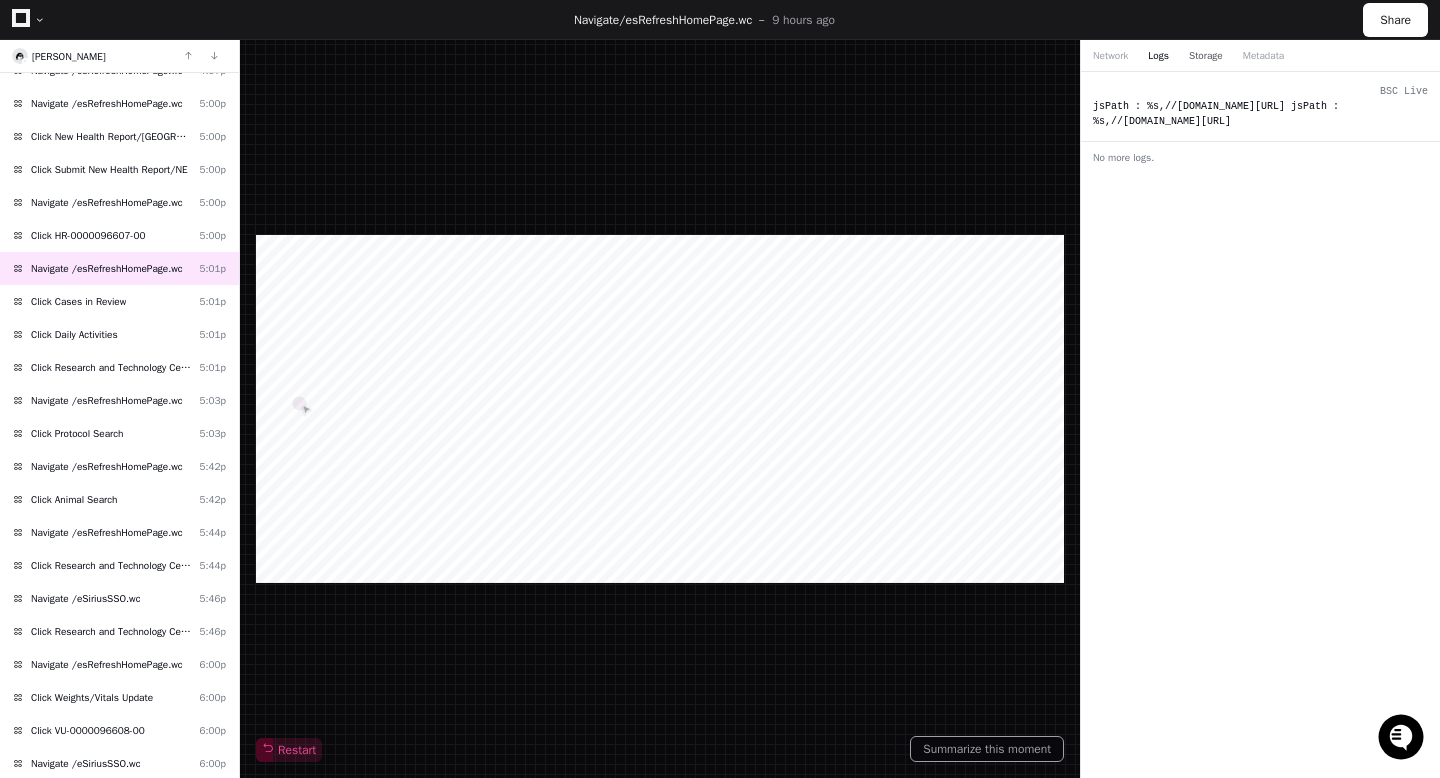 click on "Storage" 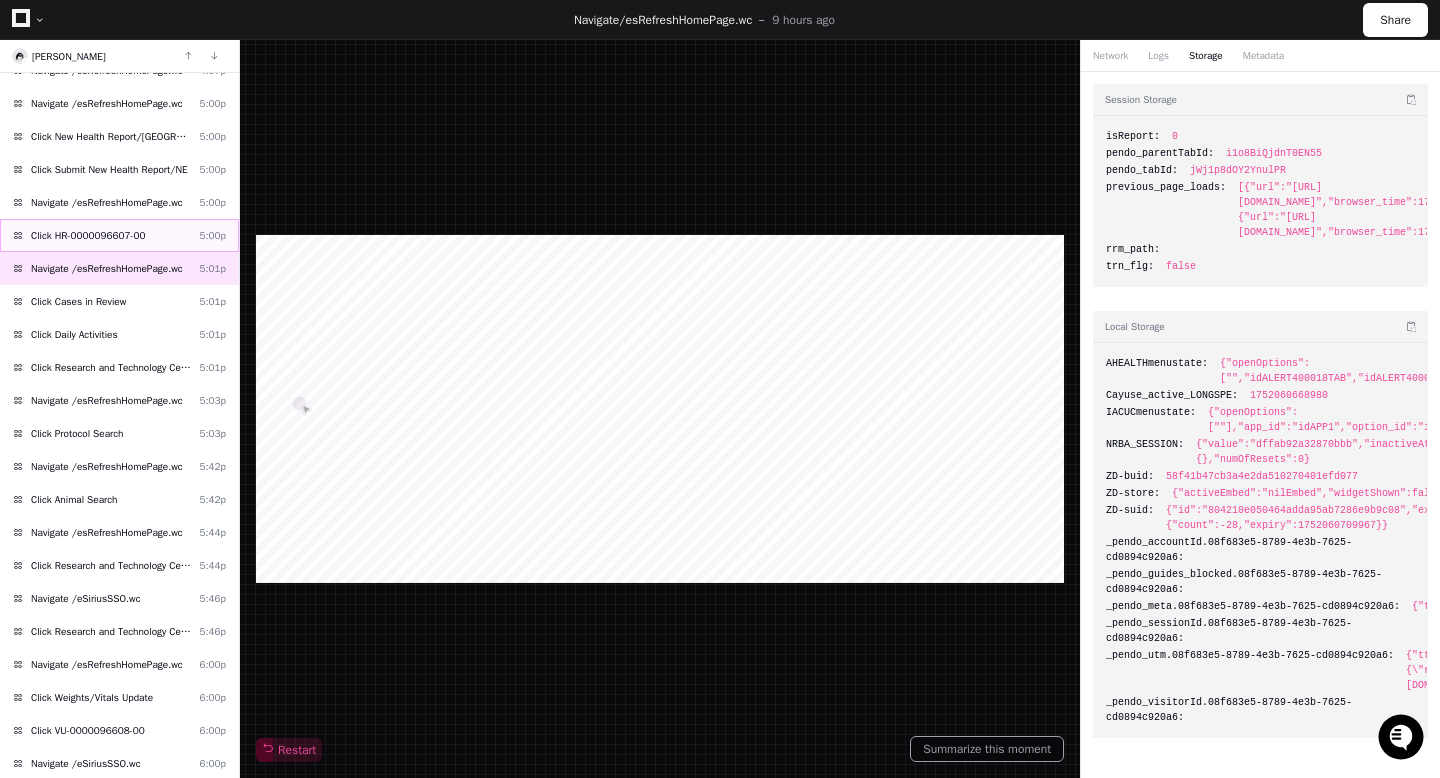 click on "Click HR-0000096607-00" 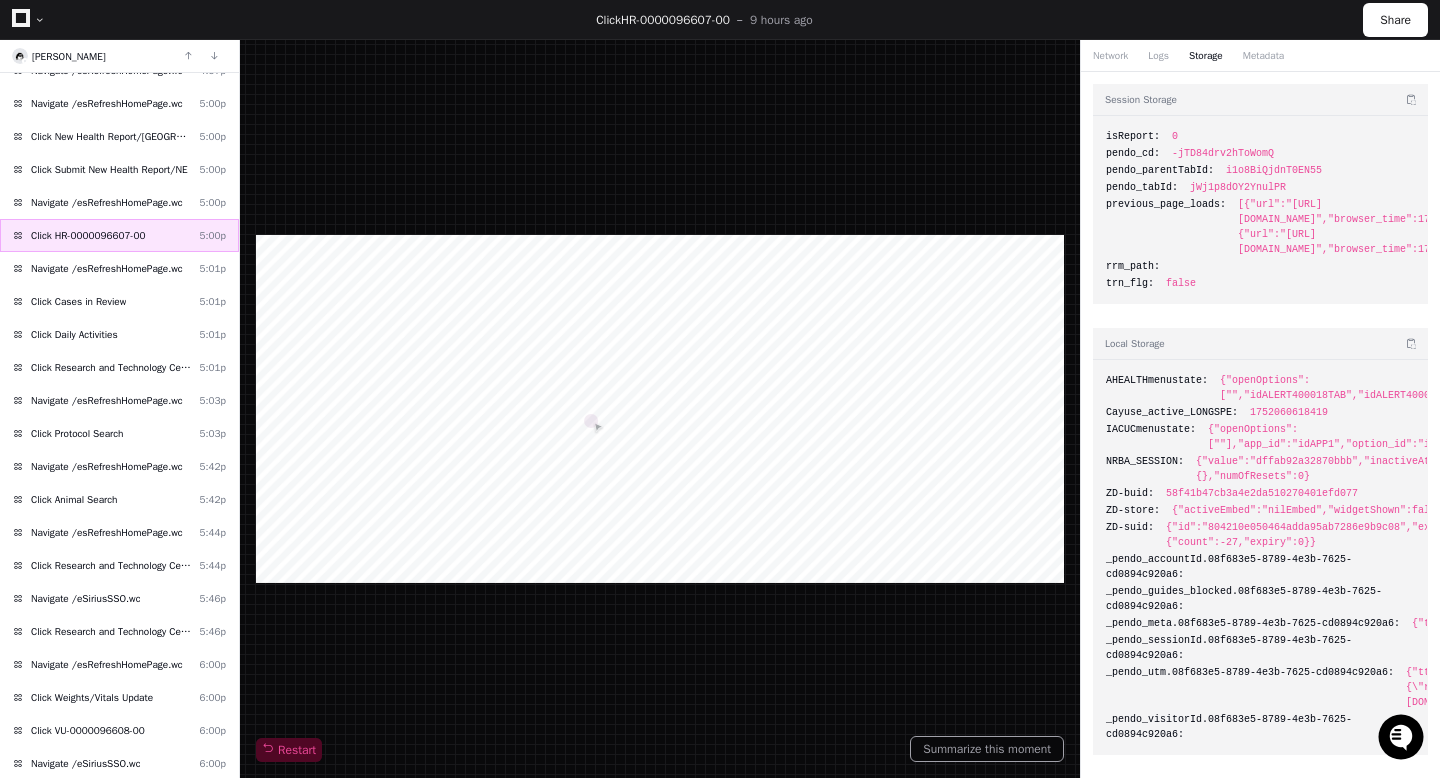 click on "Click HR-0000096607-00" 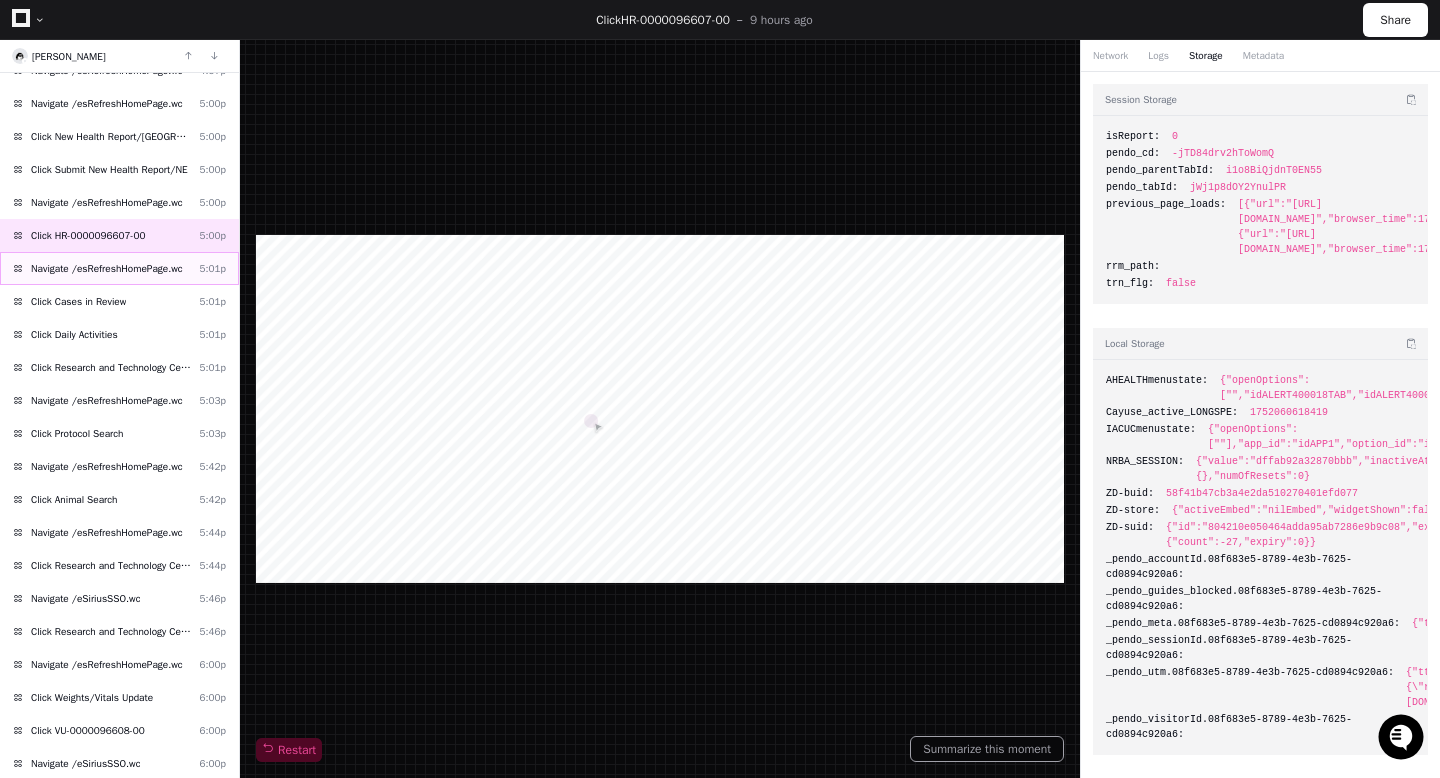 click on "Navigate /esRefreshHomePage.wc" 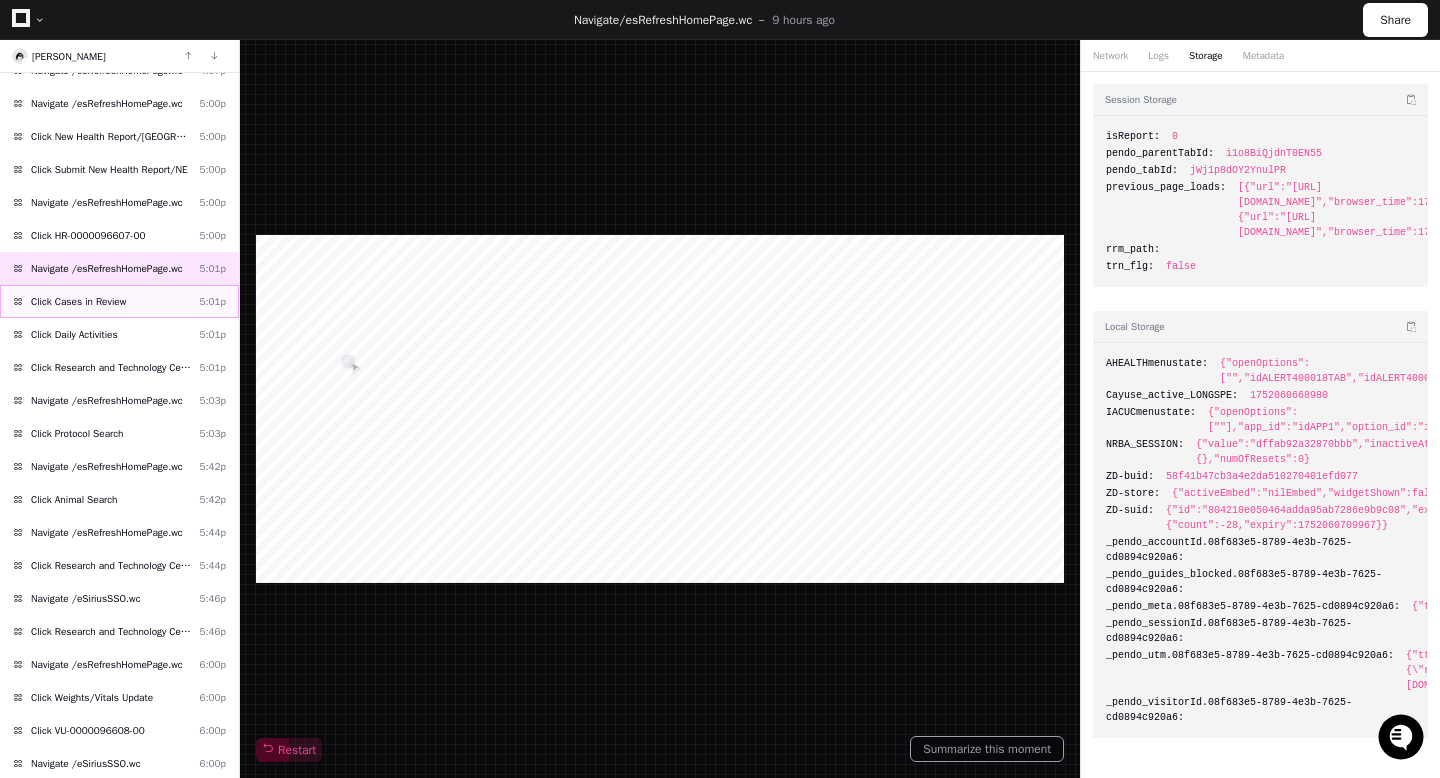 click on "Click Cases in Review" 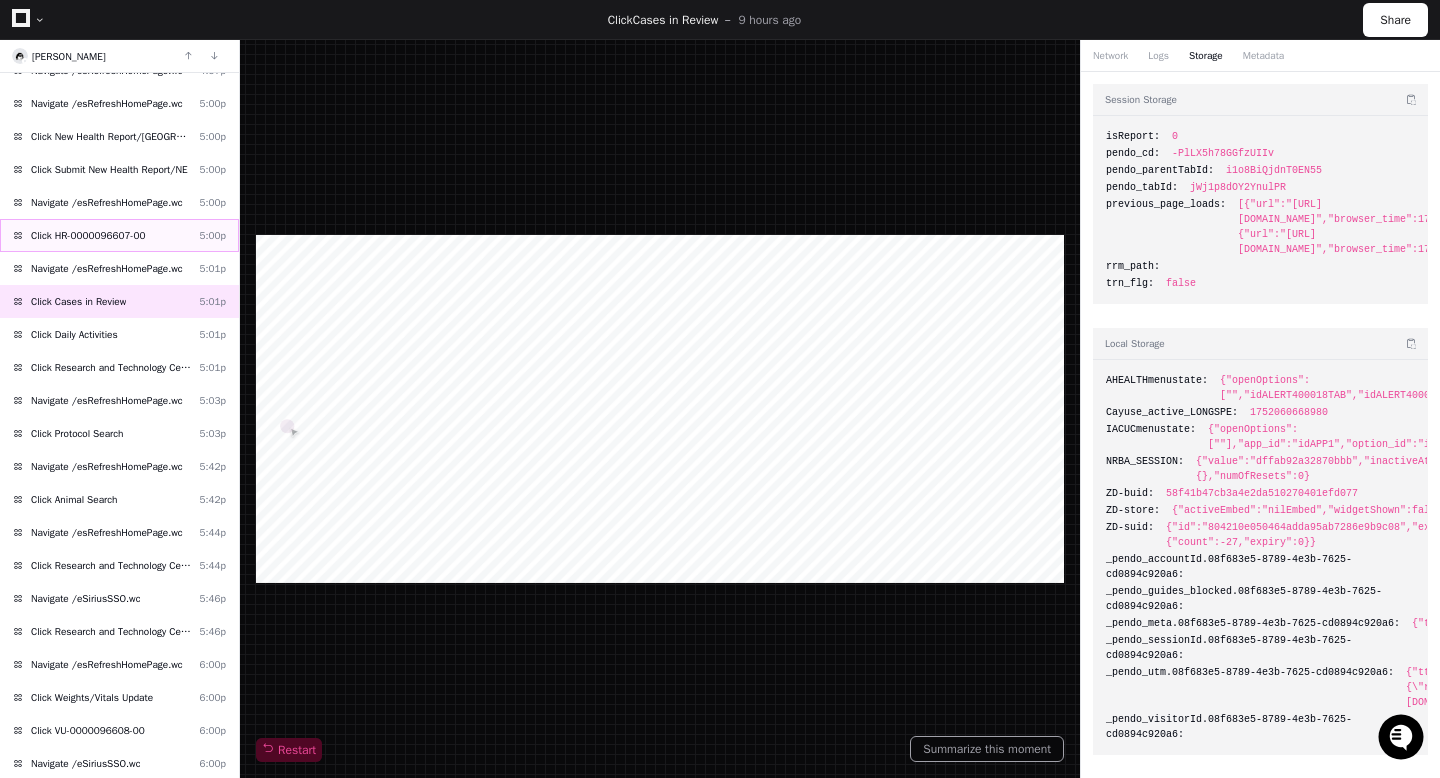 click on "Click HR-0000096607-00" 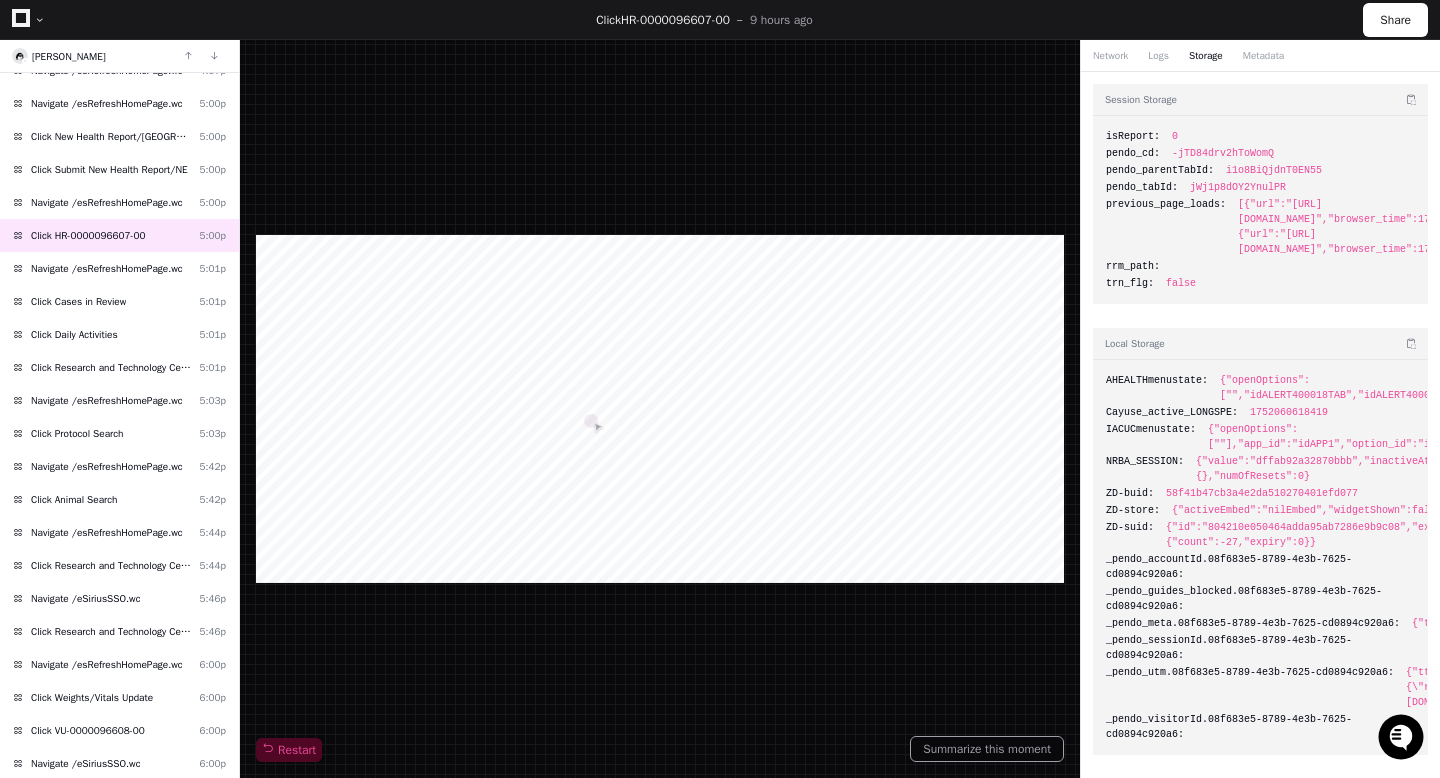 click 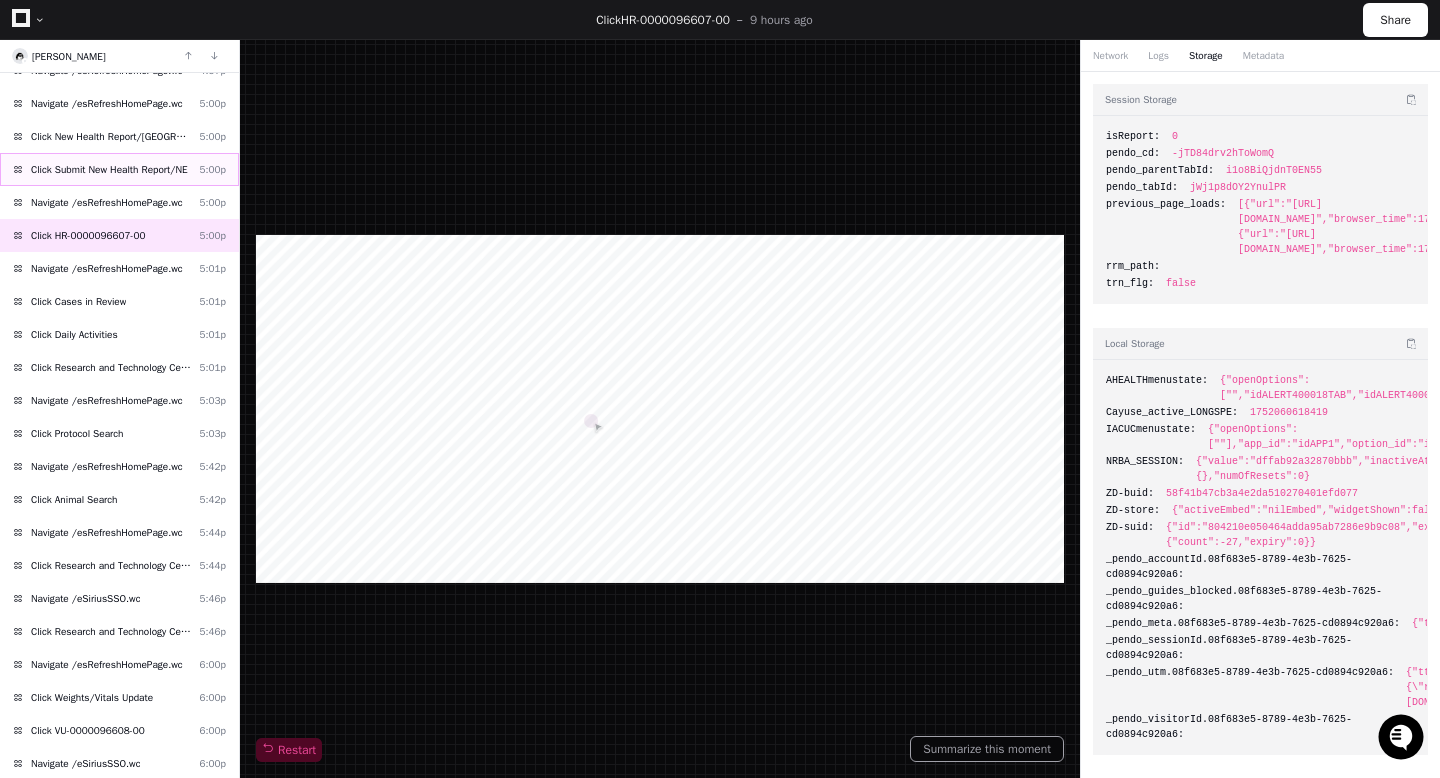 click on "Click Submit New Health Report/NE  5:00p" 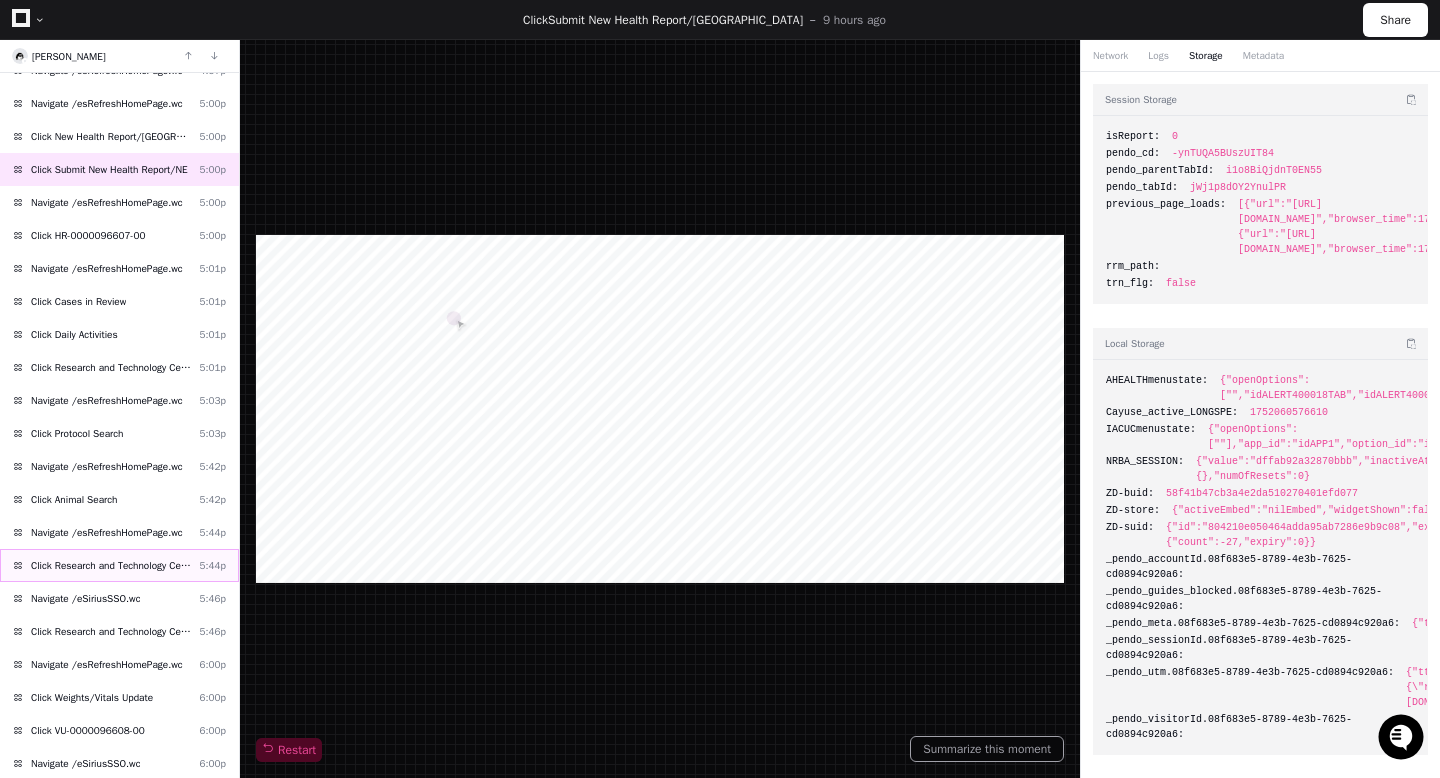 click on "Click Research and Technology Center" 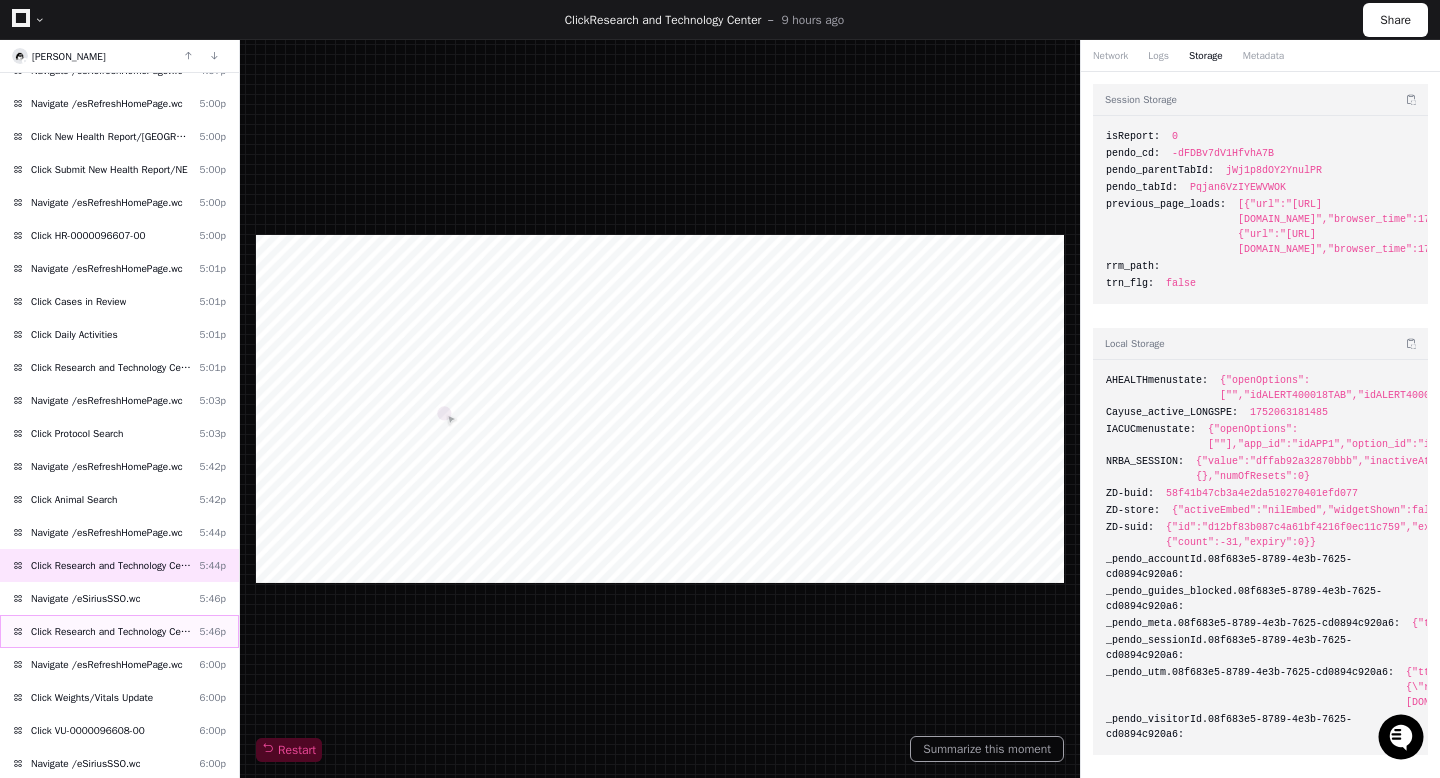 click on "Click Research and Technology Center" 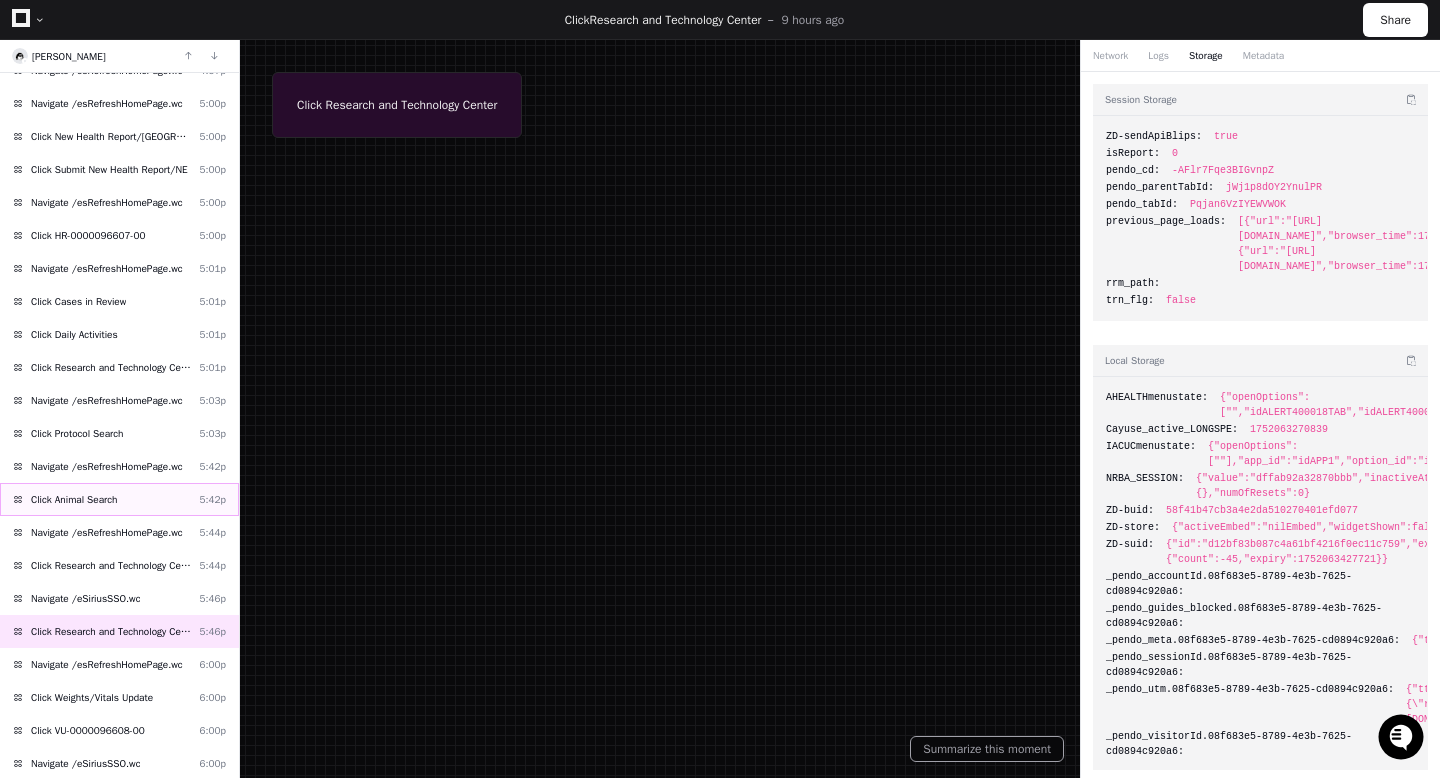 click on "Click Animal Search" 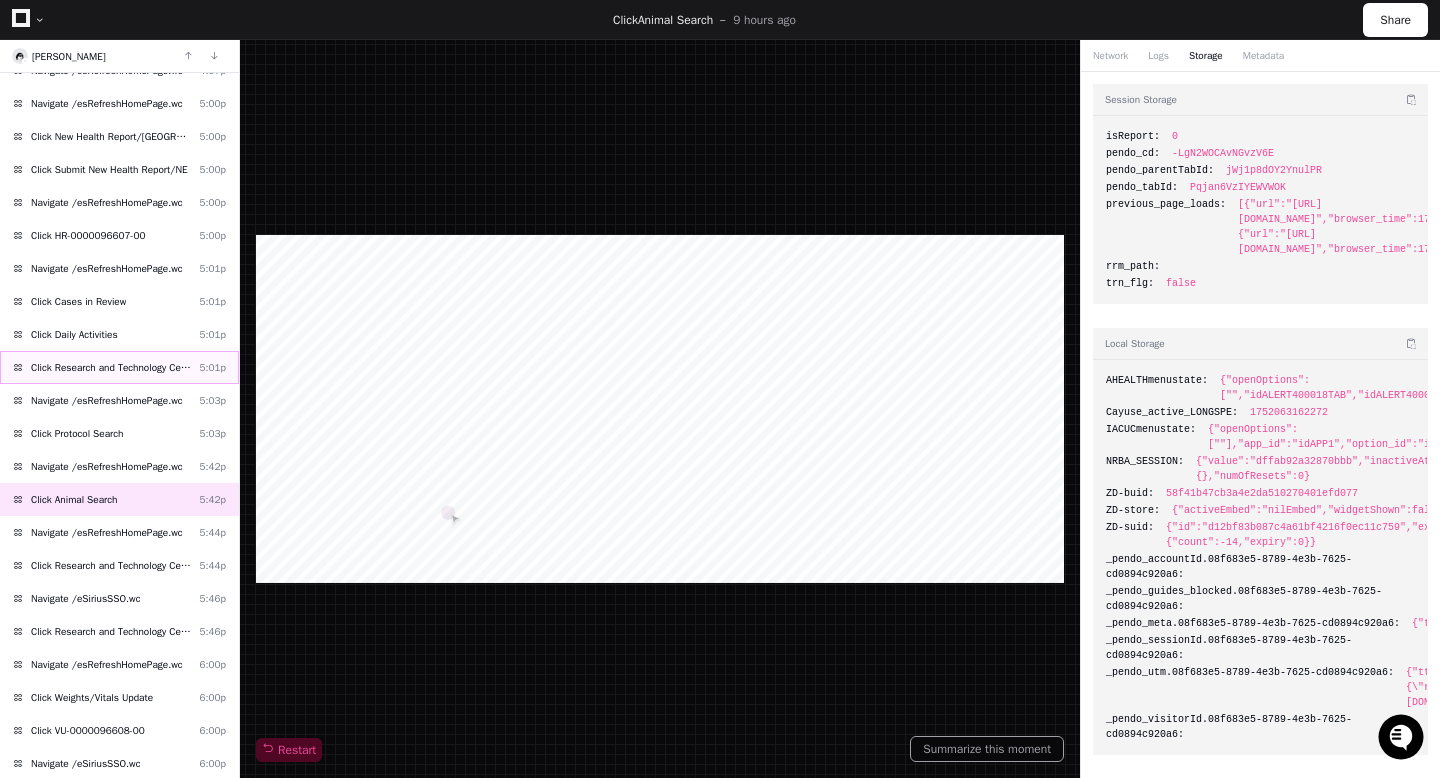 click on "Click Research and Technology Center  5:01p" 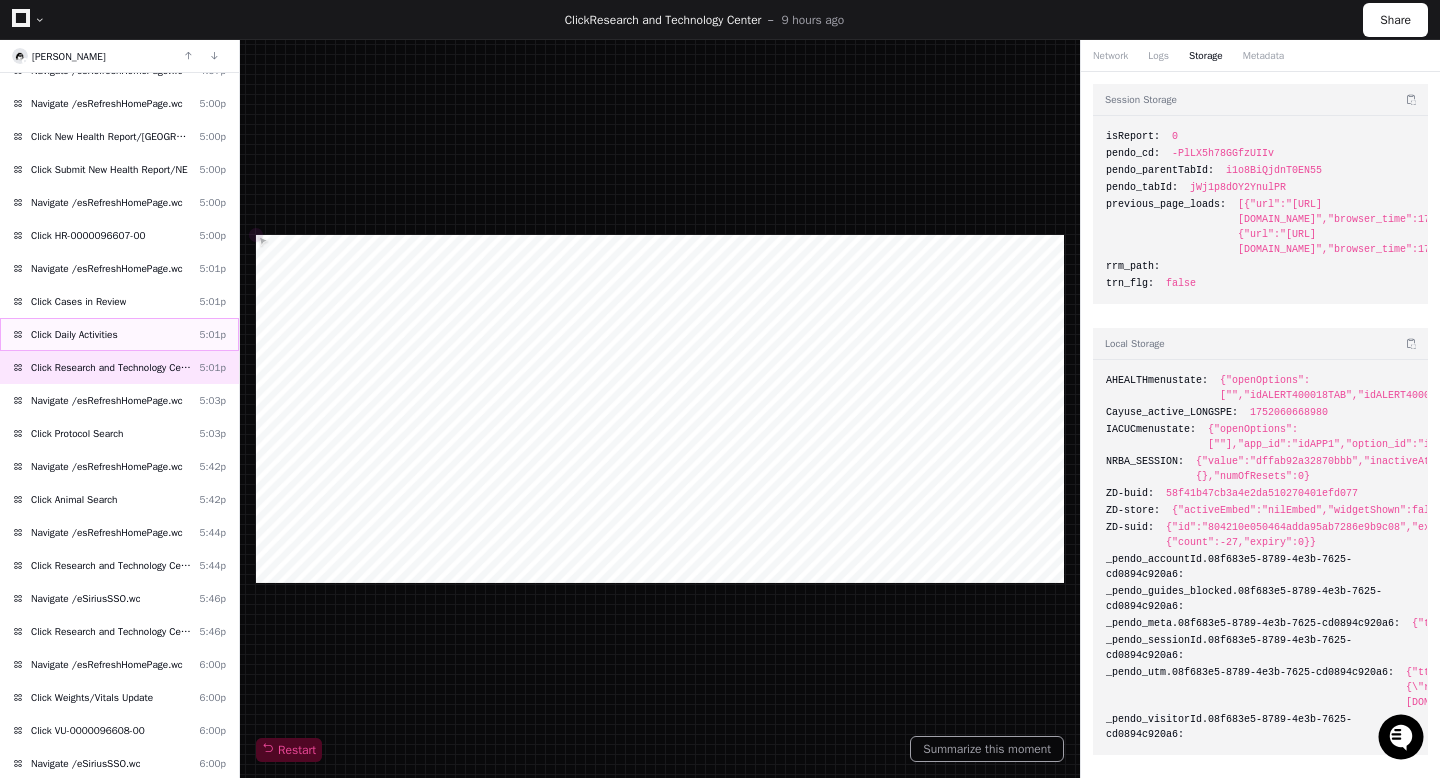click on "Click Daily Activities" 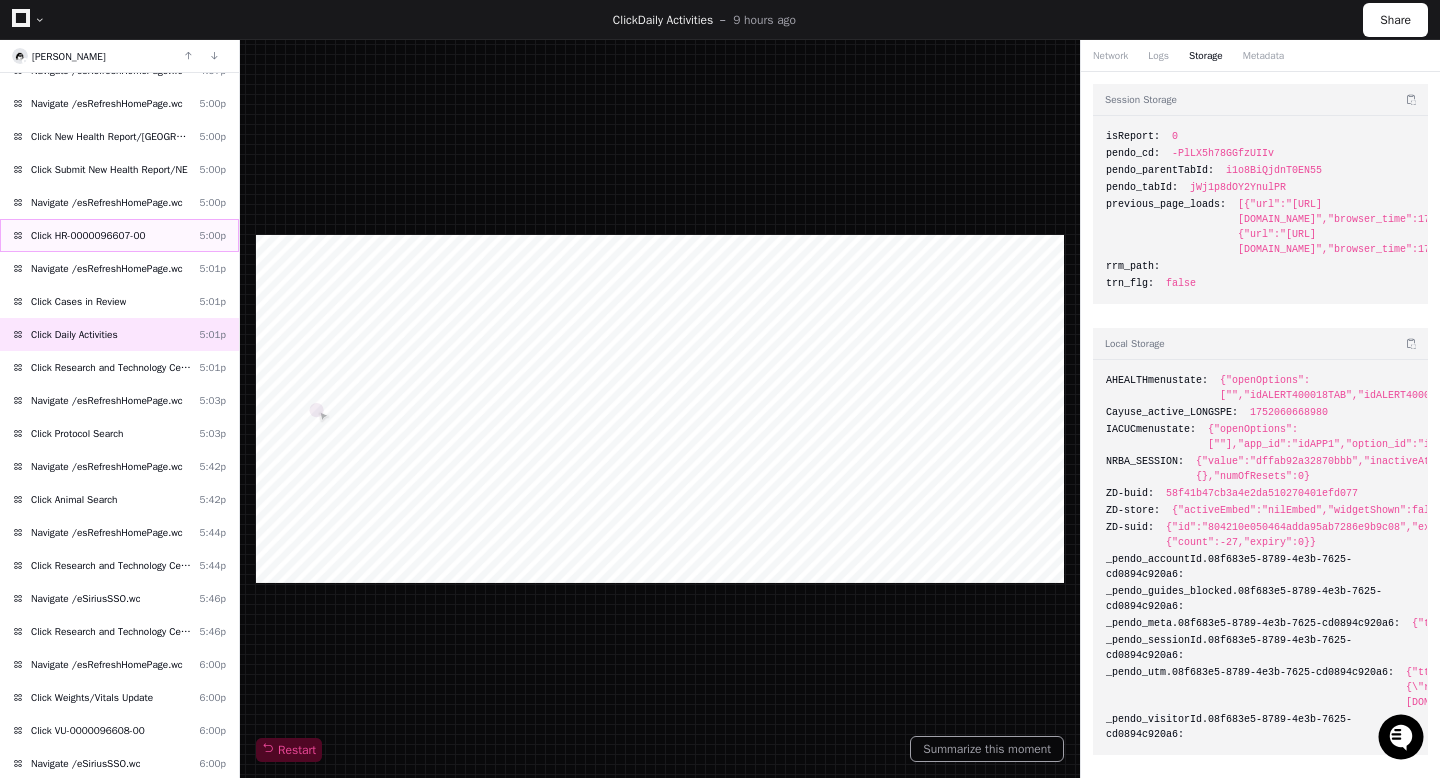 click on "Click HR-0000096607-00" 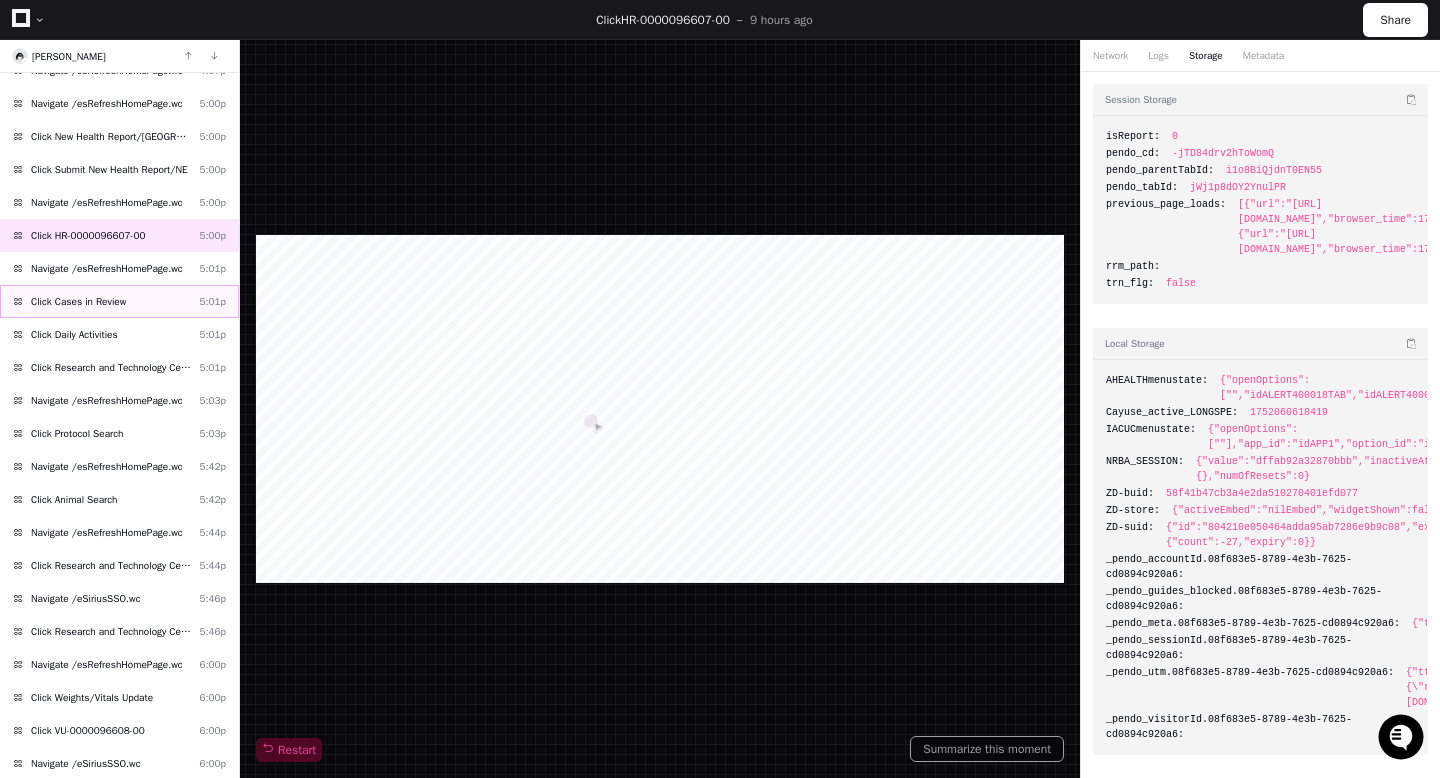 click on "Click Cases in Review" 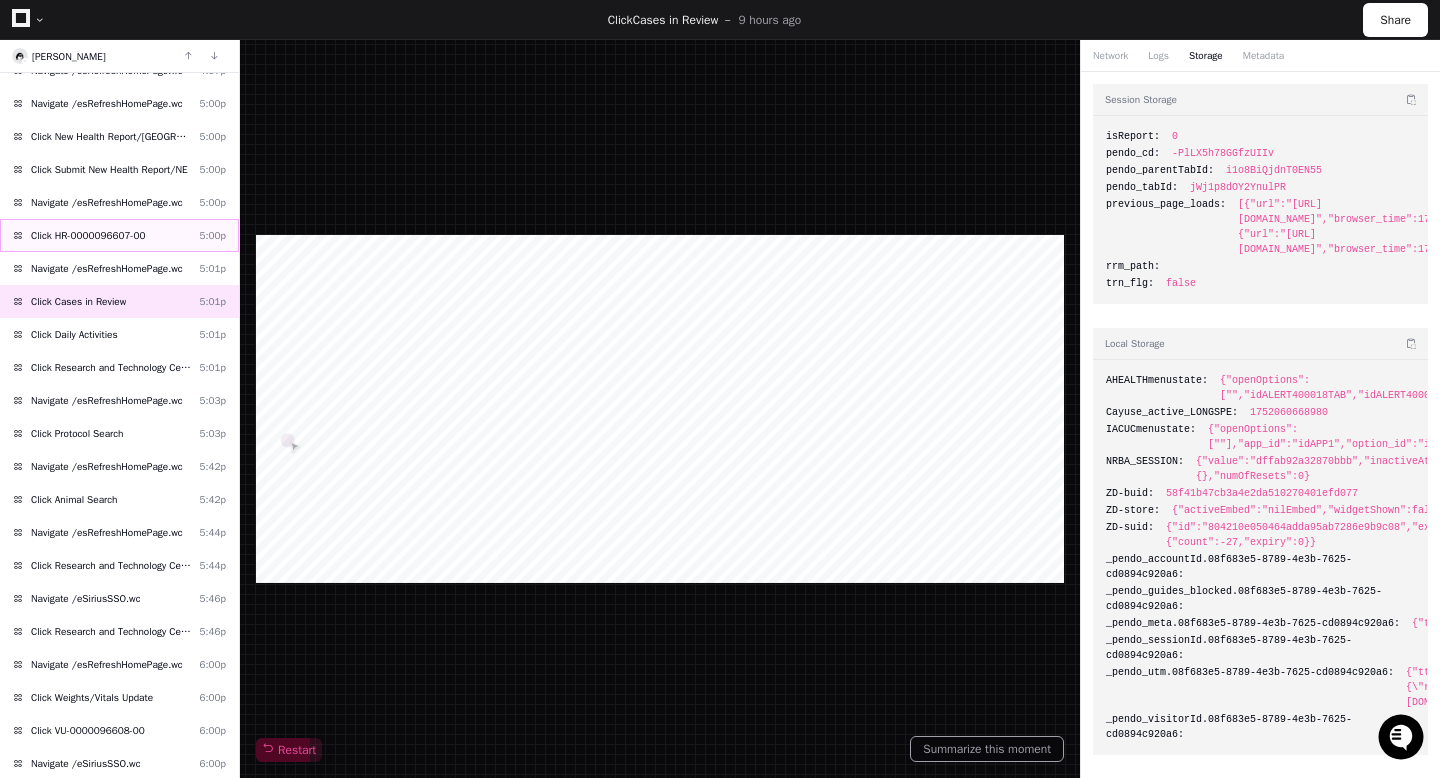 click on "Click HR-0000096607-00" 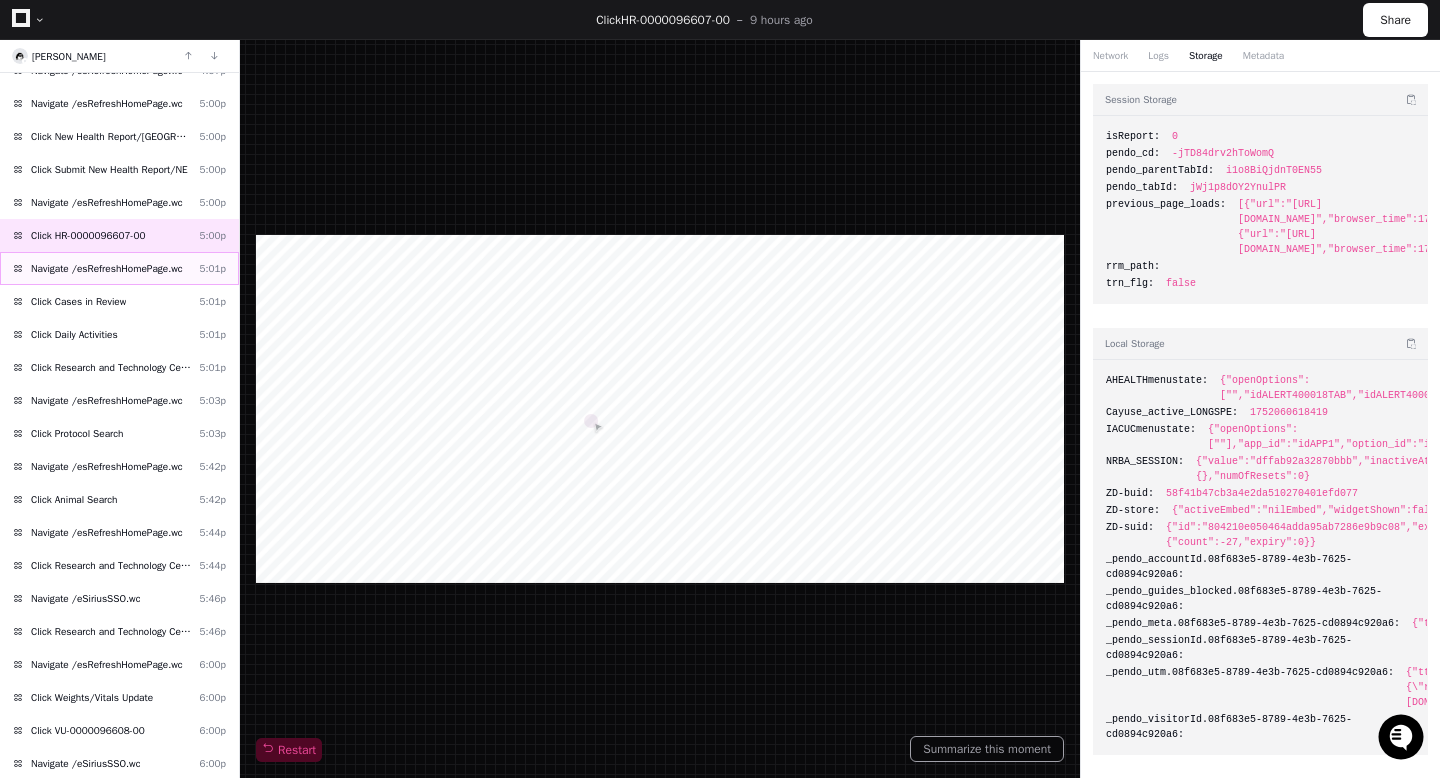 click on "Navigate /esRefreshHomePage.wc" 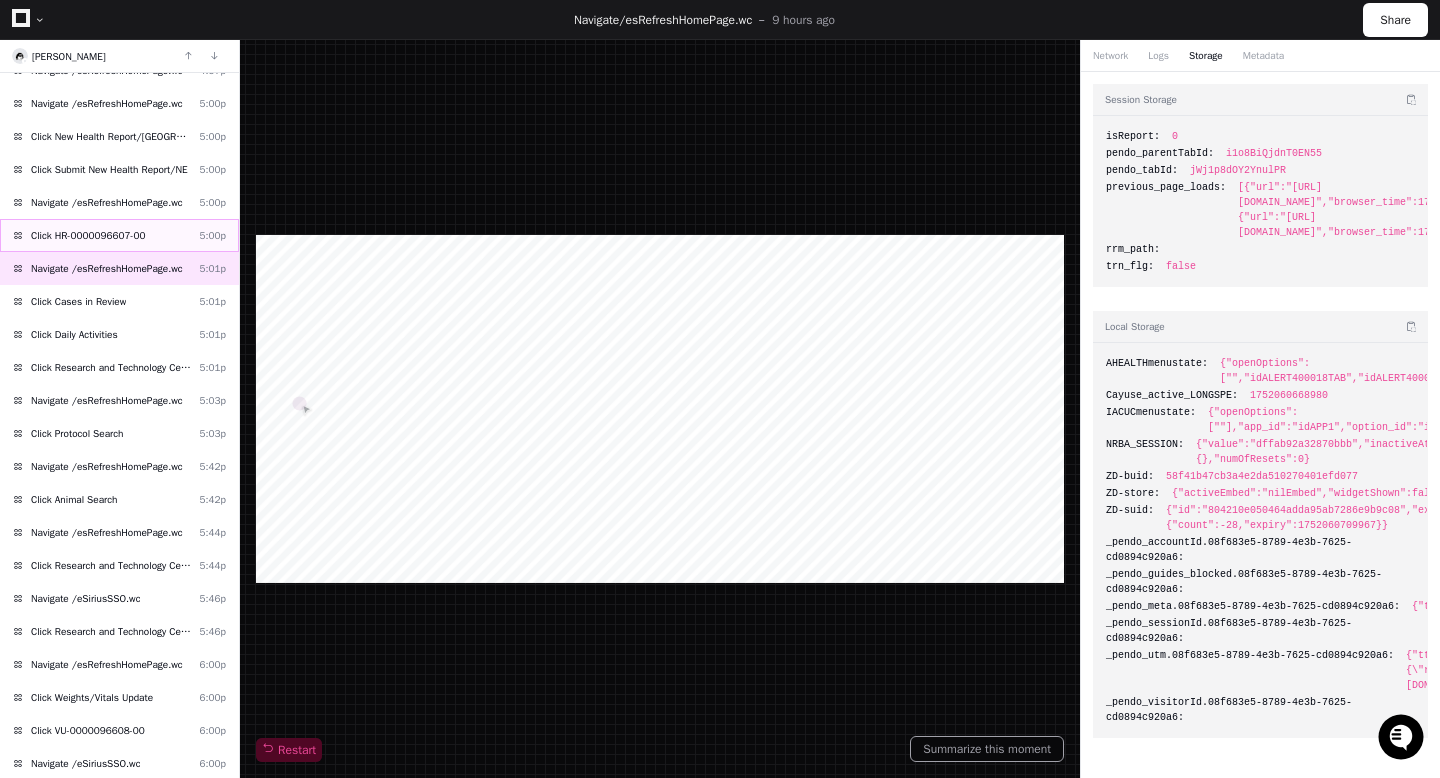 click 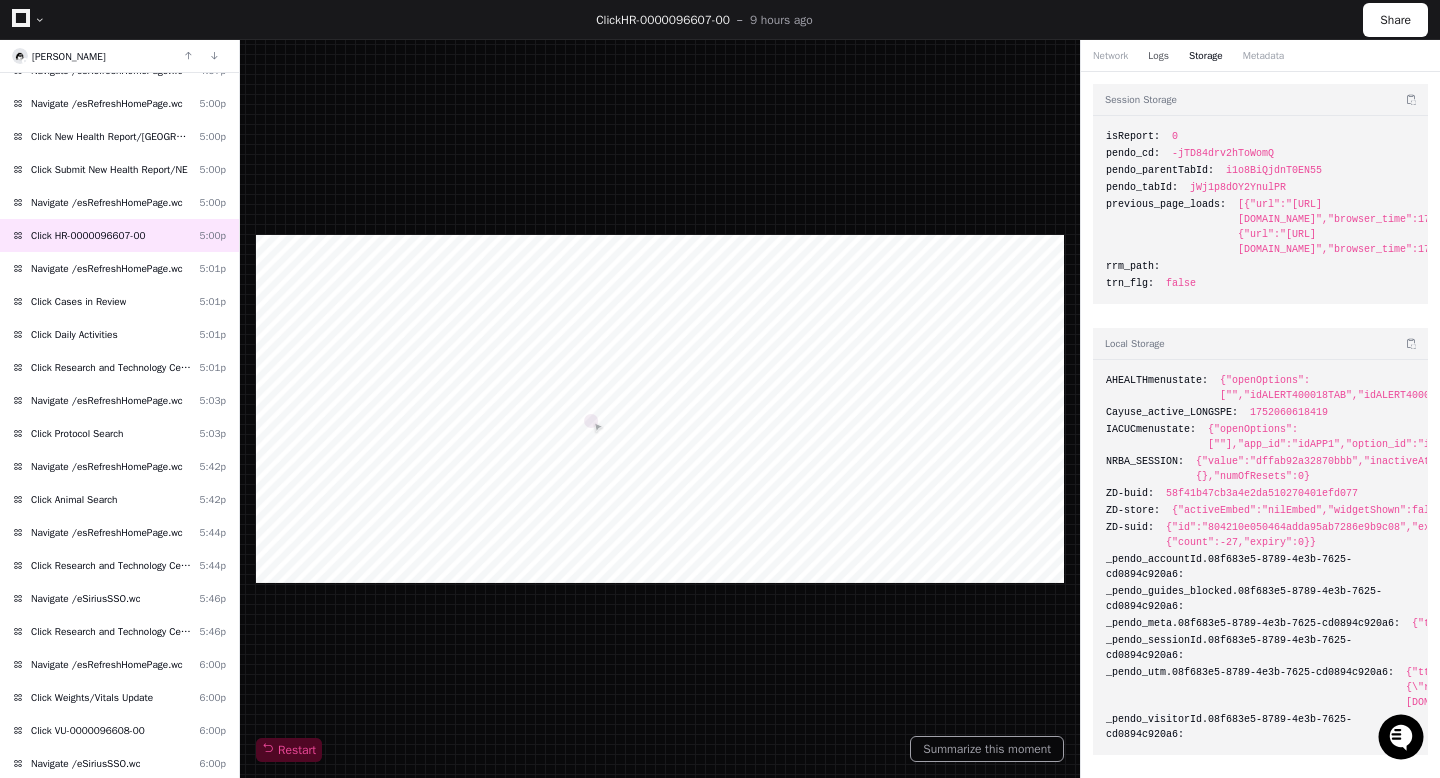 click on "Logs" 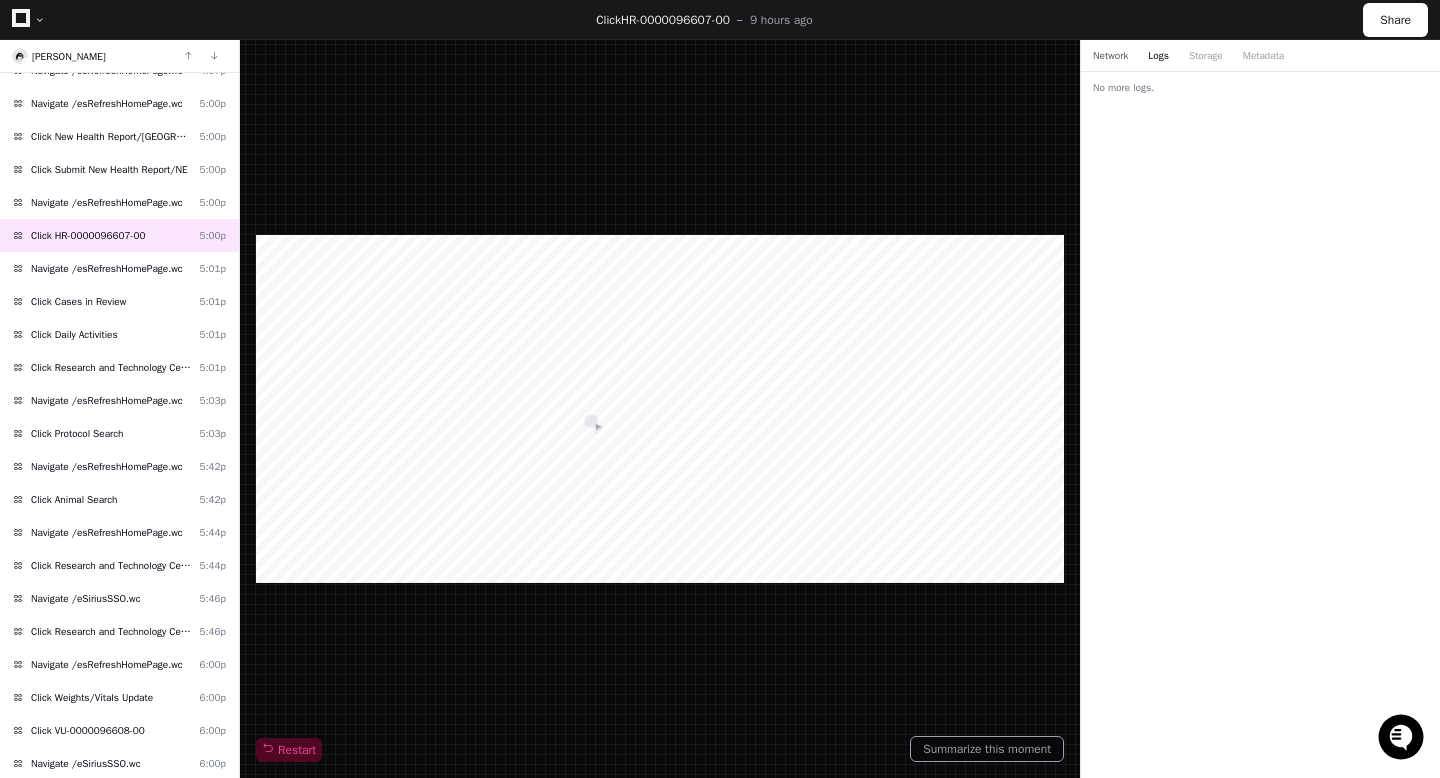 click on "Network" 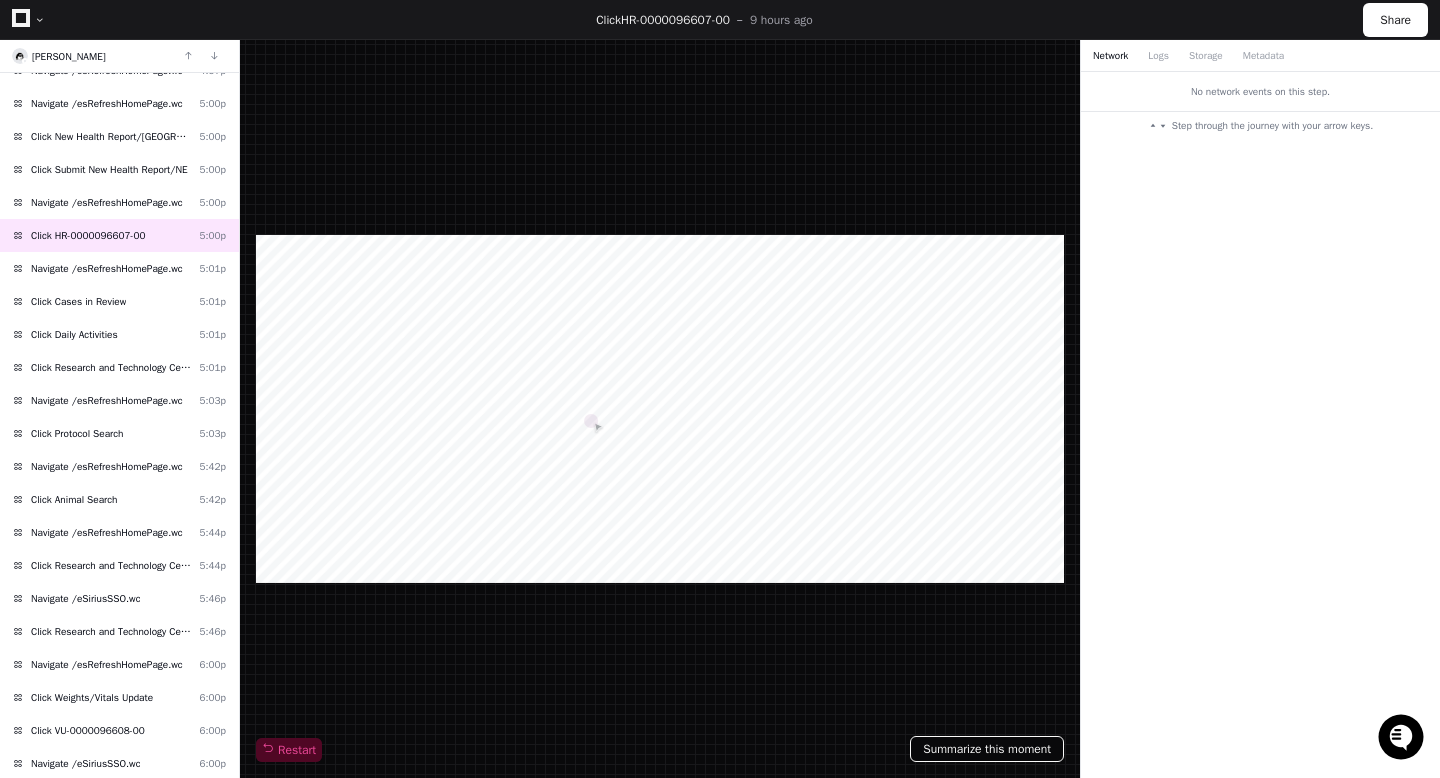 click on "Summarize this moment" 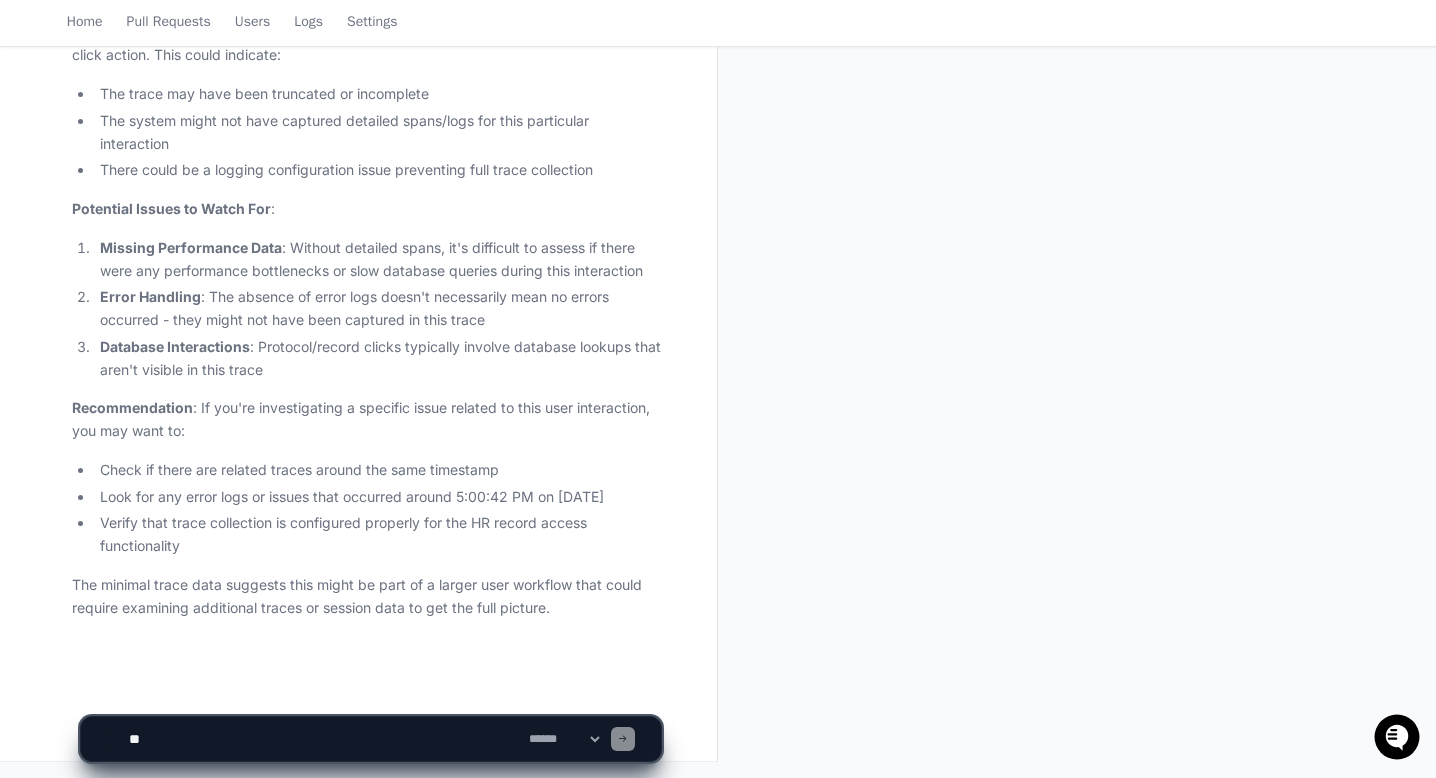 scroll, scrollTop: 931, scrollLeft: 0, axis: vertical 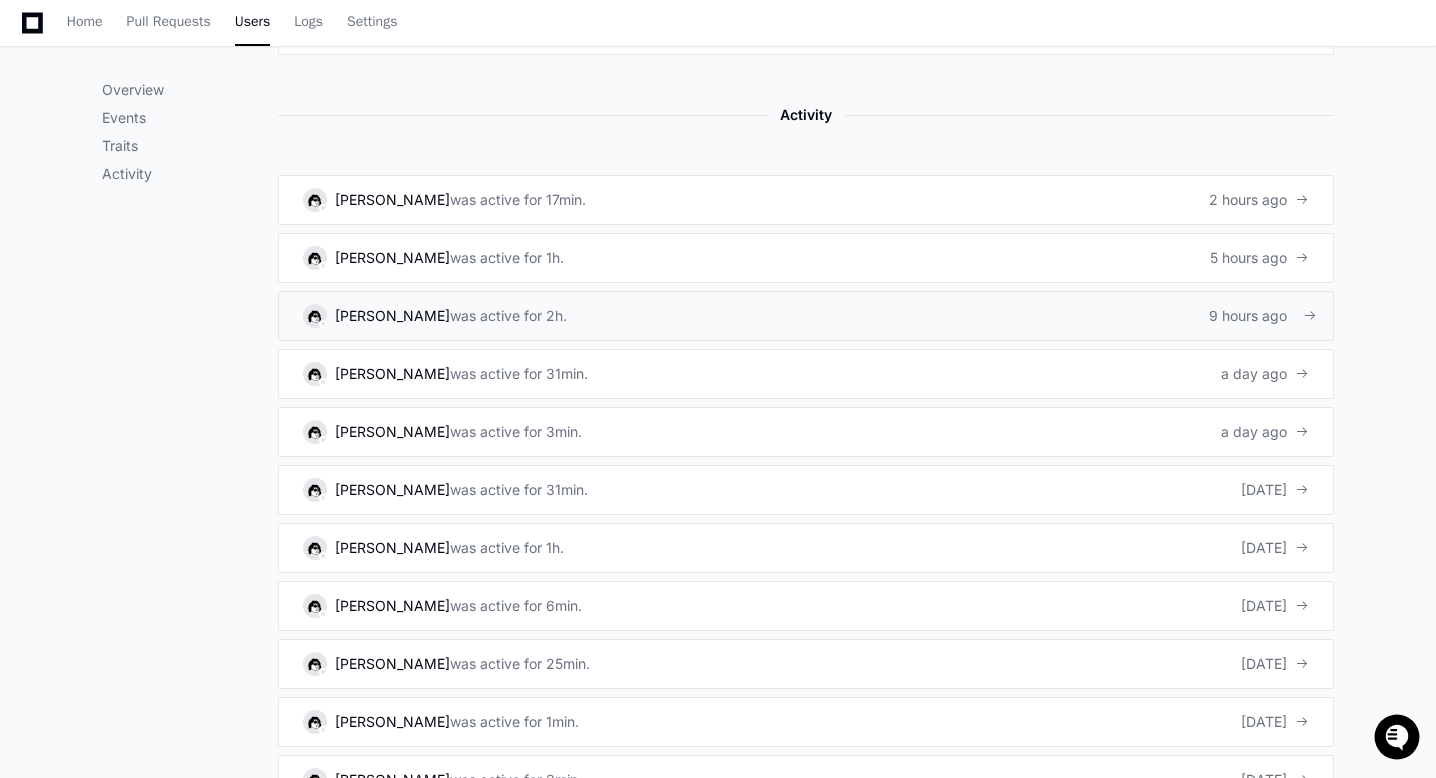 click on "Emily Longspaugh   was active for 2h.  9 hours ago" 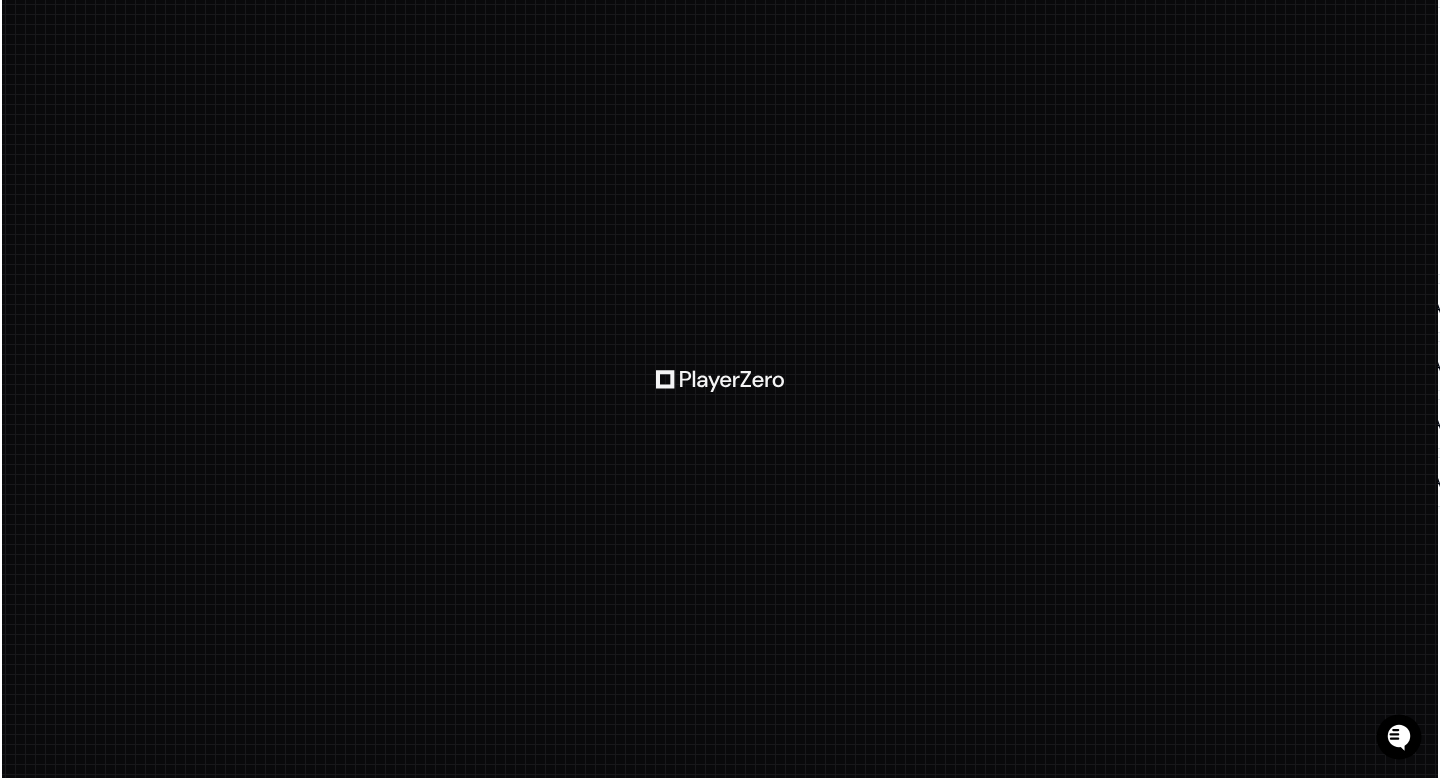 scroll, scrollTop: 0, scrollLeft: 0, axis: both 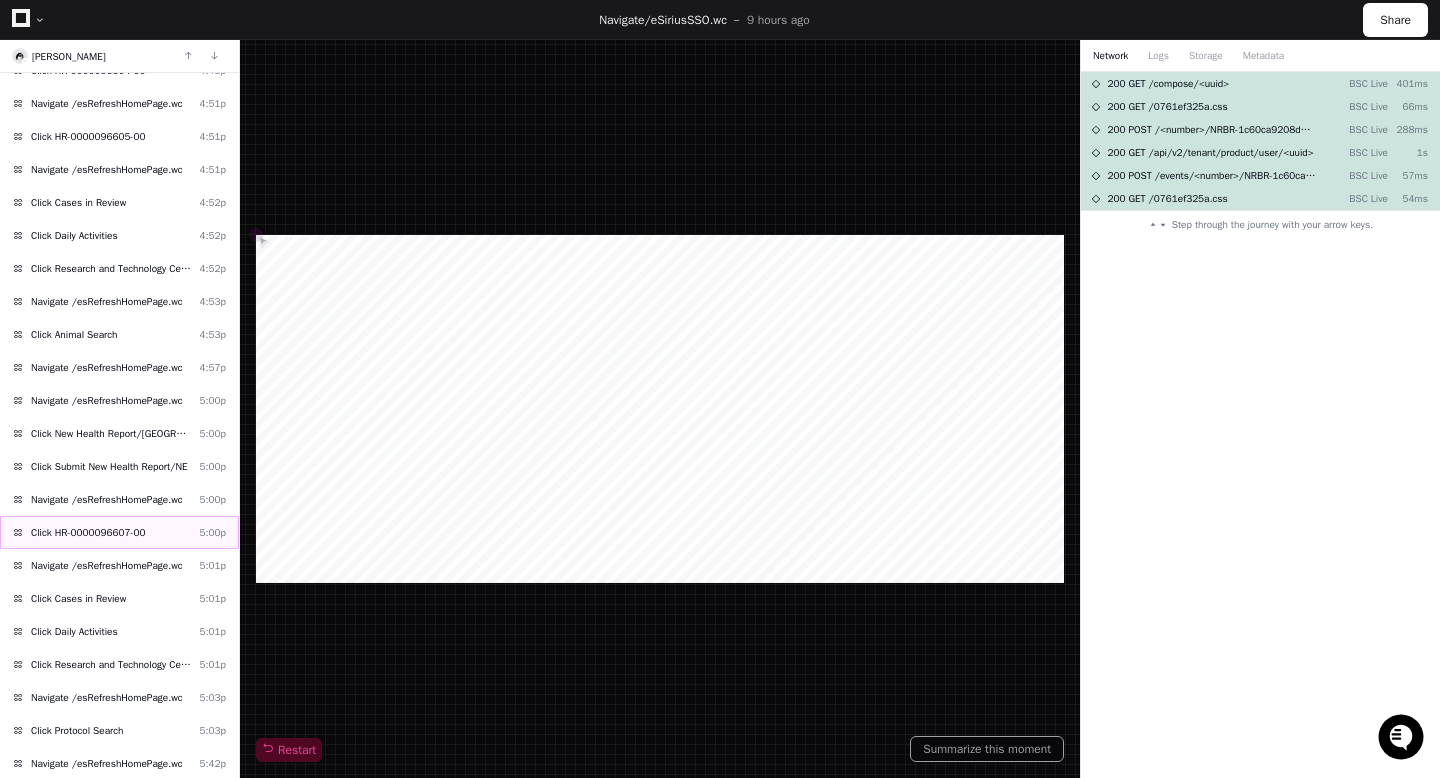 click on "Click HR-0000096607-00" 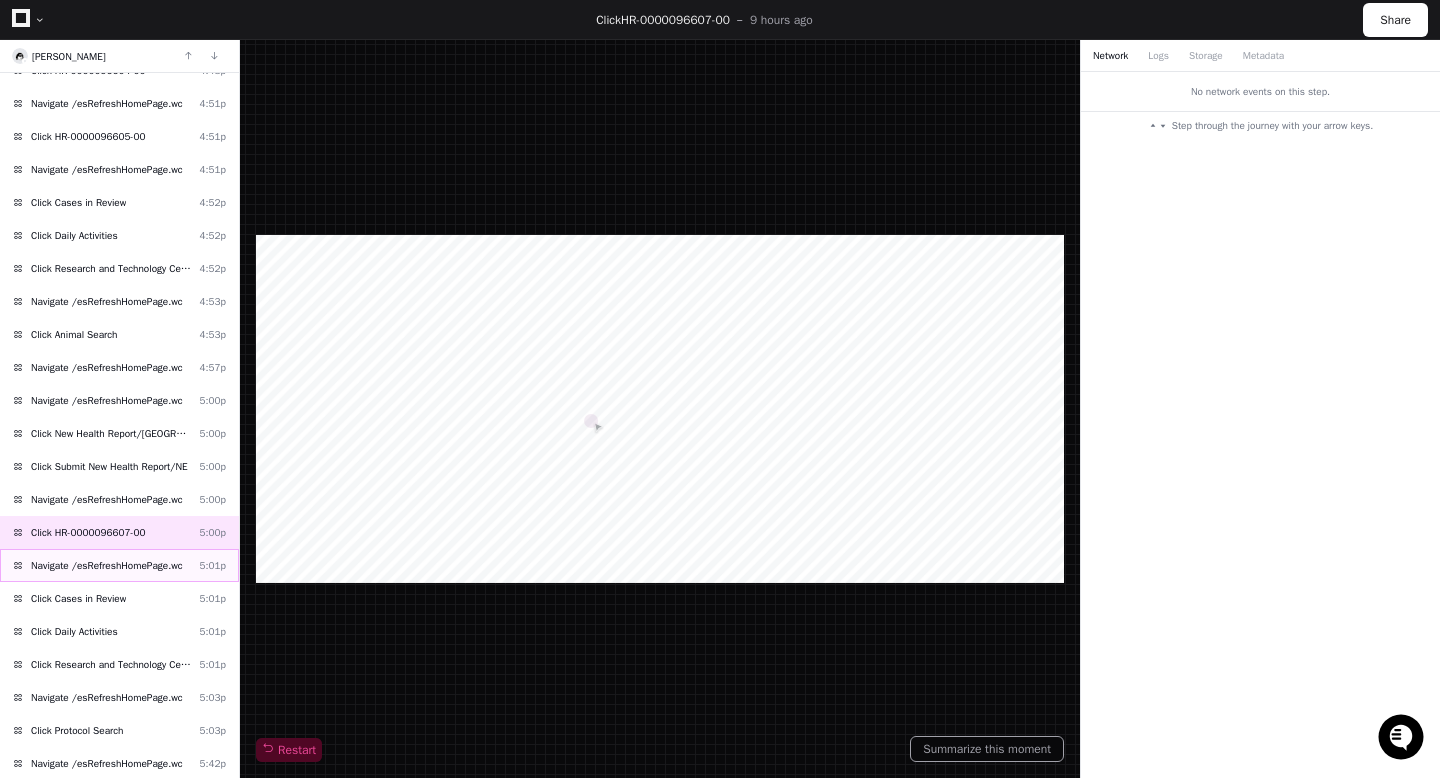 click on "Navigate /esRefreshHomePage.wc" 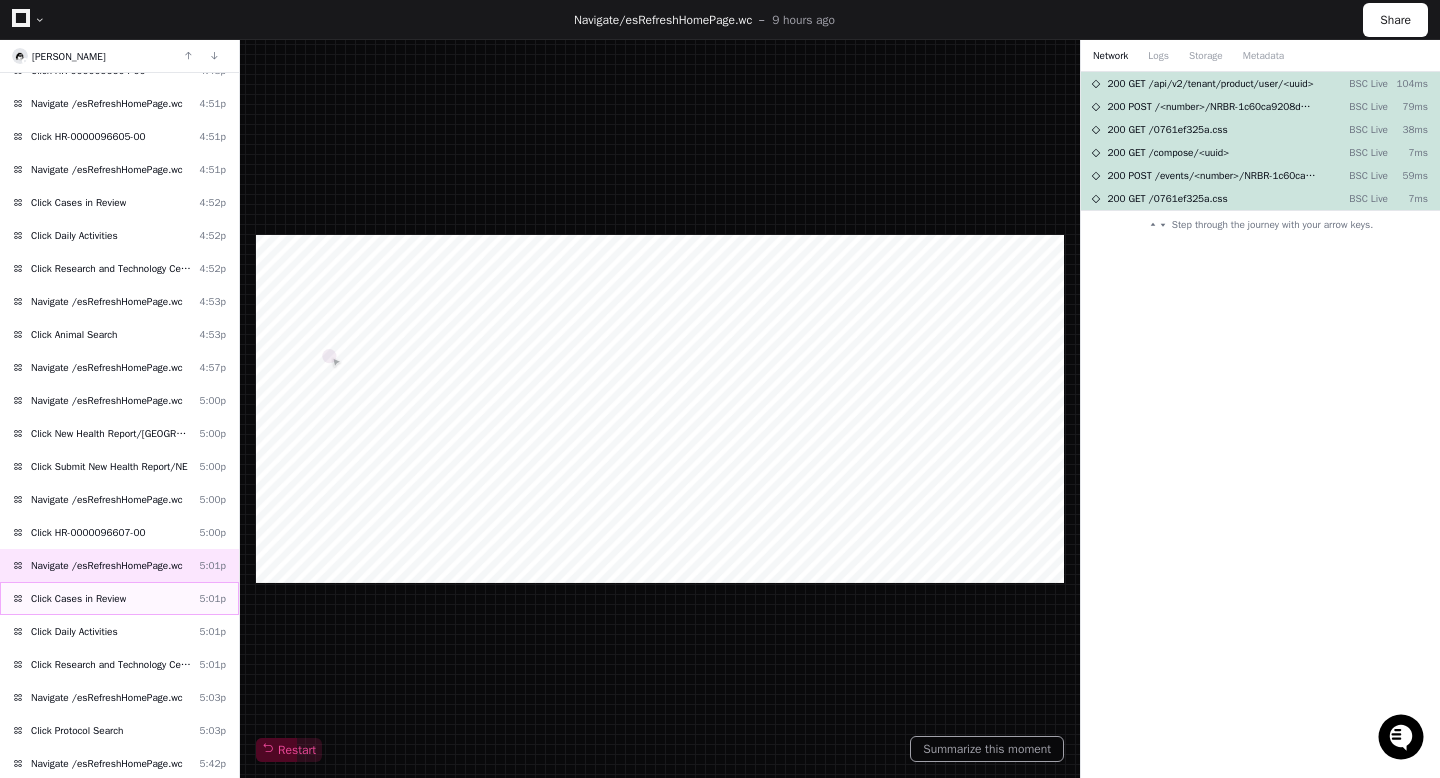 click on "Click Cases in Review" 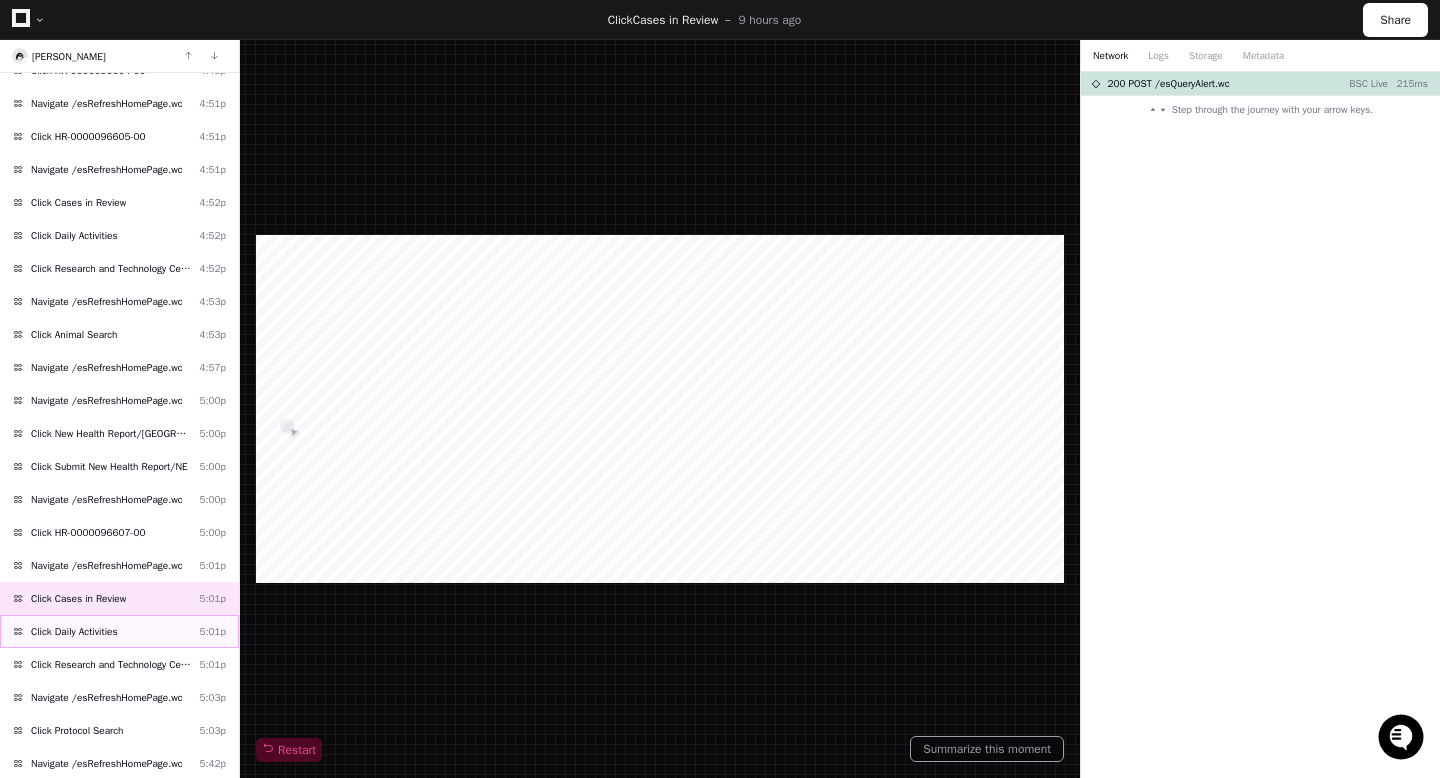 click on "Click Daily Activities" 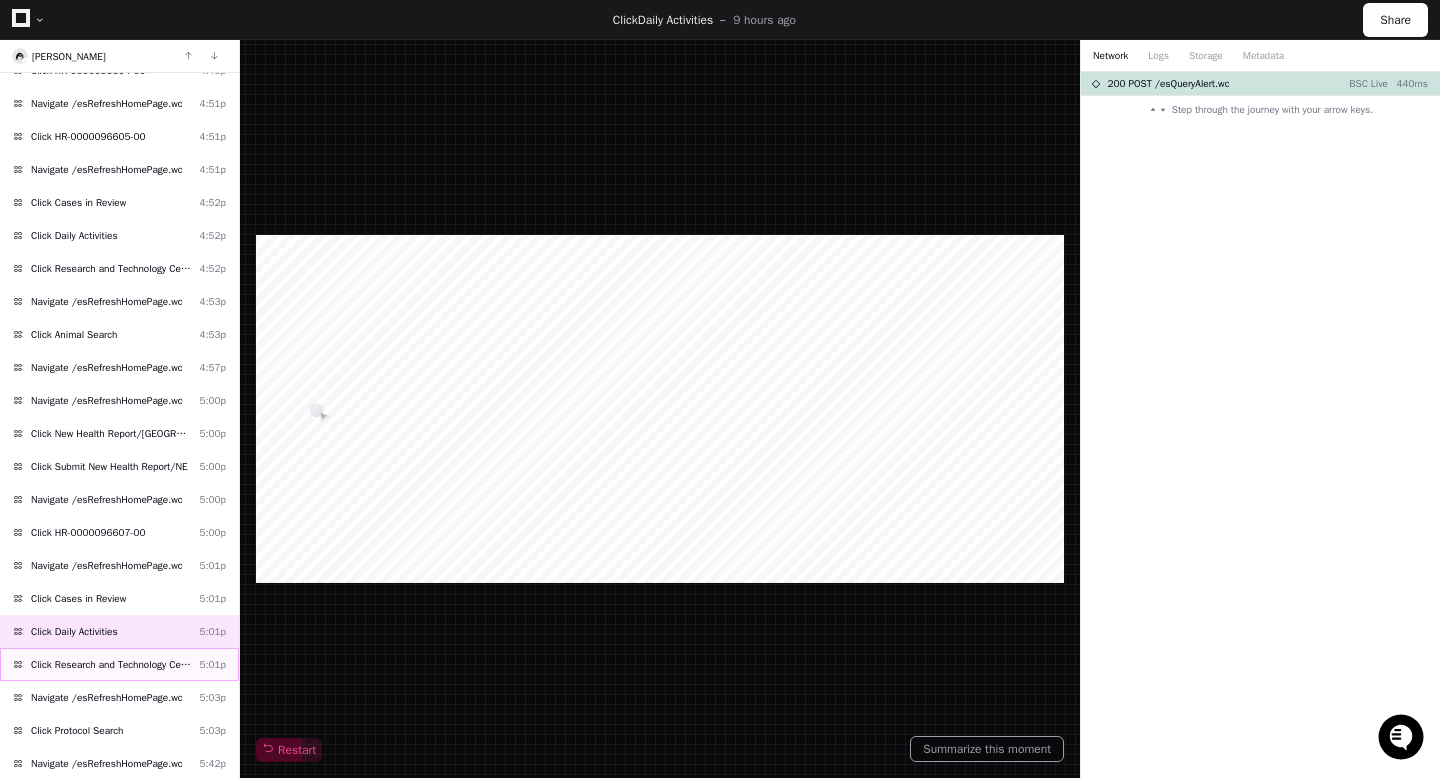 click on "Click Research and Technology Center" 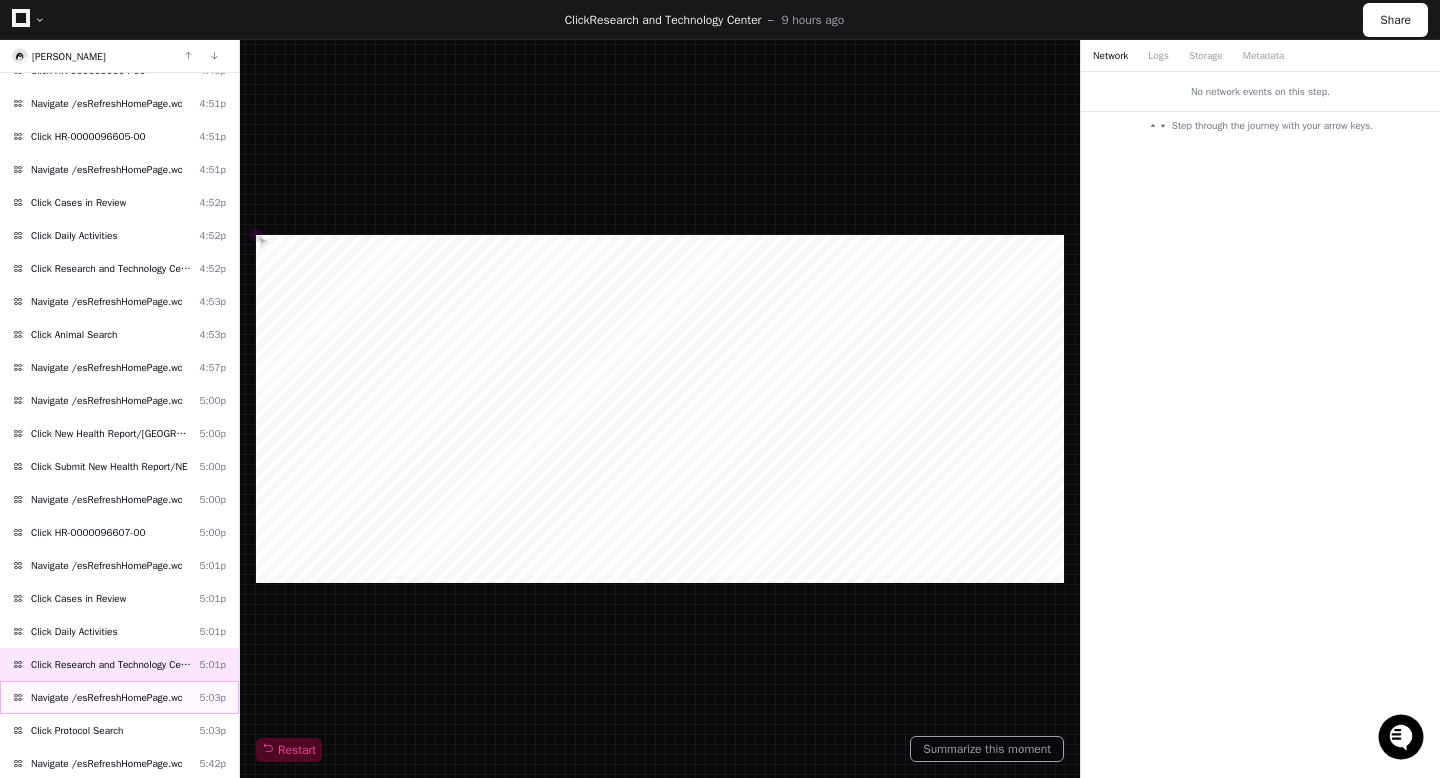click on "Navigate /esRefreshHomePage.wc  5:03p" 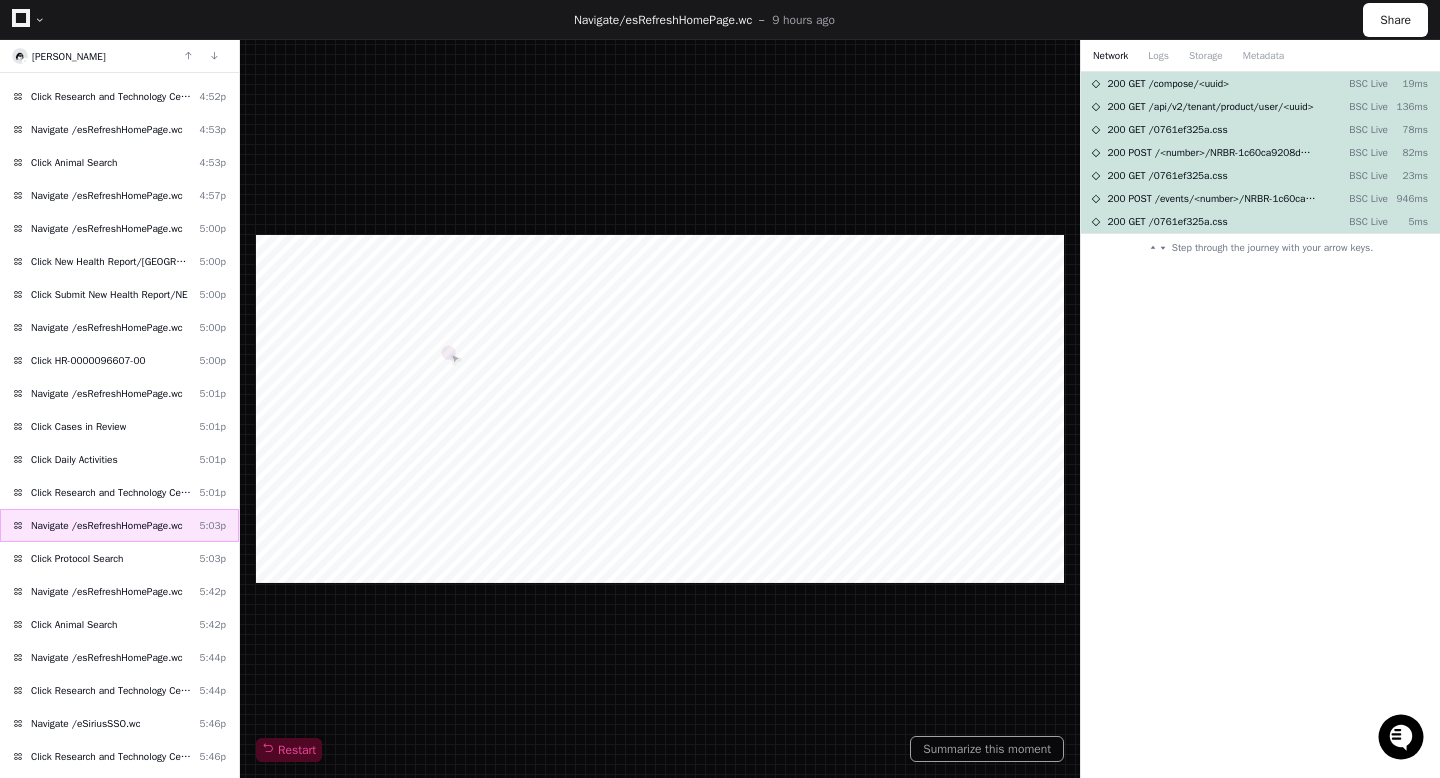 scroll, scrollTop: 1546, scrollLeft: 0, axis: vertical 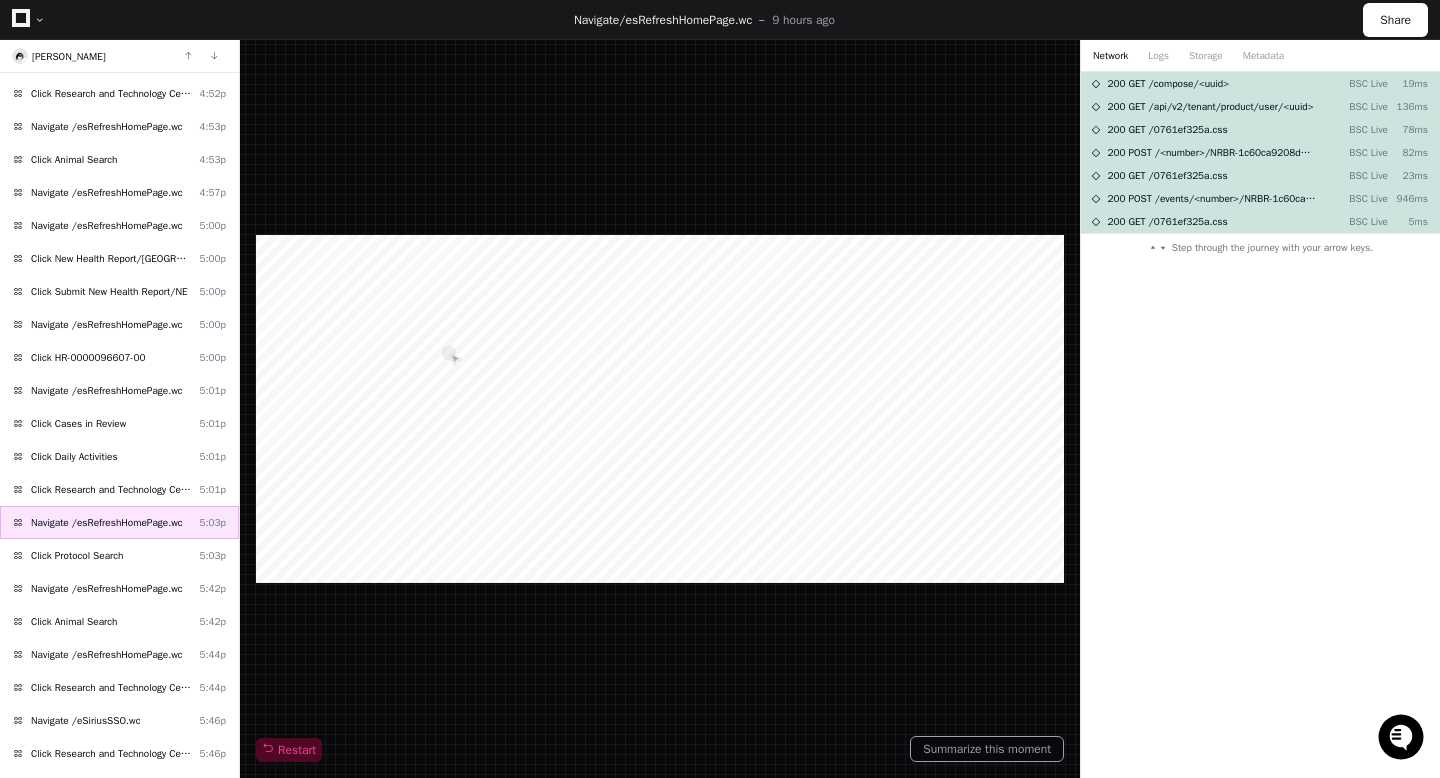 click on "Click Research and Technology Center" 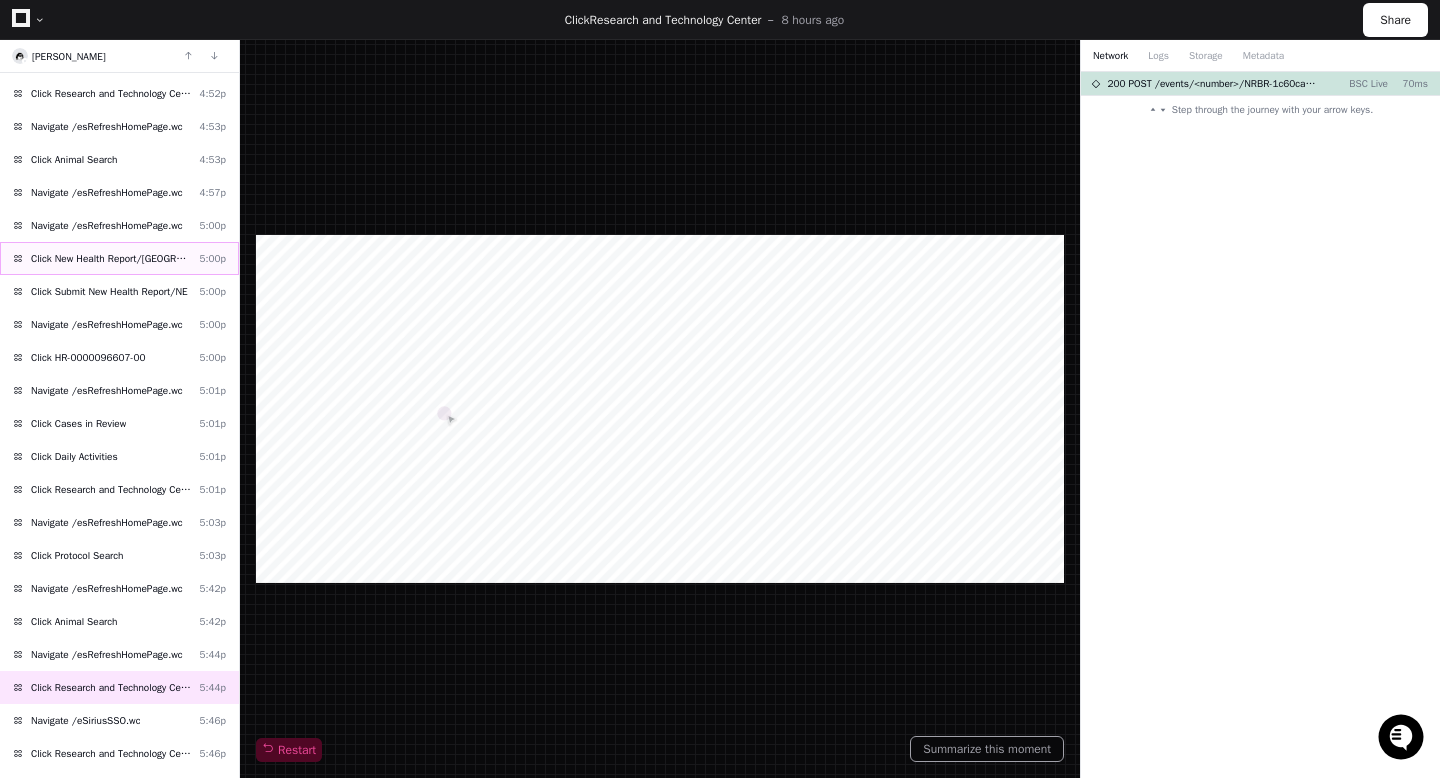 click on "Click New Health Report/[GEOGRAPHIC_DATA]" 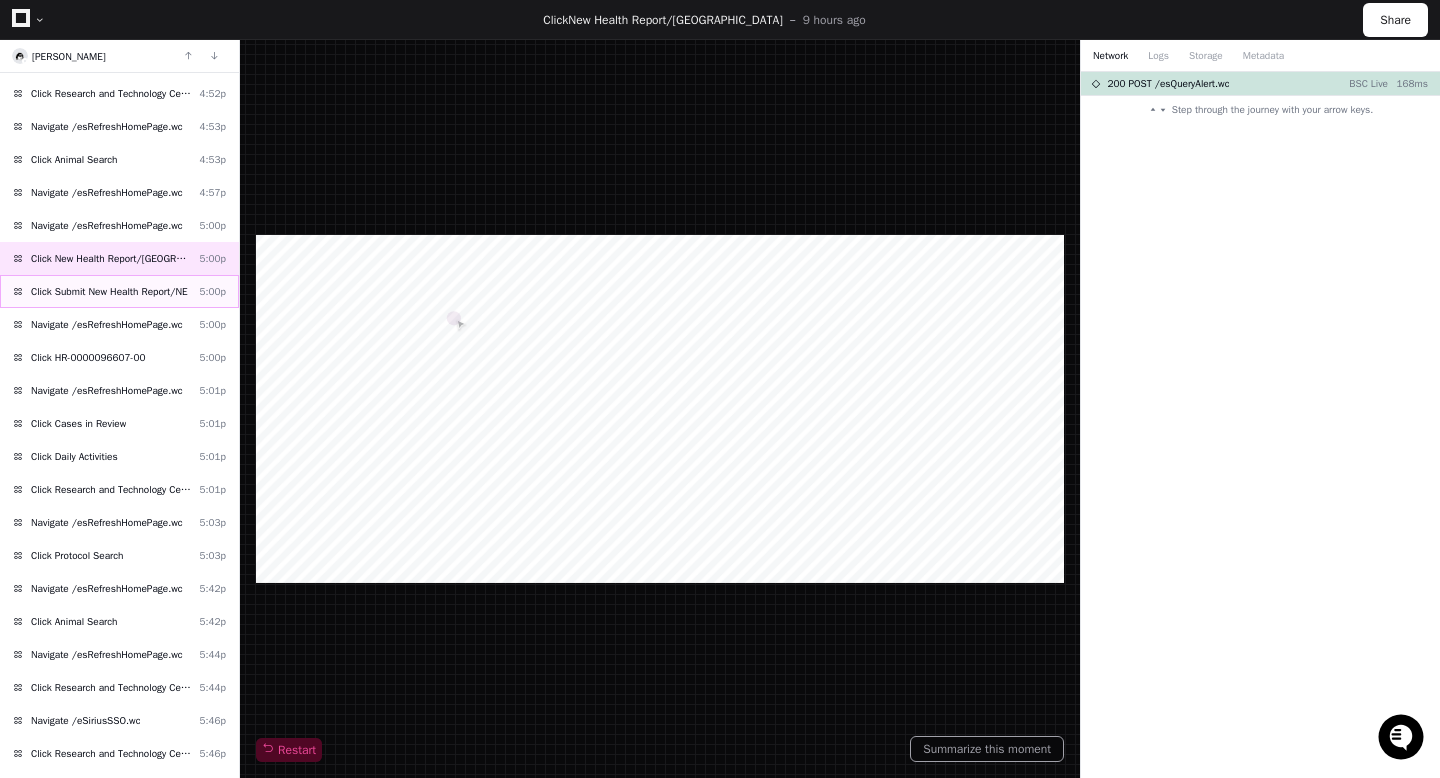 click on "Click Submit New Health Report/NE" 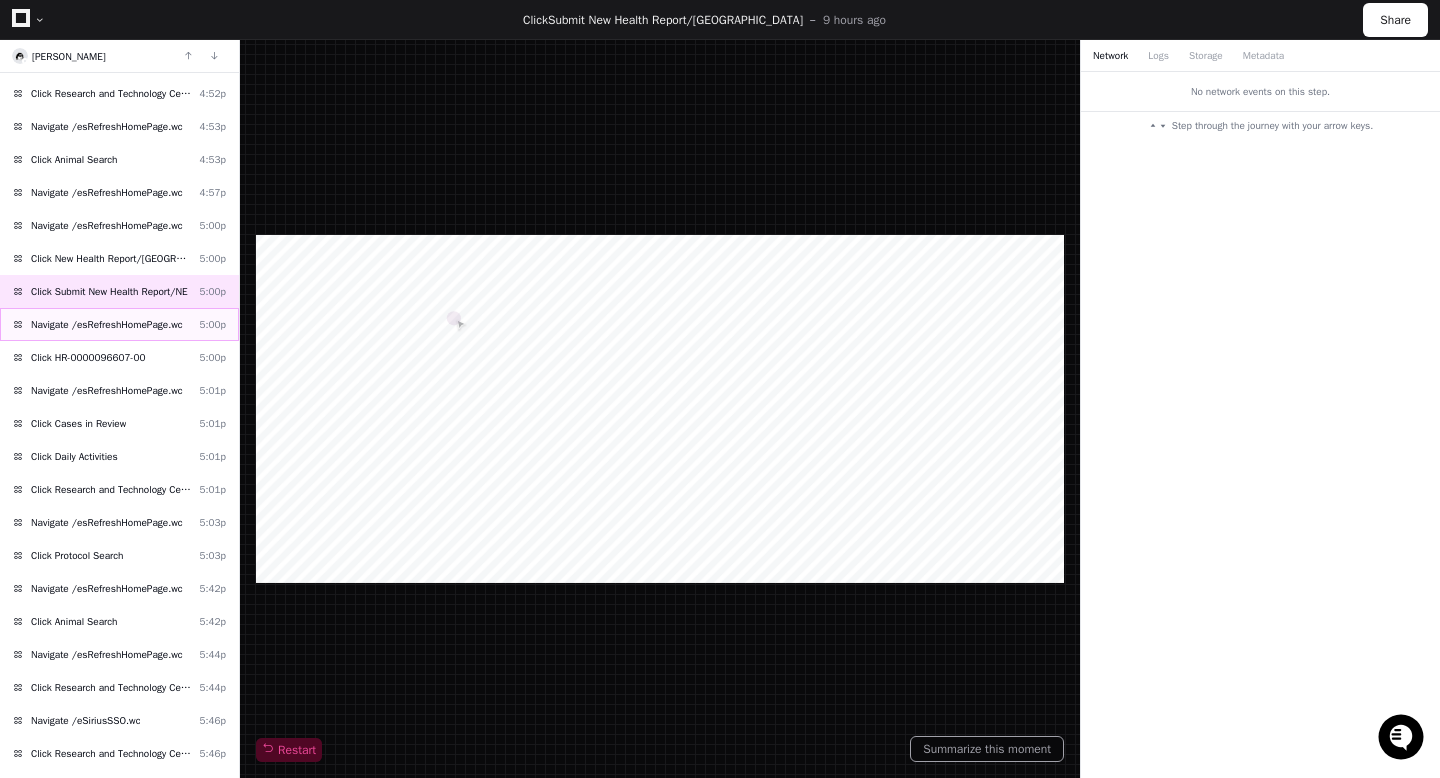 click on "Navigate /esRefreshHomePage.wc" 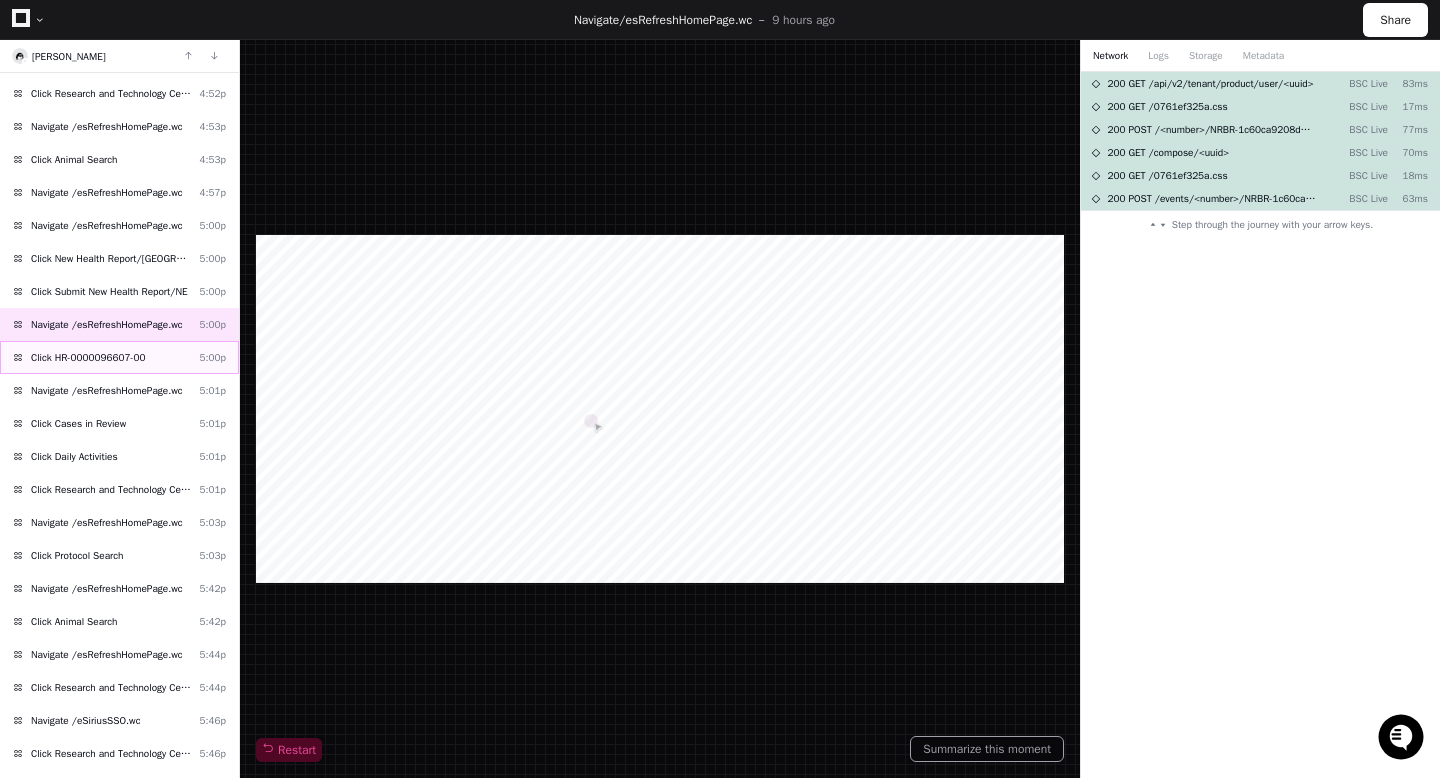 click on "Click HR-0000096607-00" 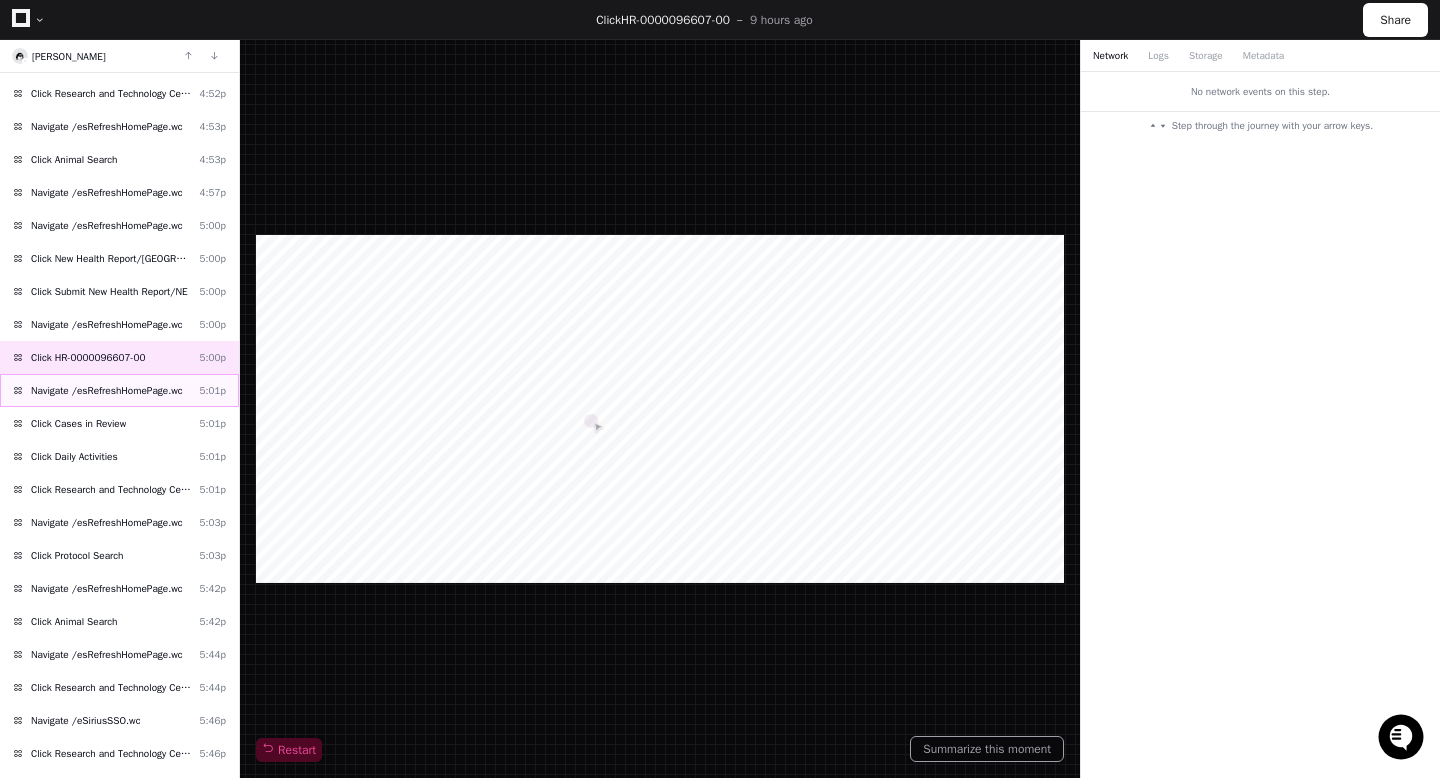 click on "Navigate /esRefreshHomePage.wc" 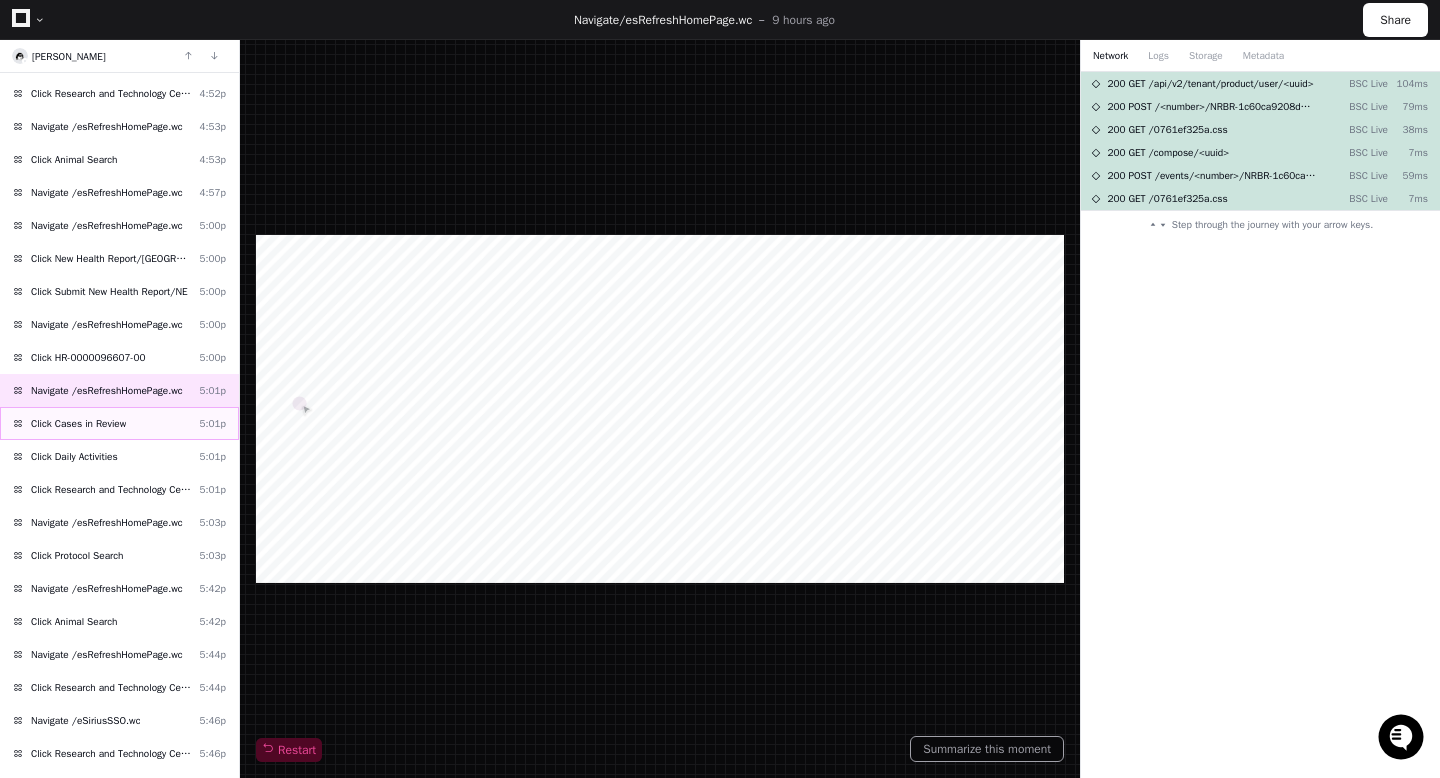 click on "Click Cases in Review" 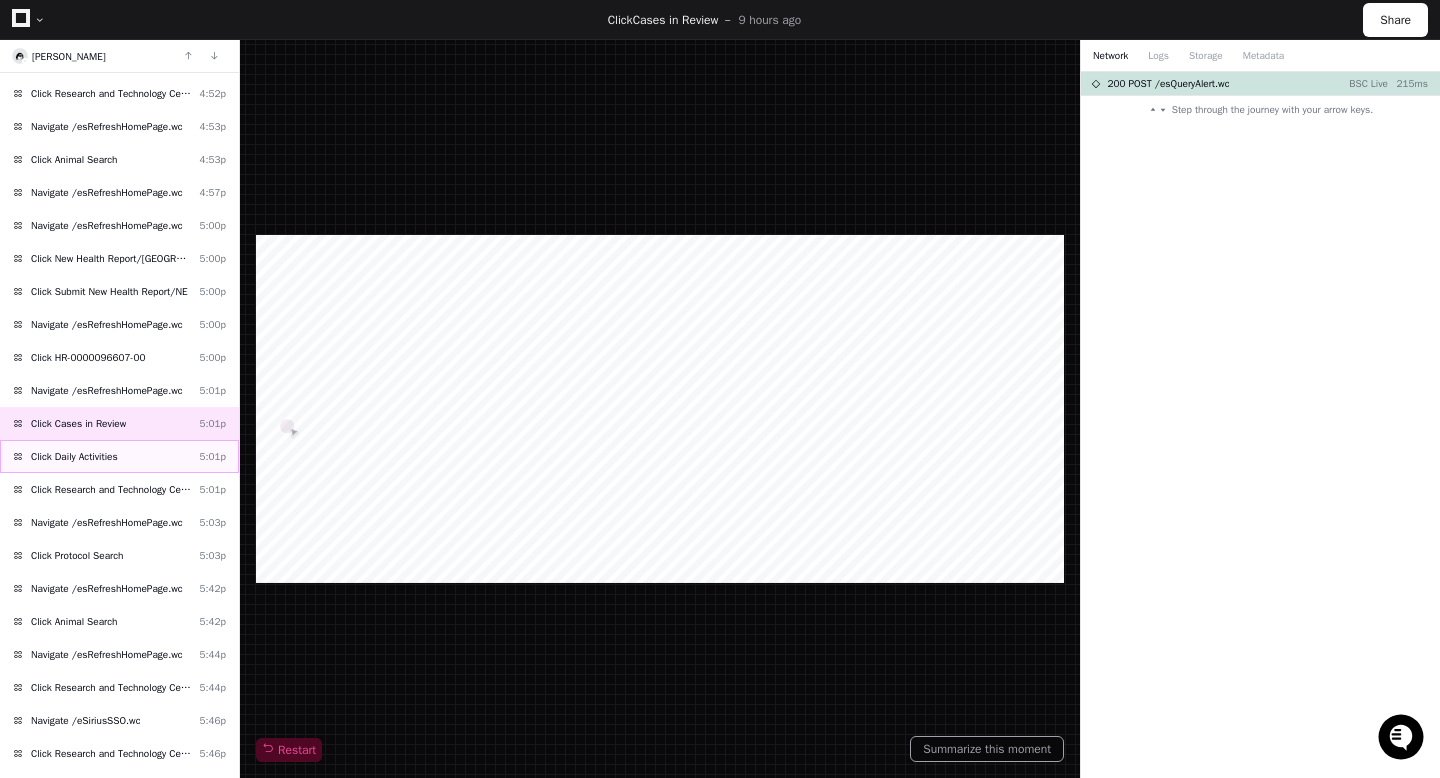 click on "Click Daily Activities" 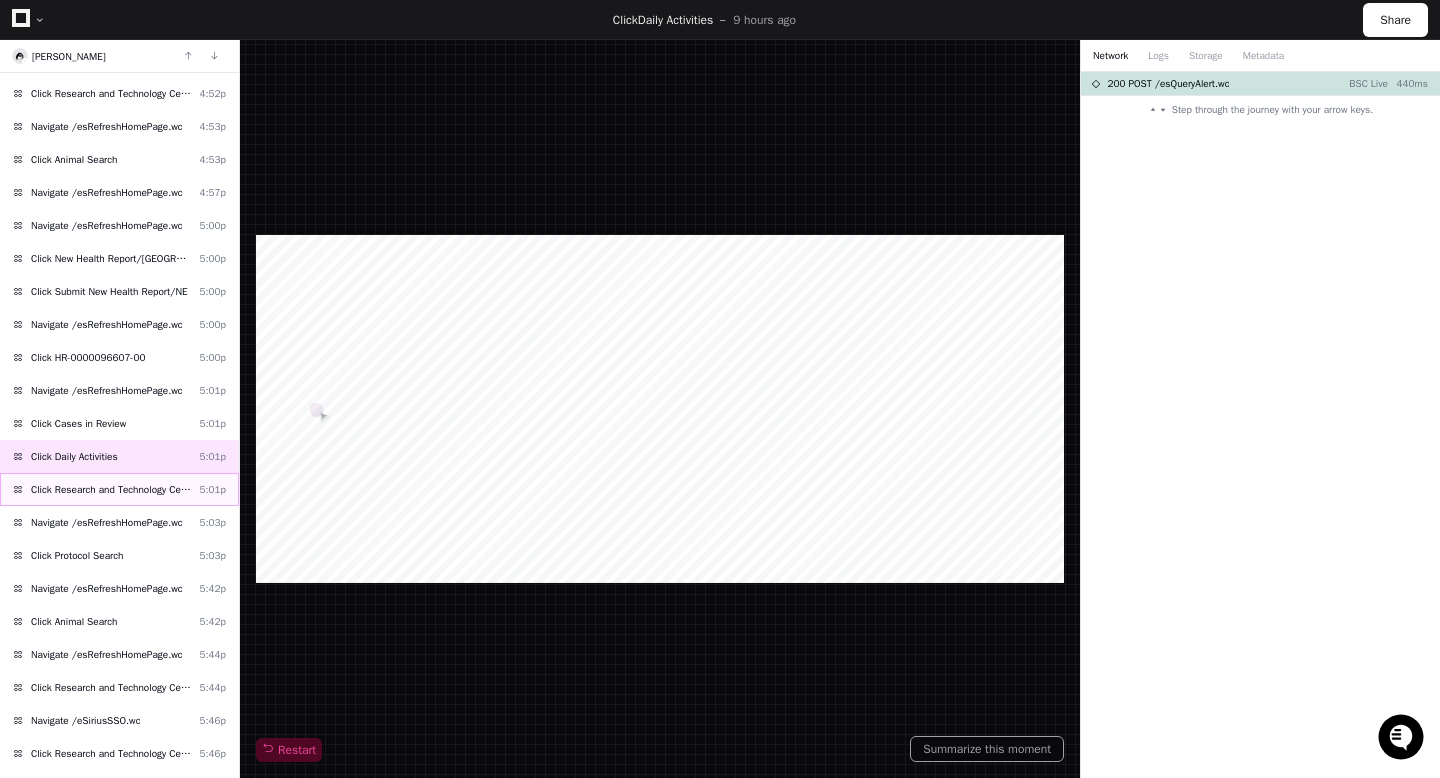 click on "Click Research and Technology Center  5:01p" 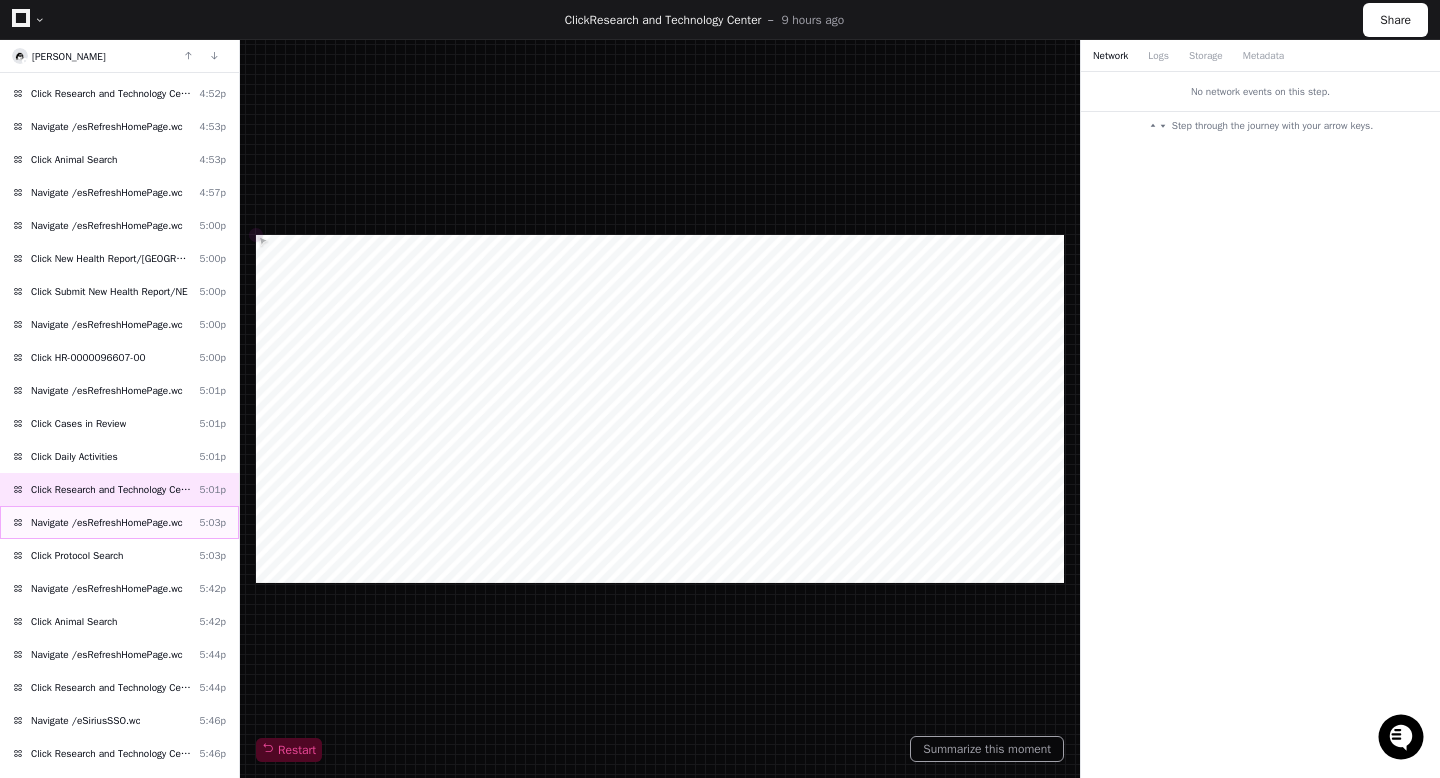 click on "Navigate /esRefreshHomePage.wc" 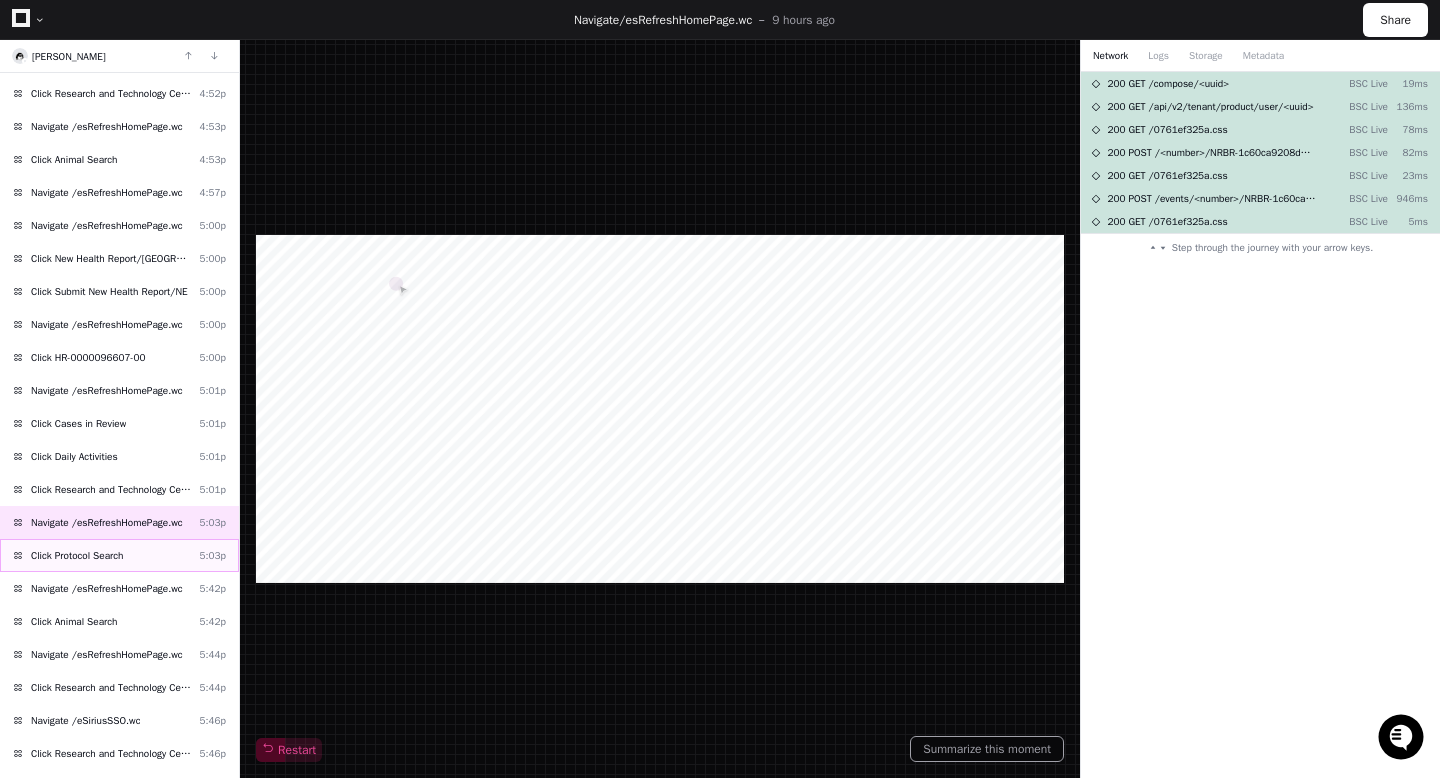 click on "Click Protocol Search" 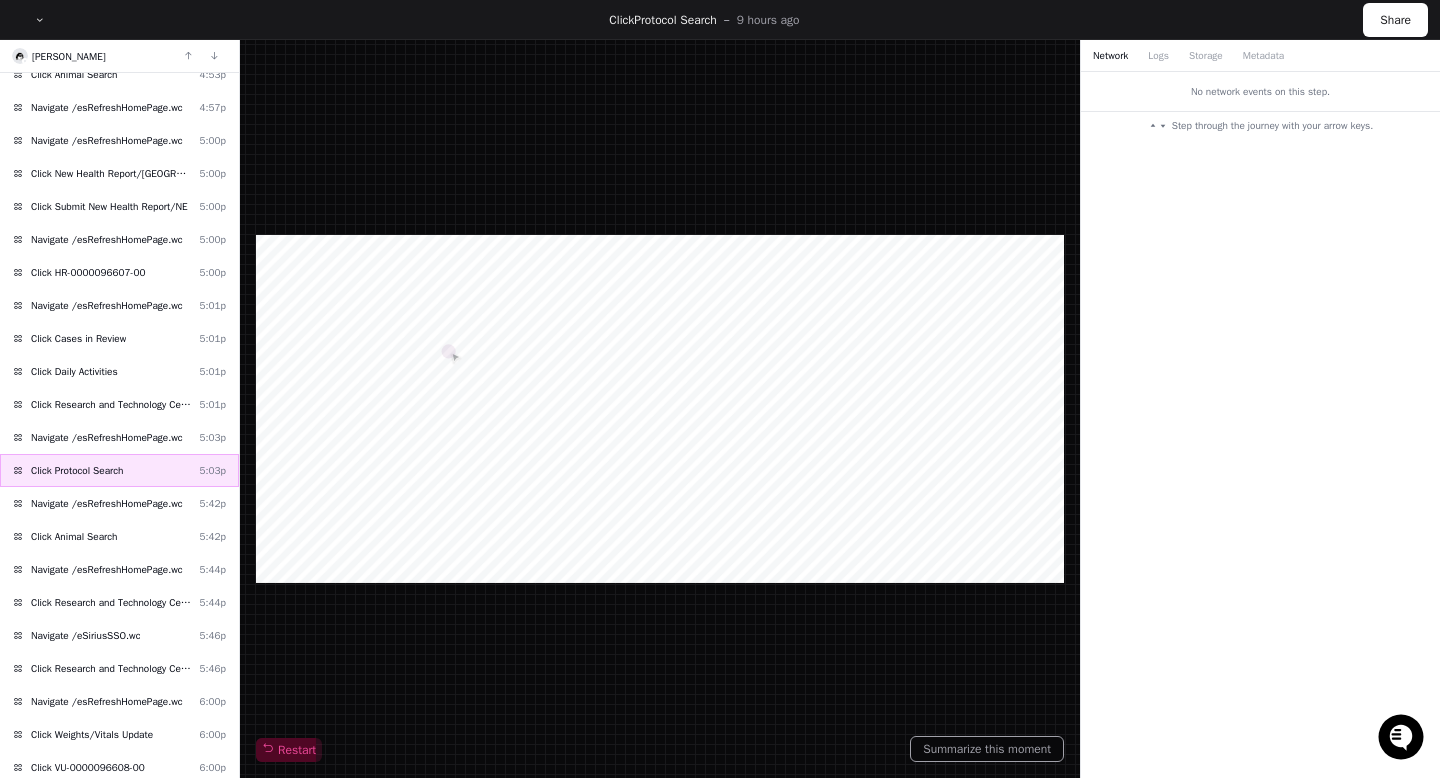 scroll, scrollTop: 1633, scrollLeft: 0, axis: vertical 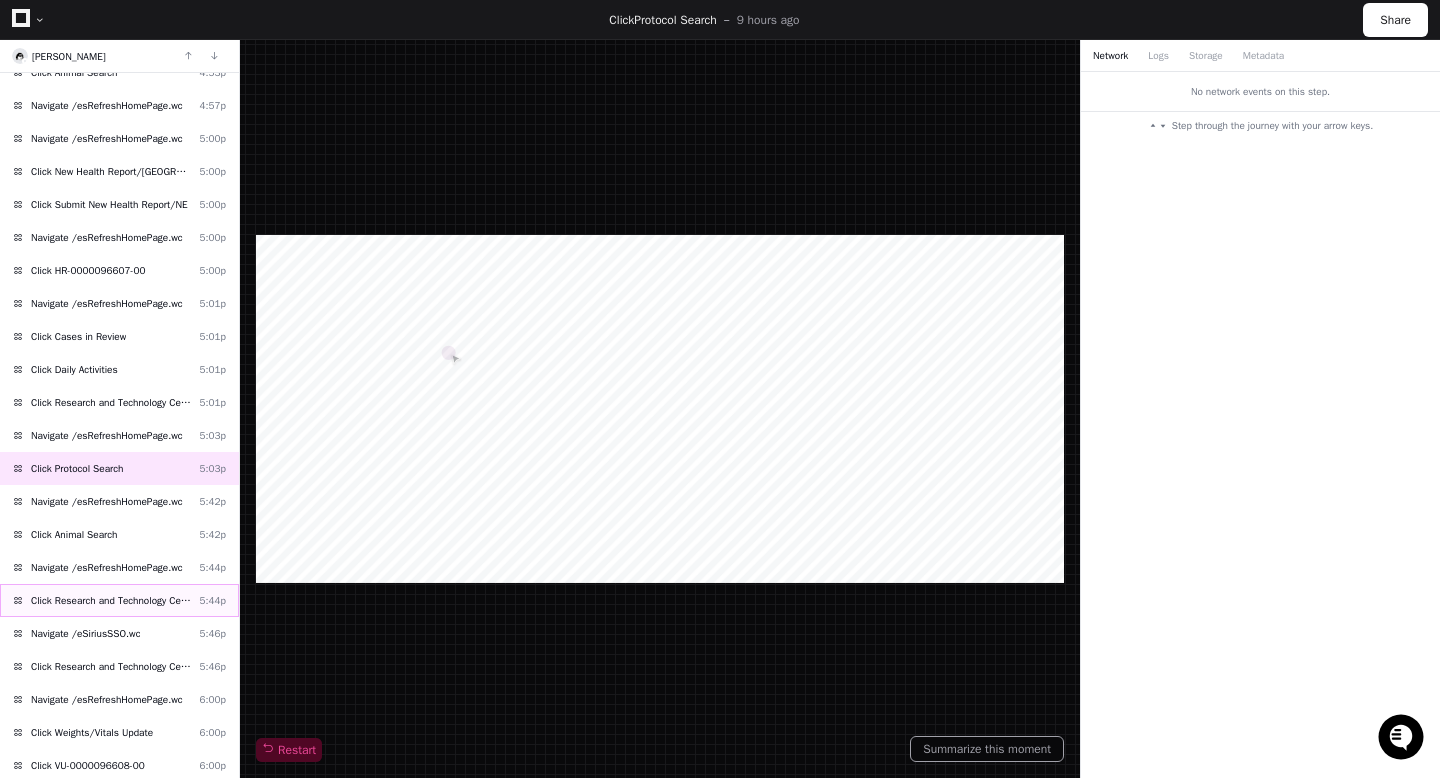 click on "Click Research and Technology Center" 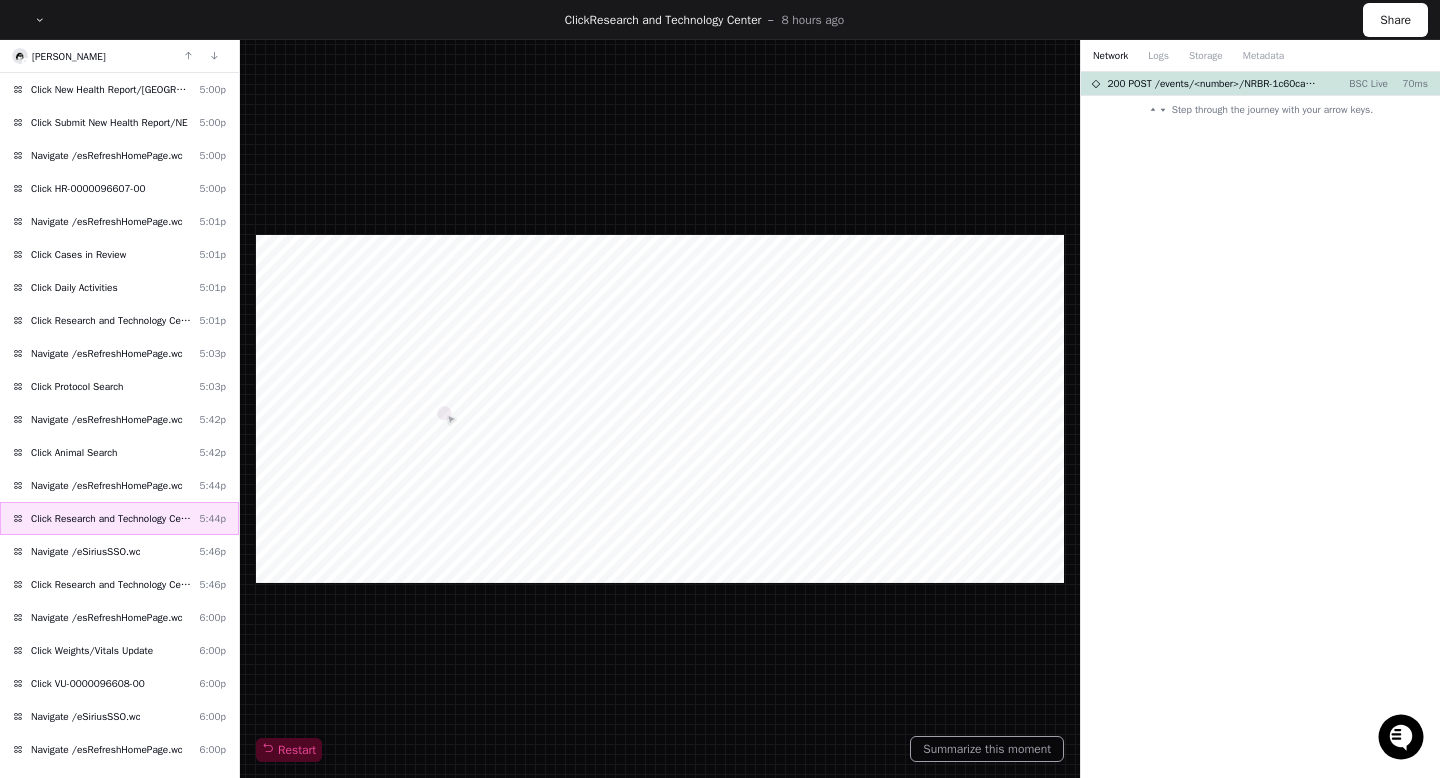 scroll, scrollTop: 1719, scrollLeft: 0, axis: vertical 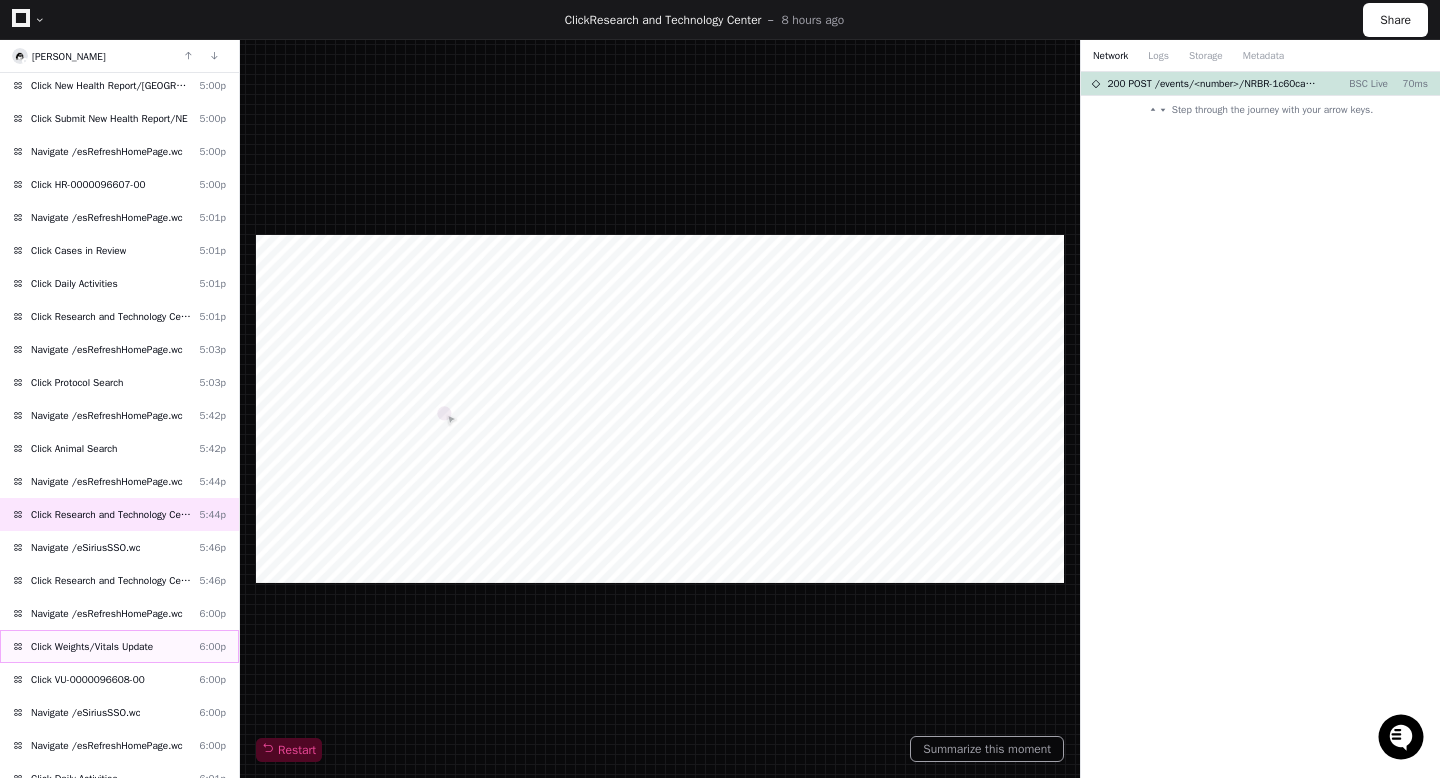 click on "Click Weights/Vitals Update" 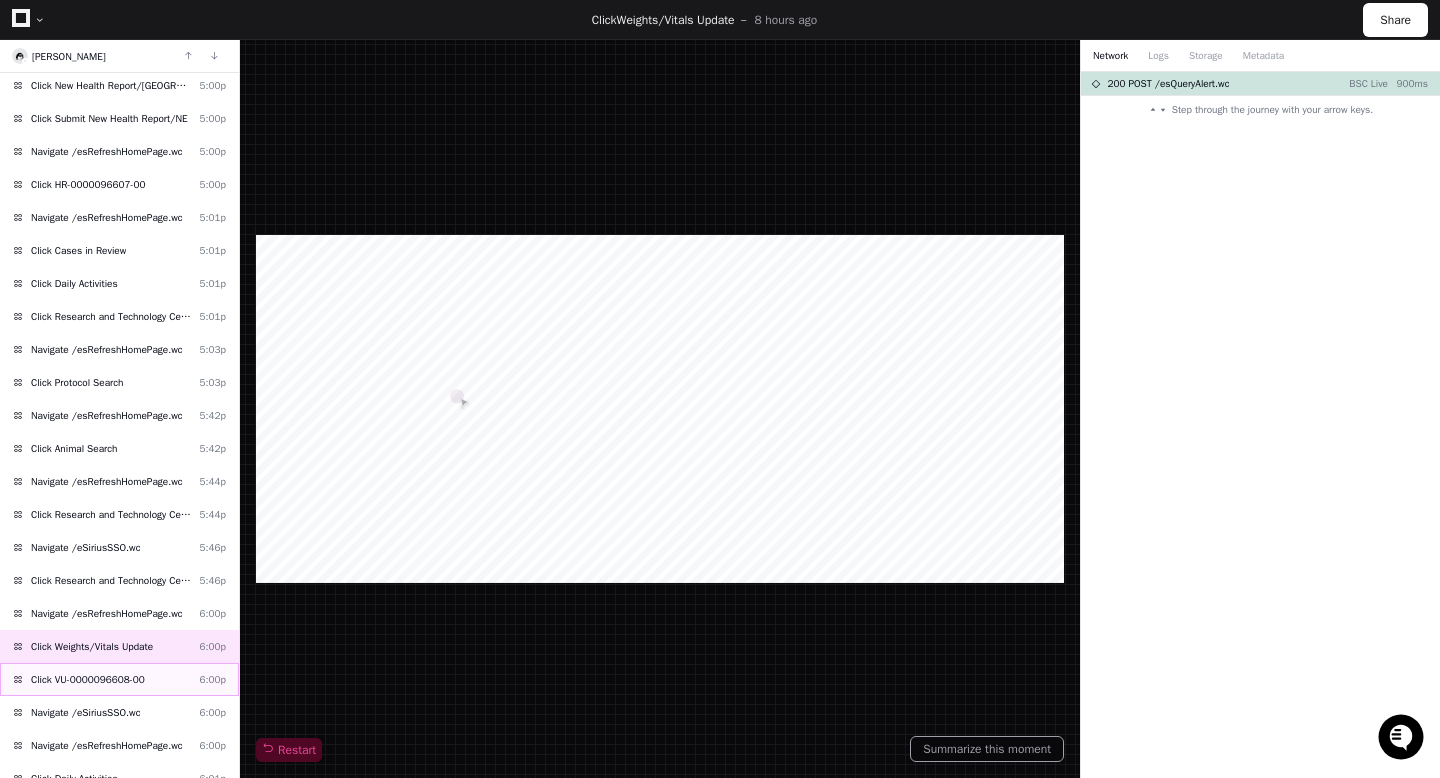 click on "Click VU-0000096608-00" 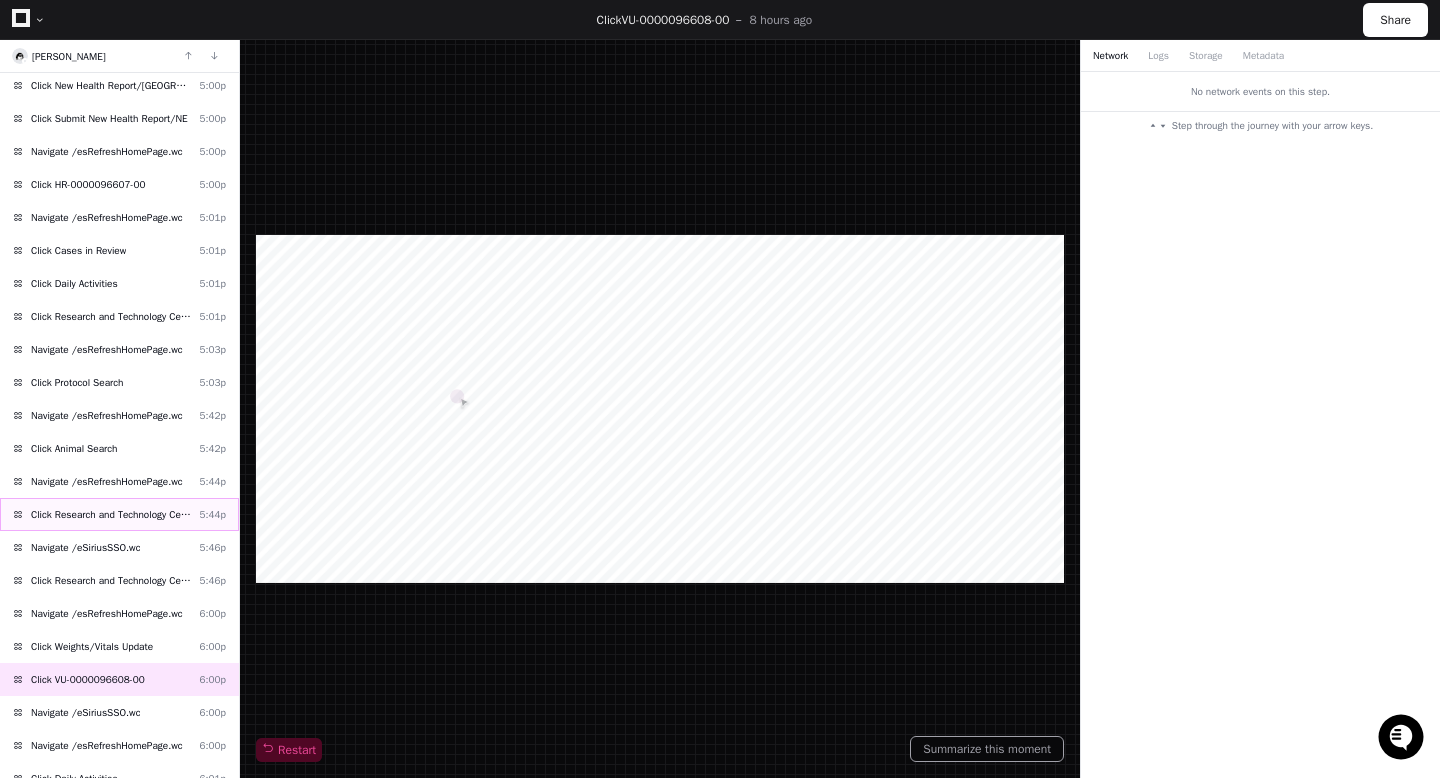 click on "Click Research and Technology Center" 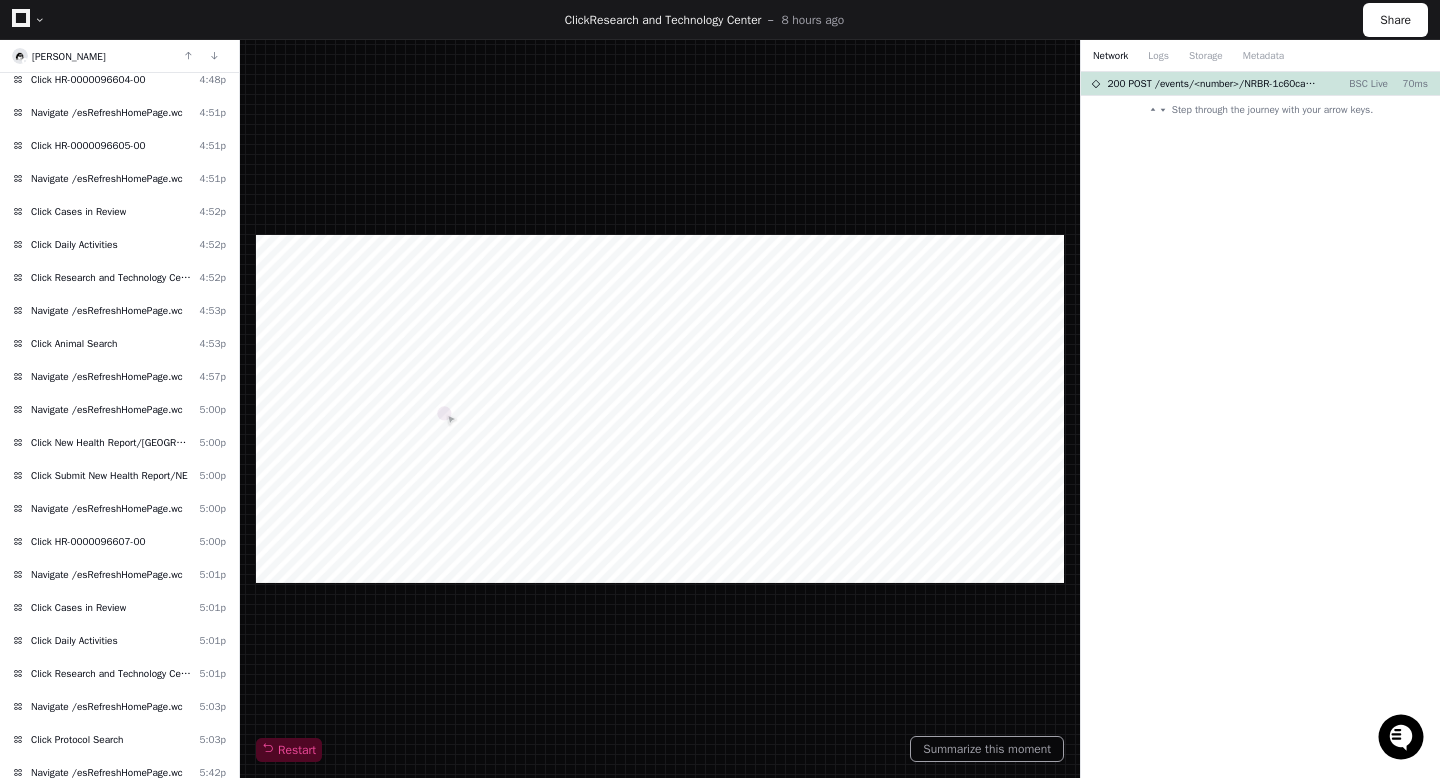 scroll, scrollTop: 1353, scrollLeft: 0, axis: vertical 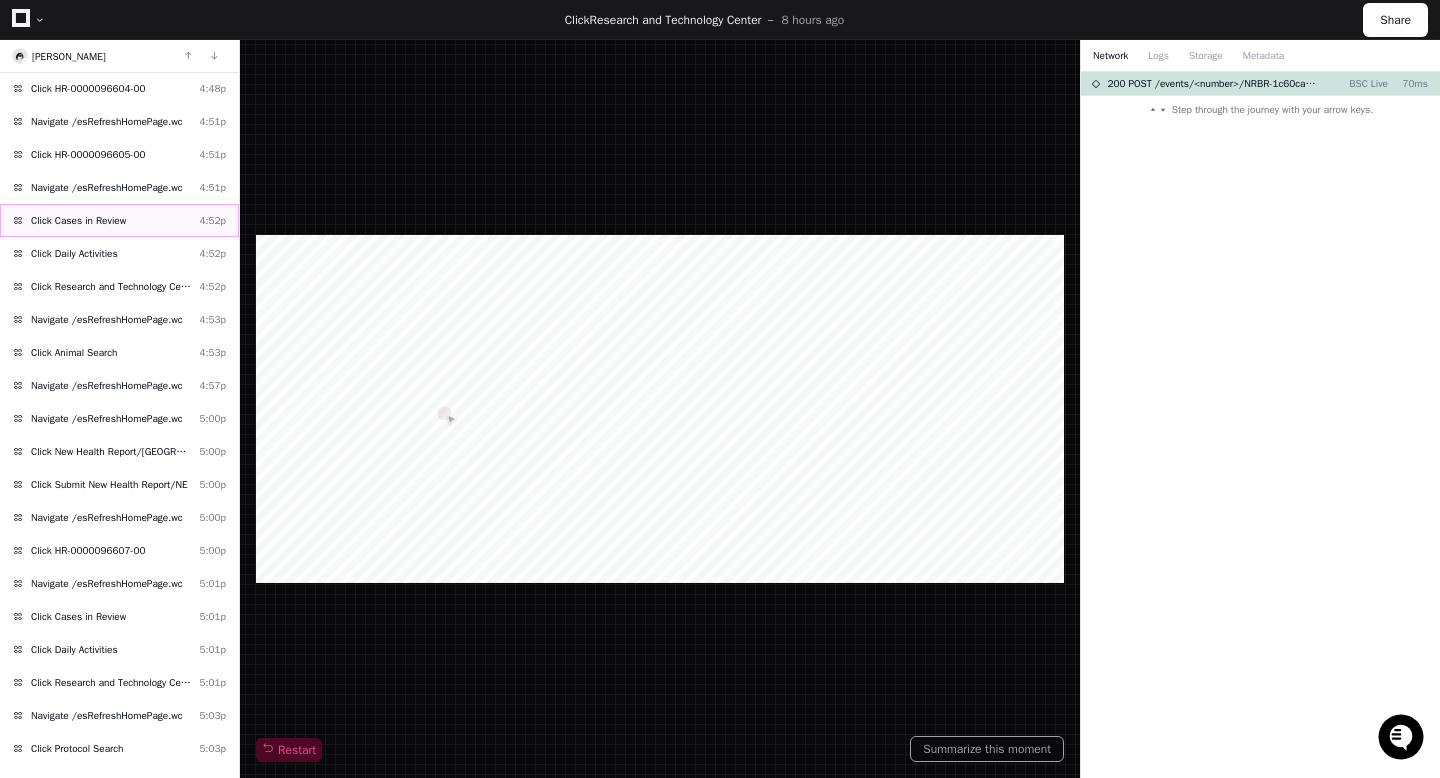 click on "Click Cases in Review  4:52p" 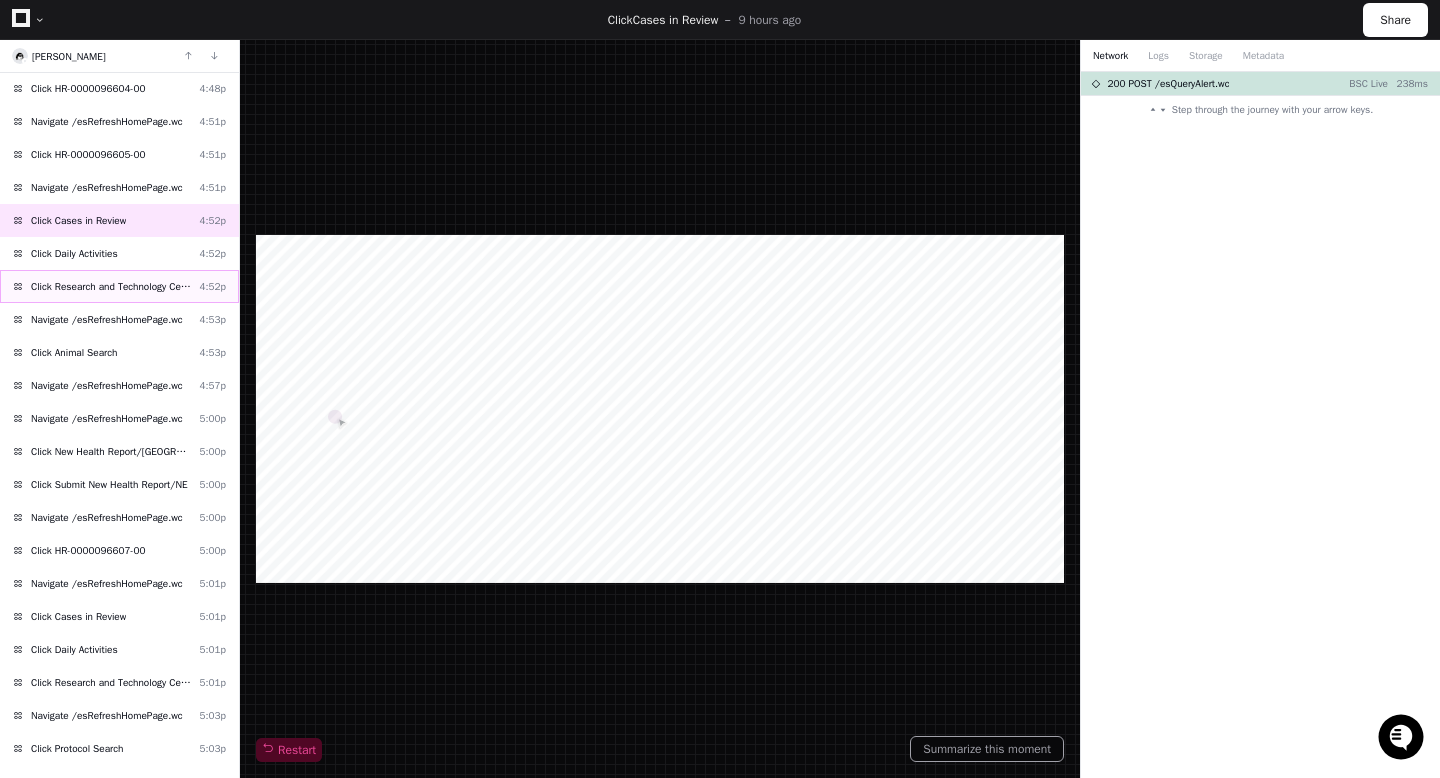 click on "Click Research and Technology Center" 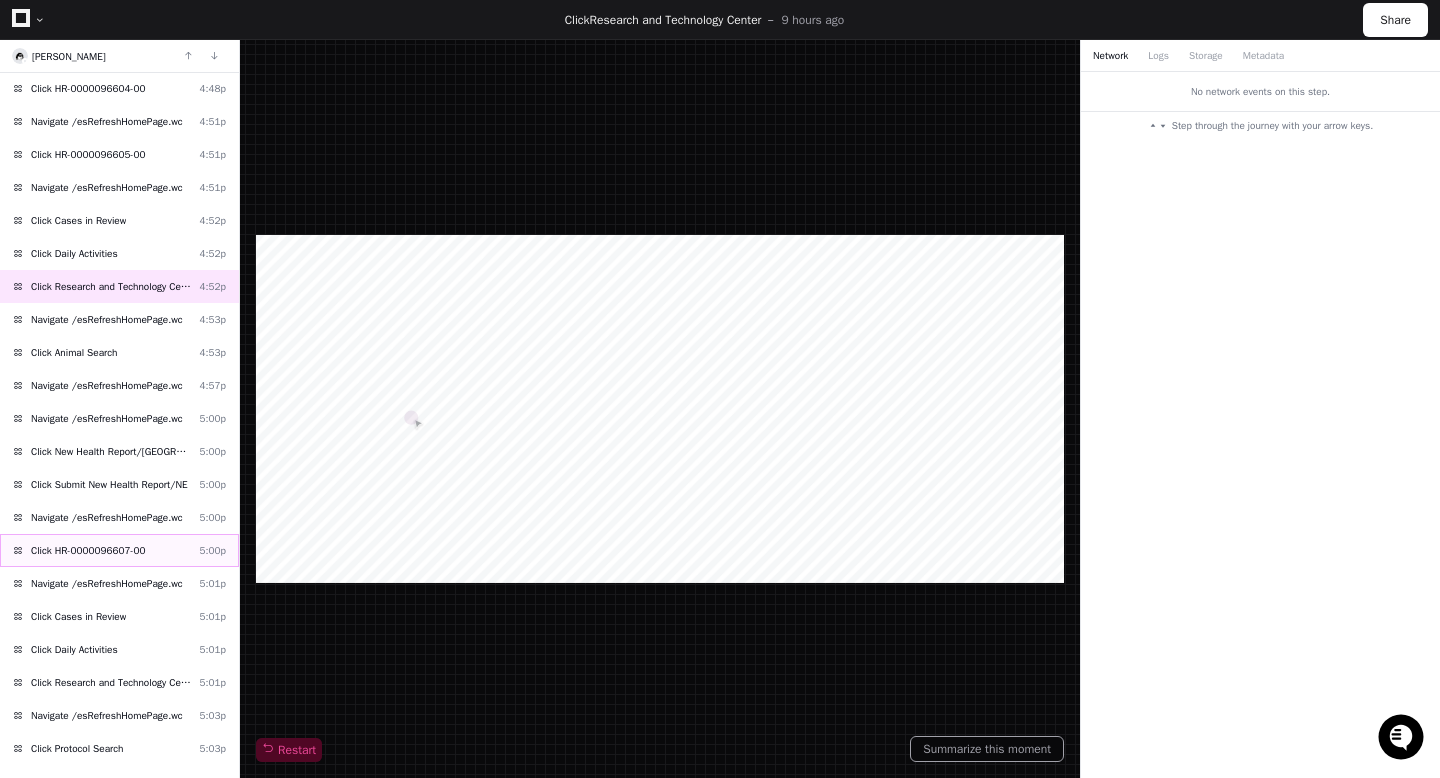 click on "Click HR-0000096607-00" 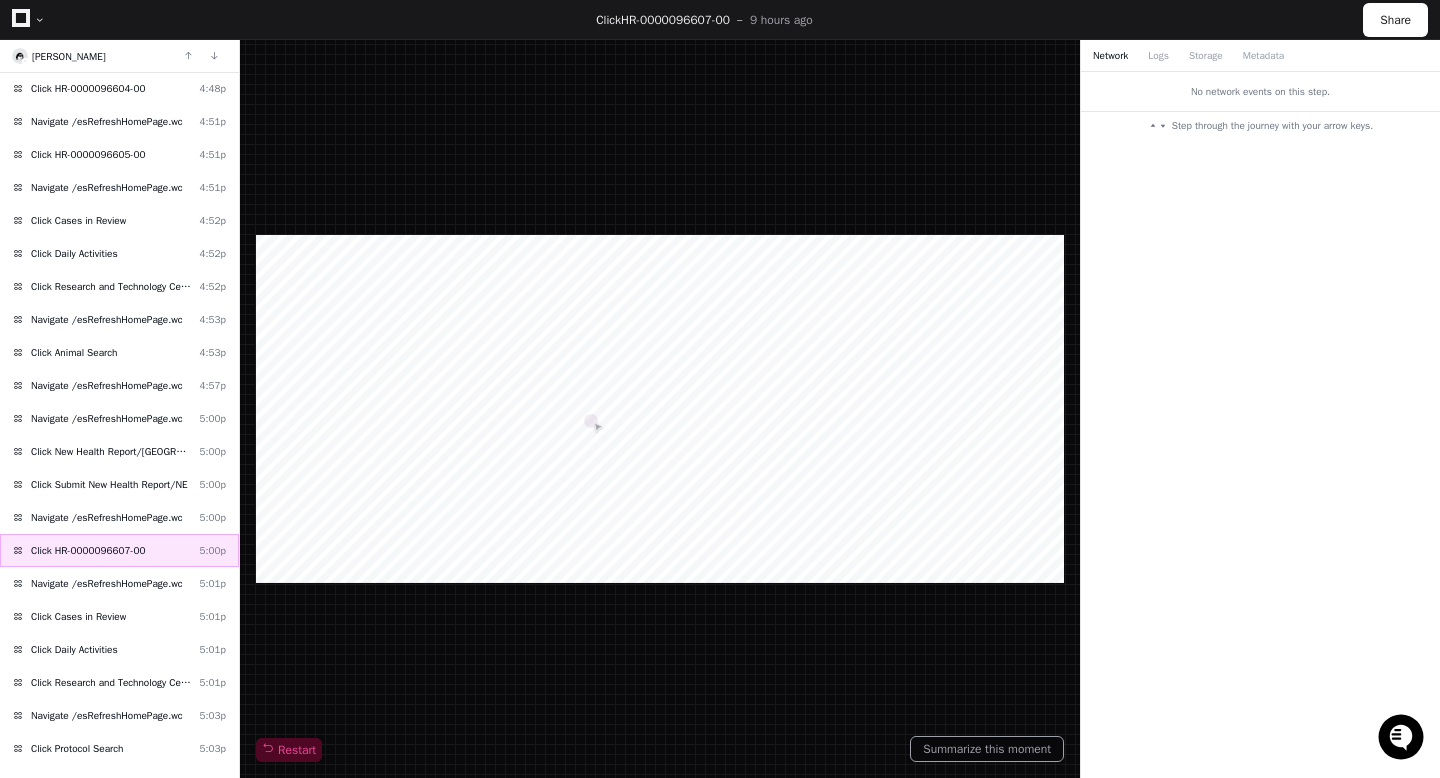 click on "Click HR-0000096607-00" 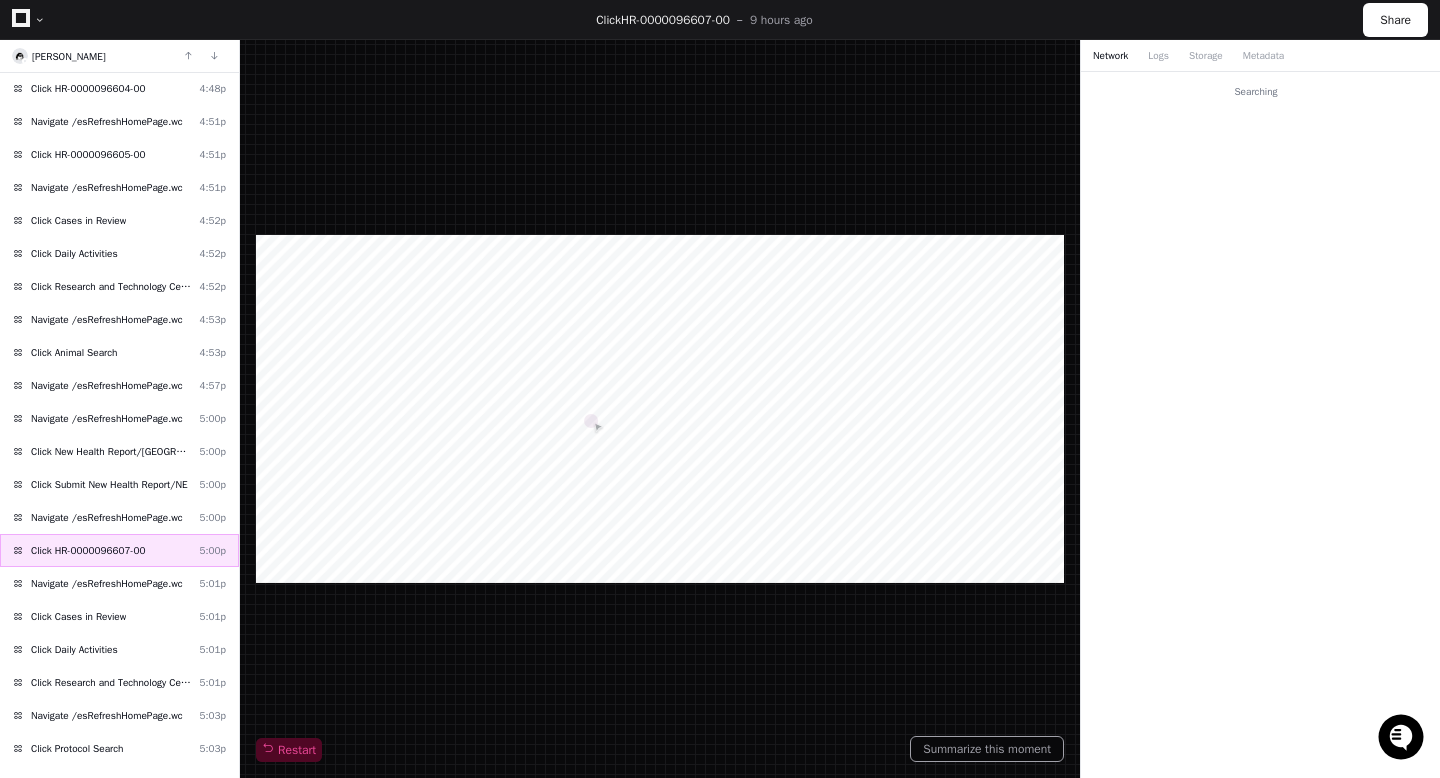 click on "Click HR-0000096607-00" 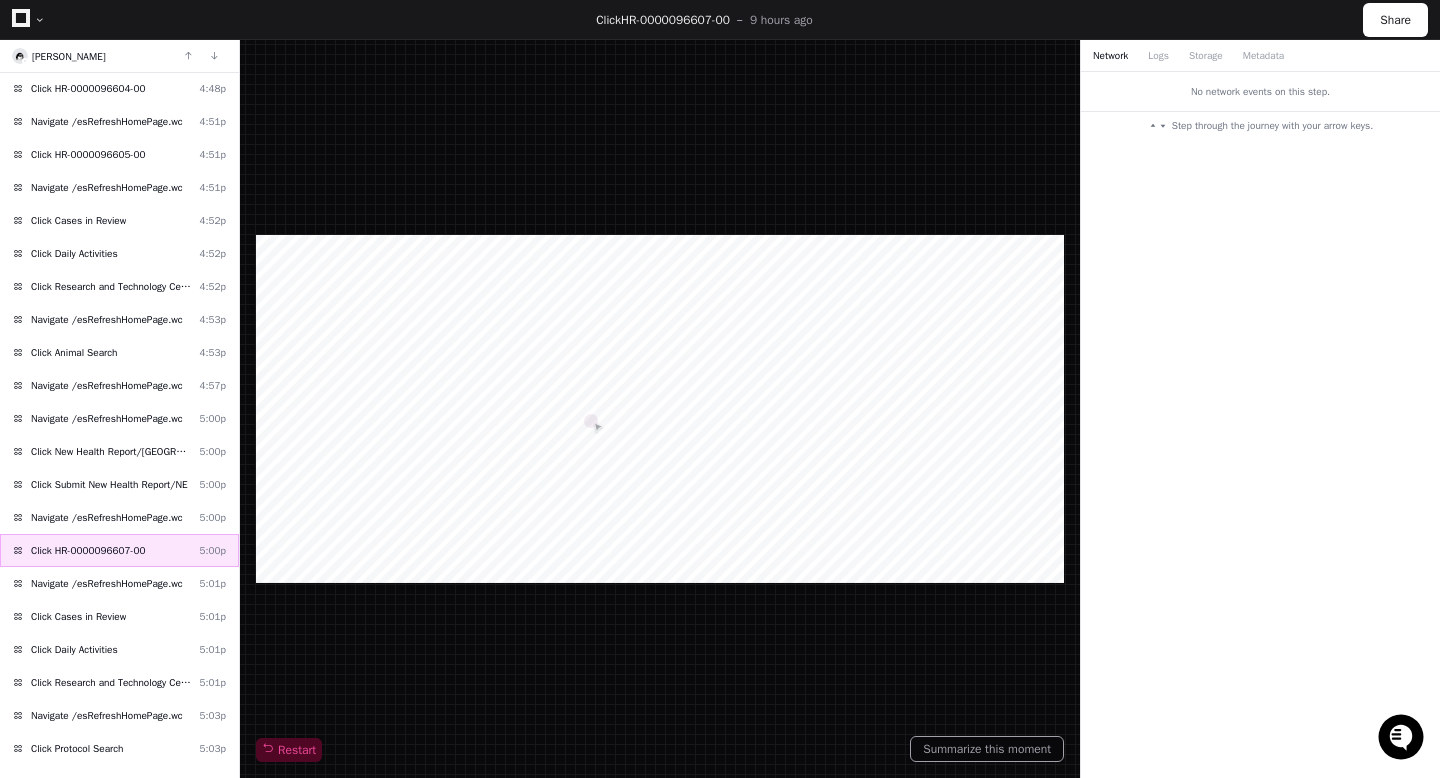 drag, startPoint x: 171, startPoint y: 551, endPoint x: 114, endPoint y: 541, distance: 57.870544 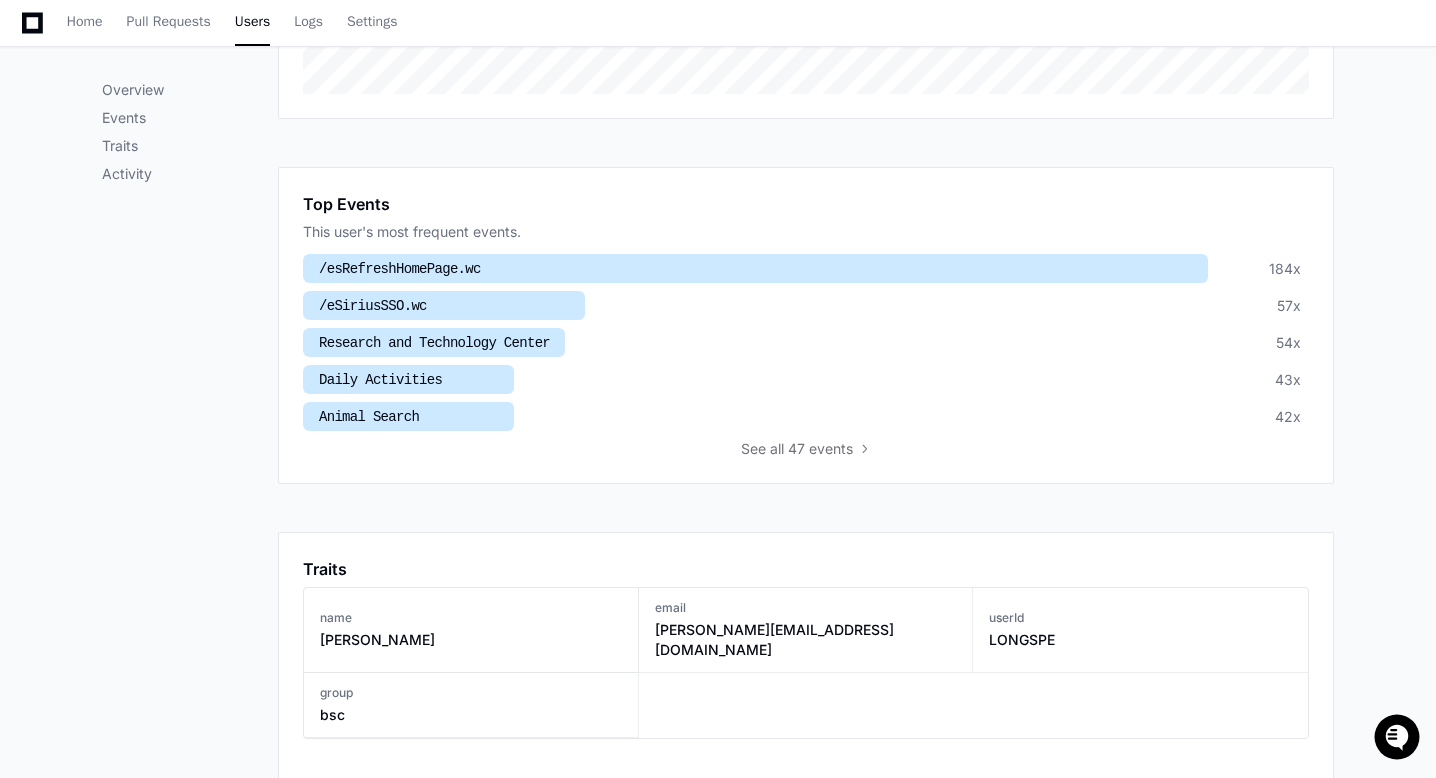scroll, scrollTop: 0, scrollLeft: 0, axis: both 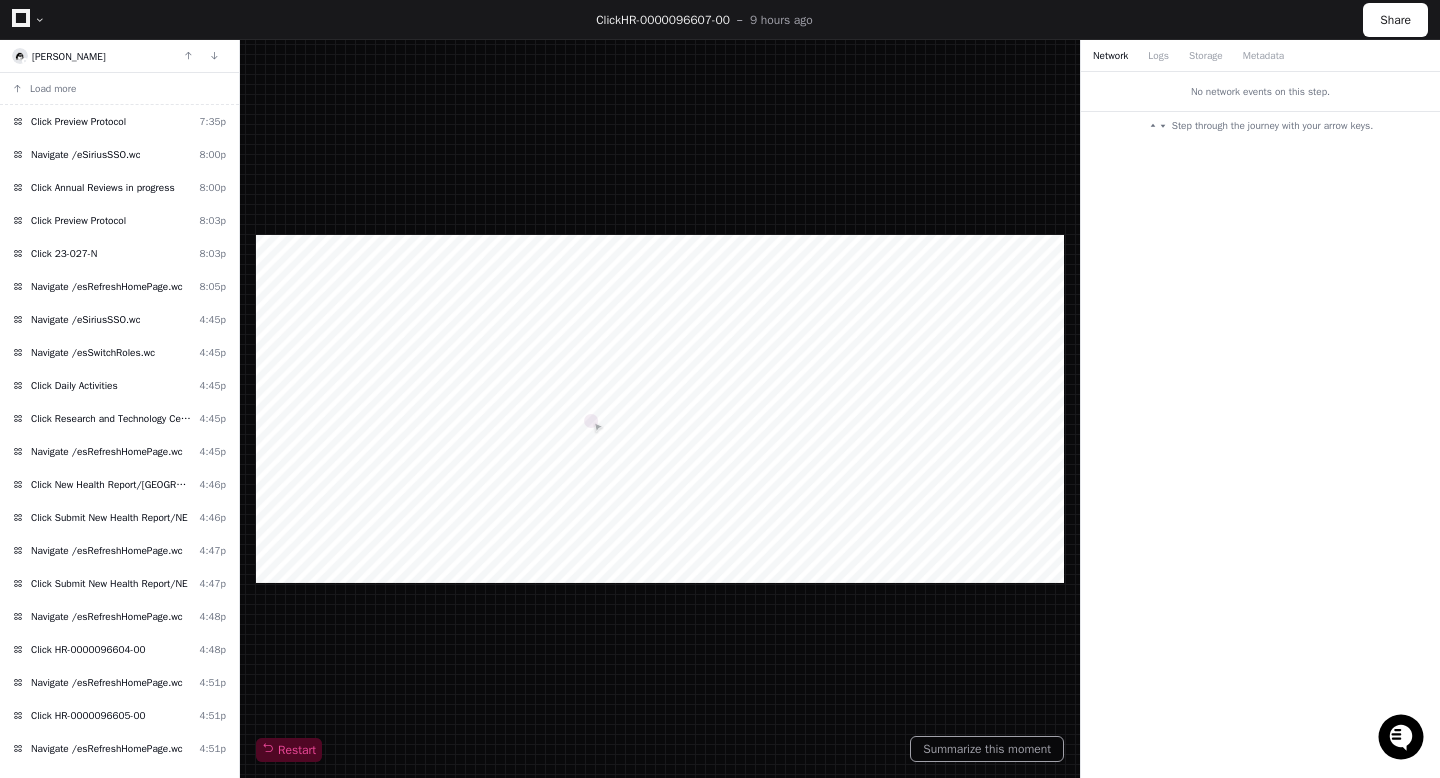 click 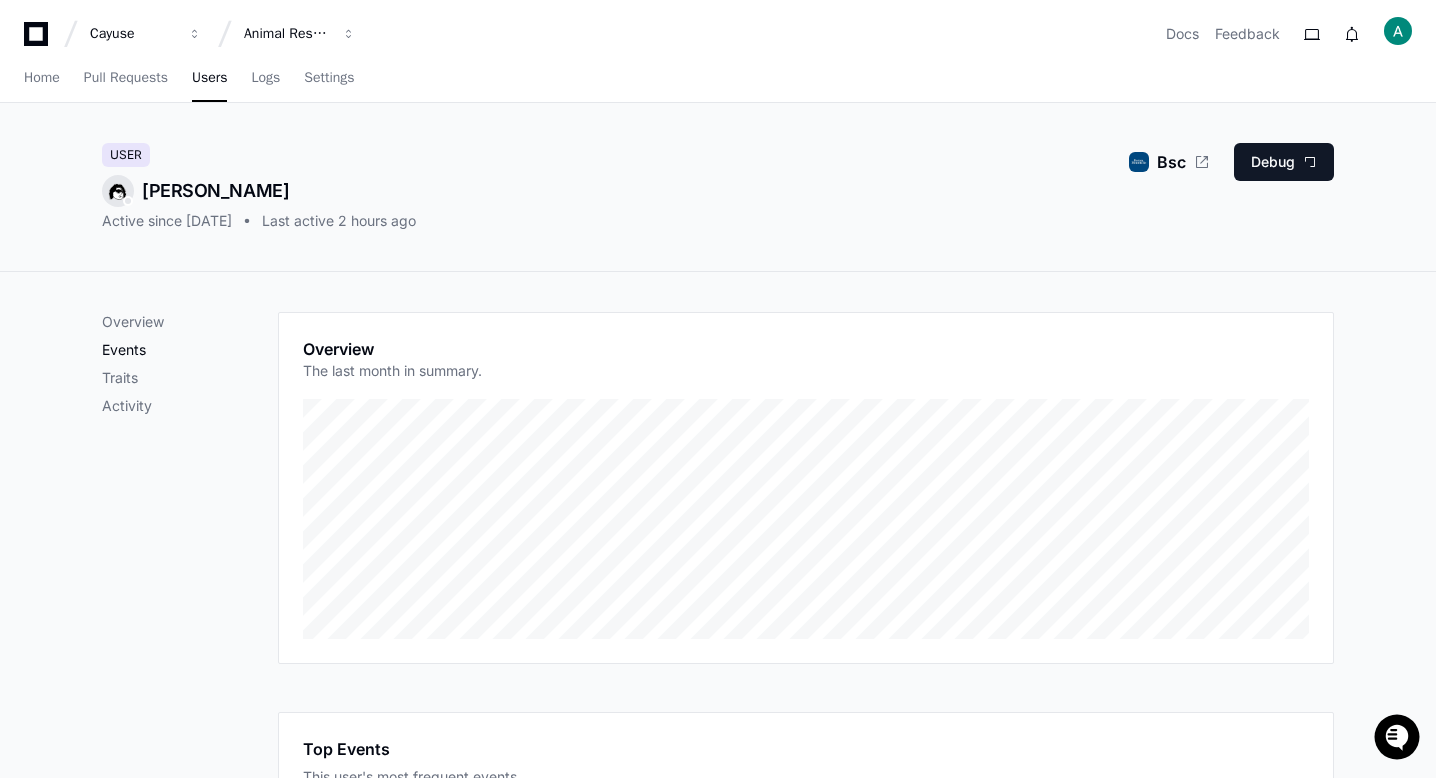 click on "Events" 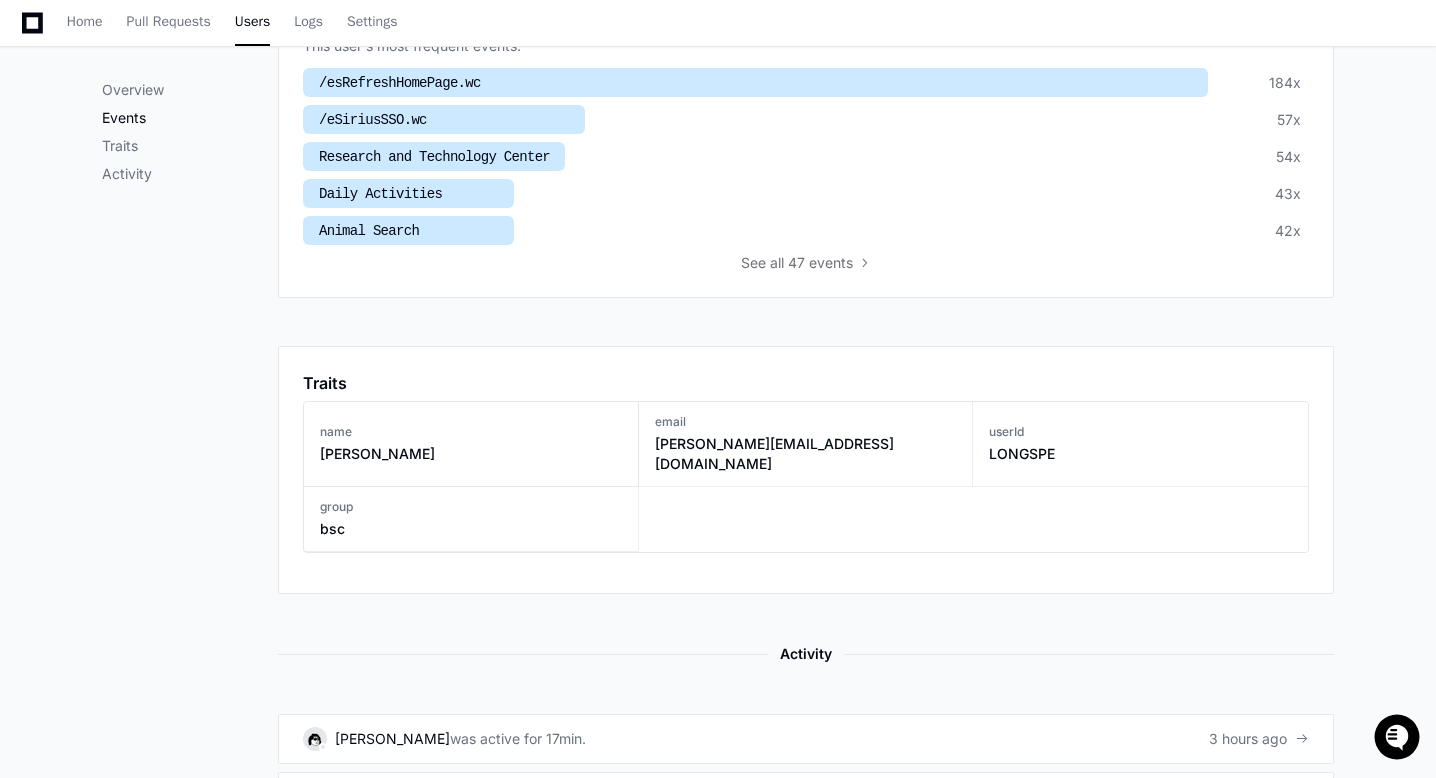 scroll, scrollTop: 737, scrollLeft: 0, axis: vertical 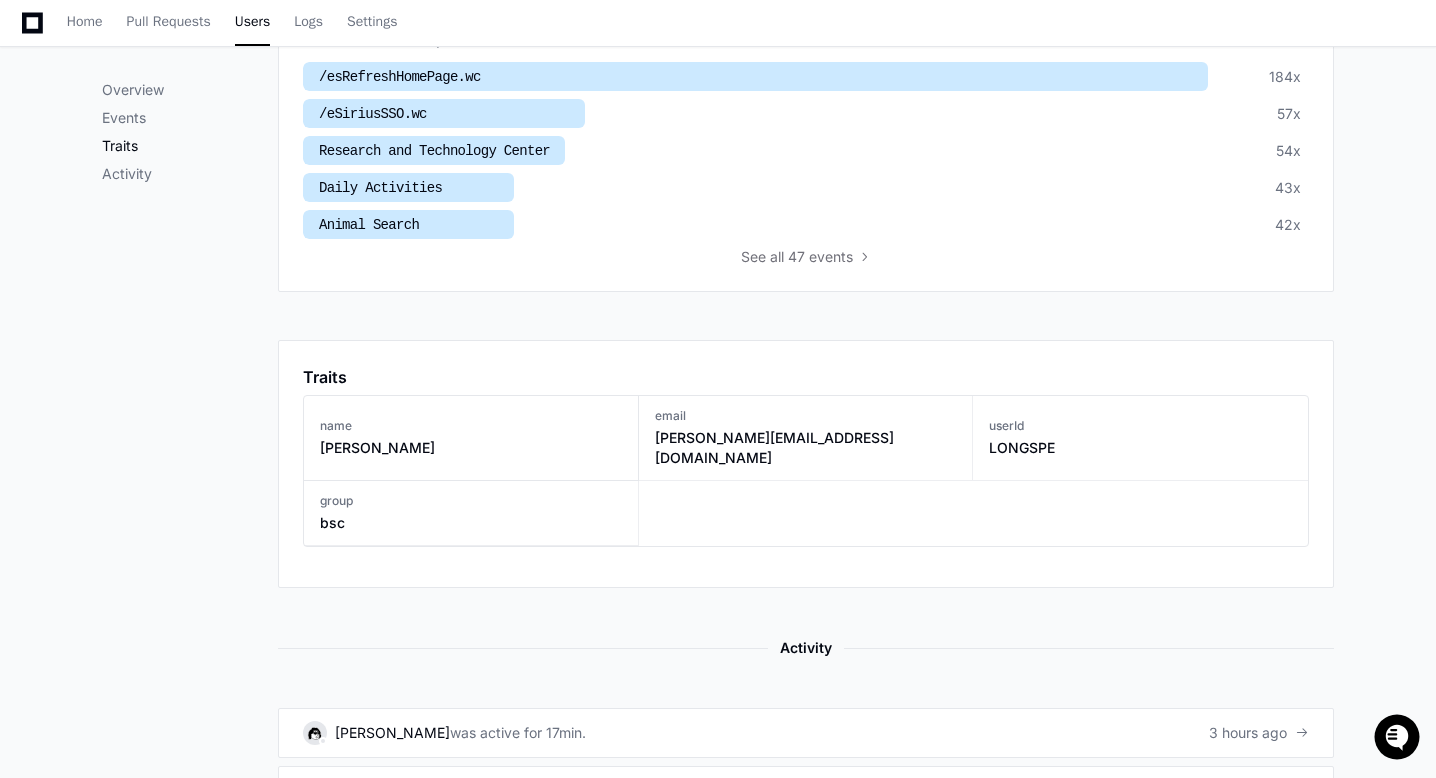 click on "Traits" 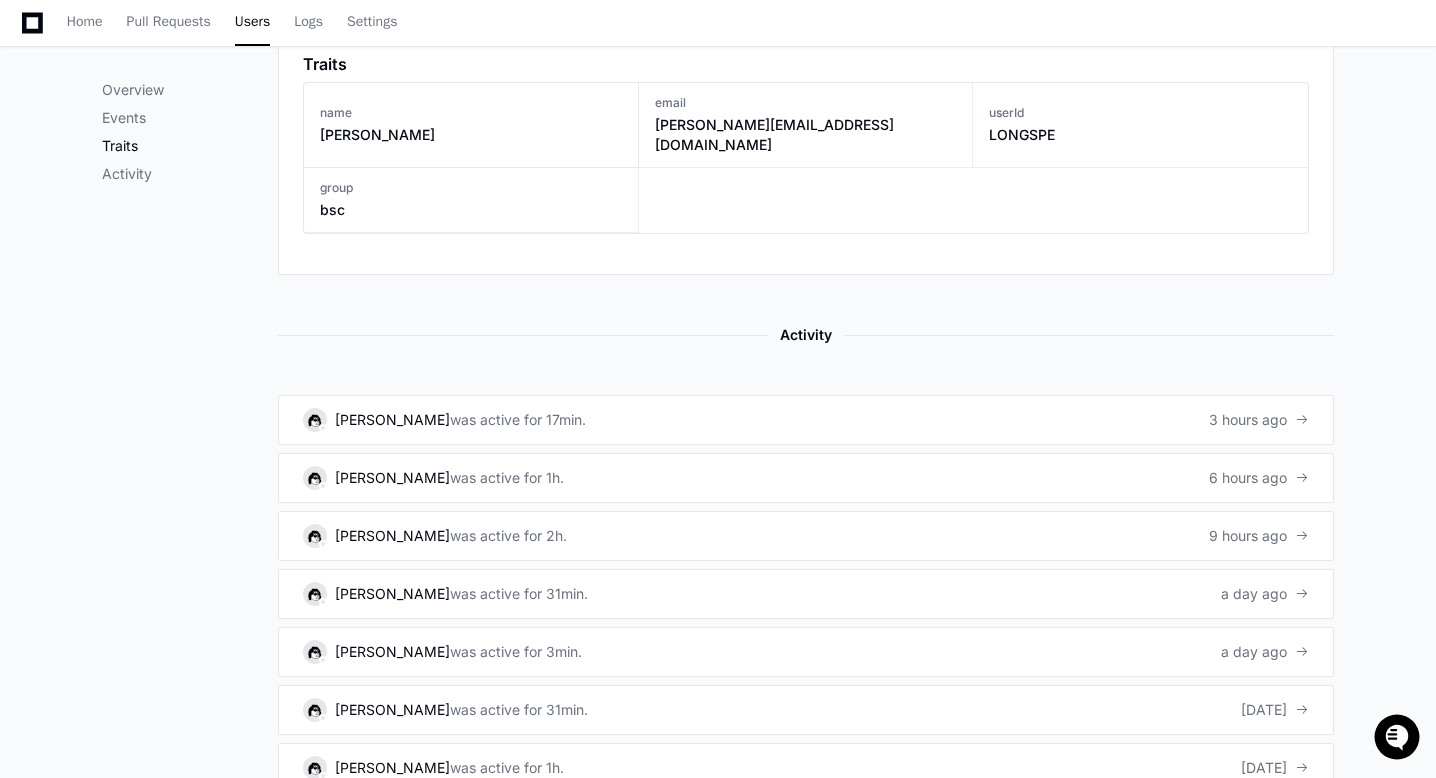 scroll, scrollTop: 1099, scrollLeft: 0, axis: vertical 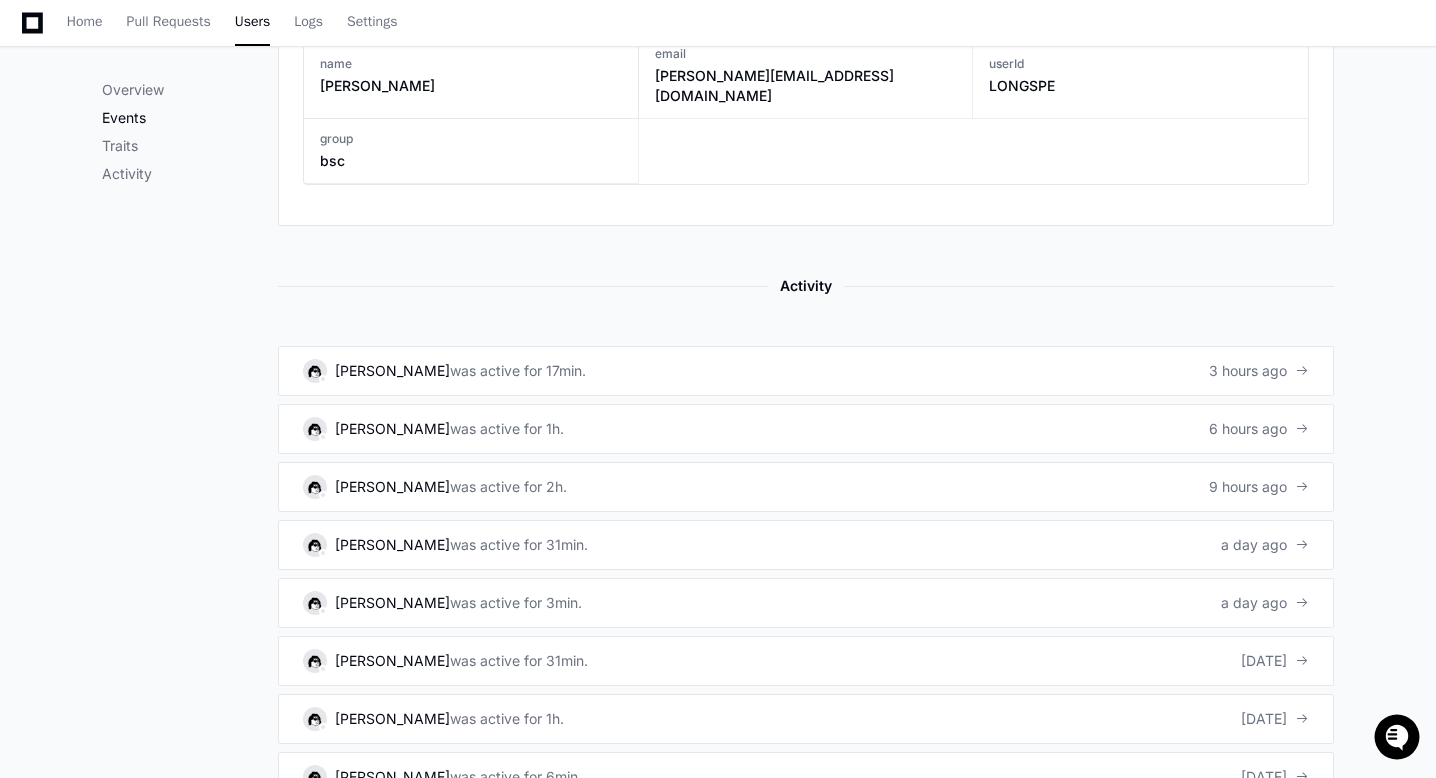 click on "Events" 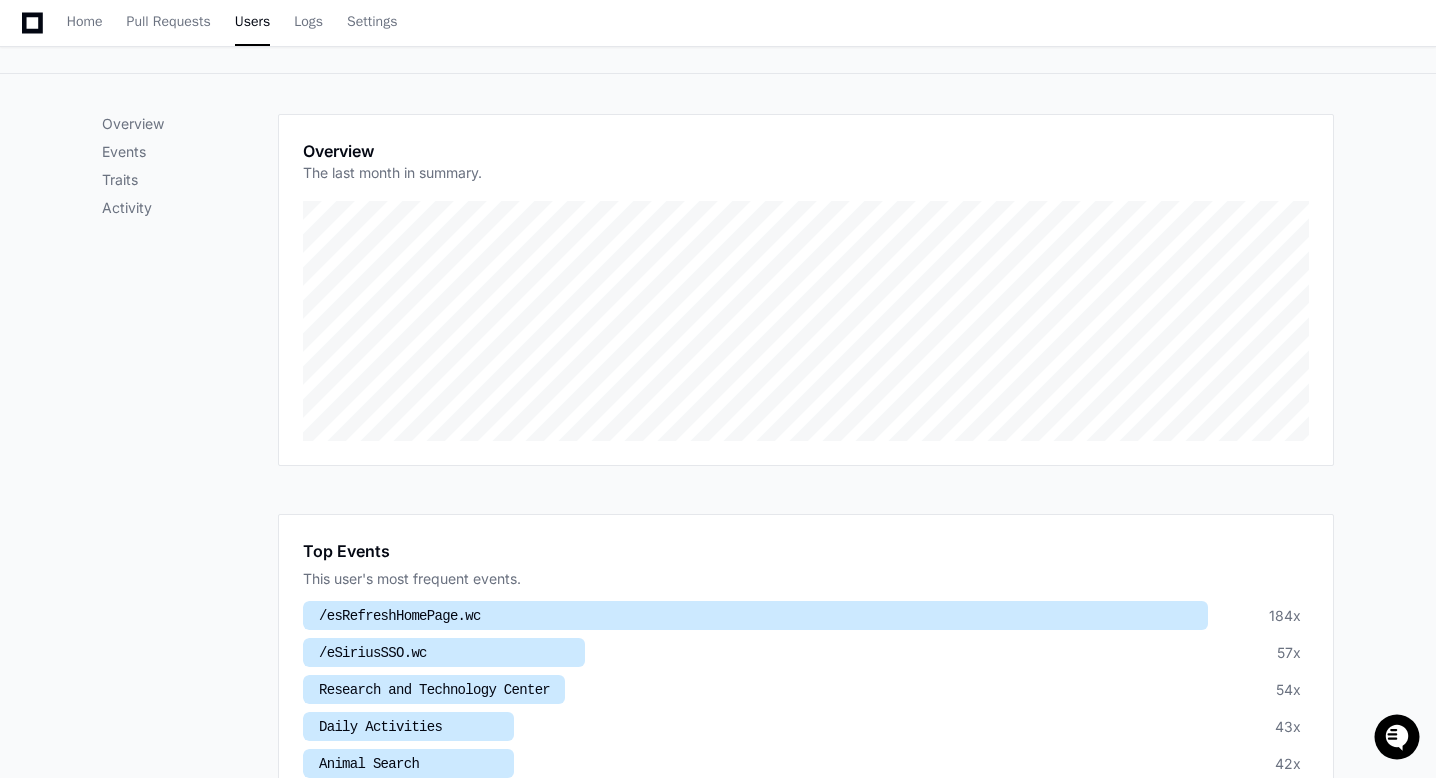 scroll, scrollTop: 0, scrollLeft: 0, axis: both 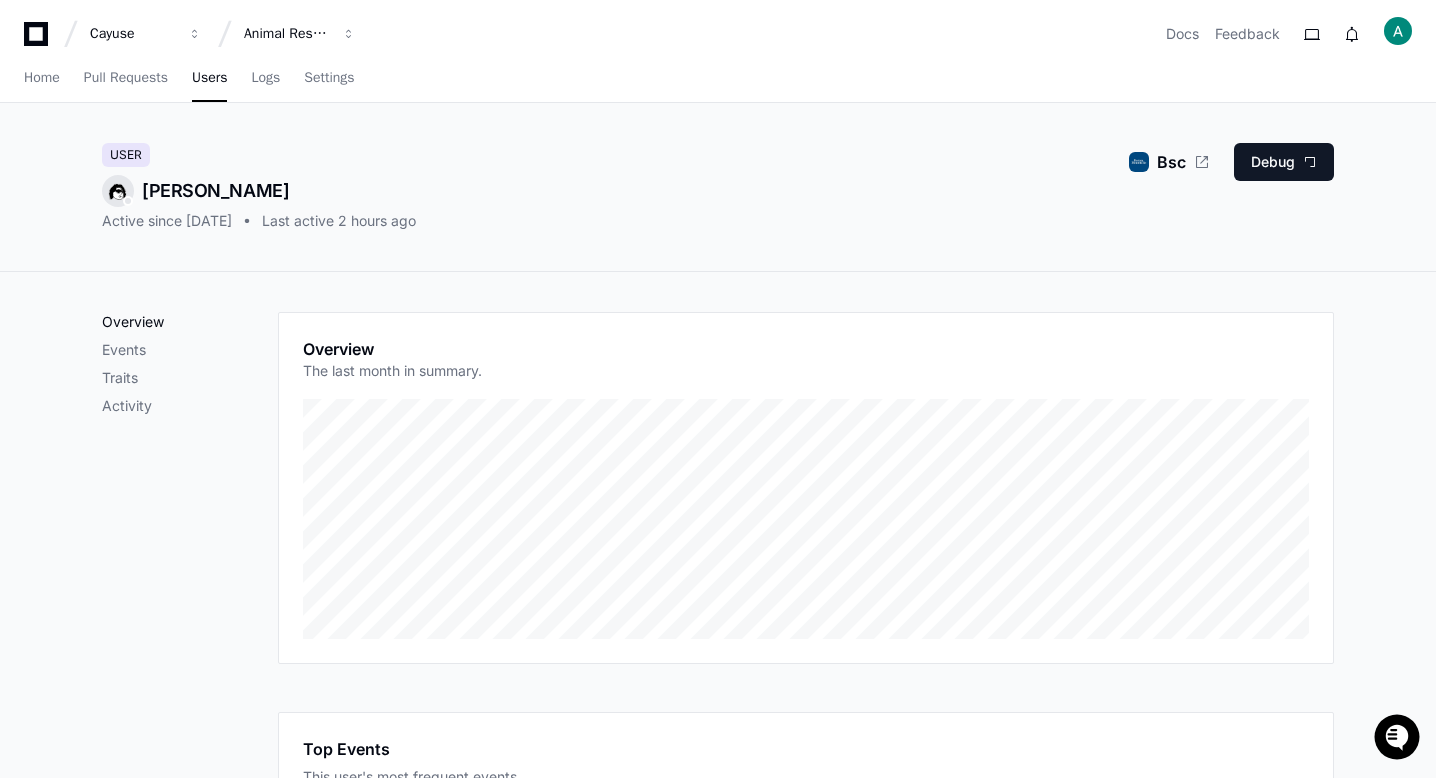 click on "Overview" 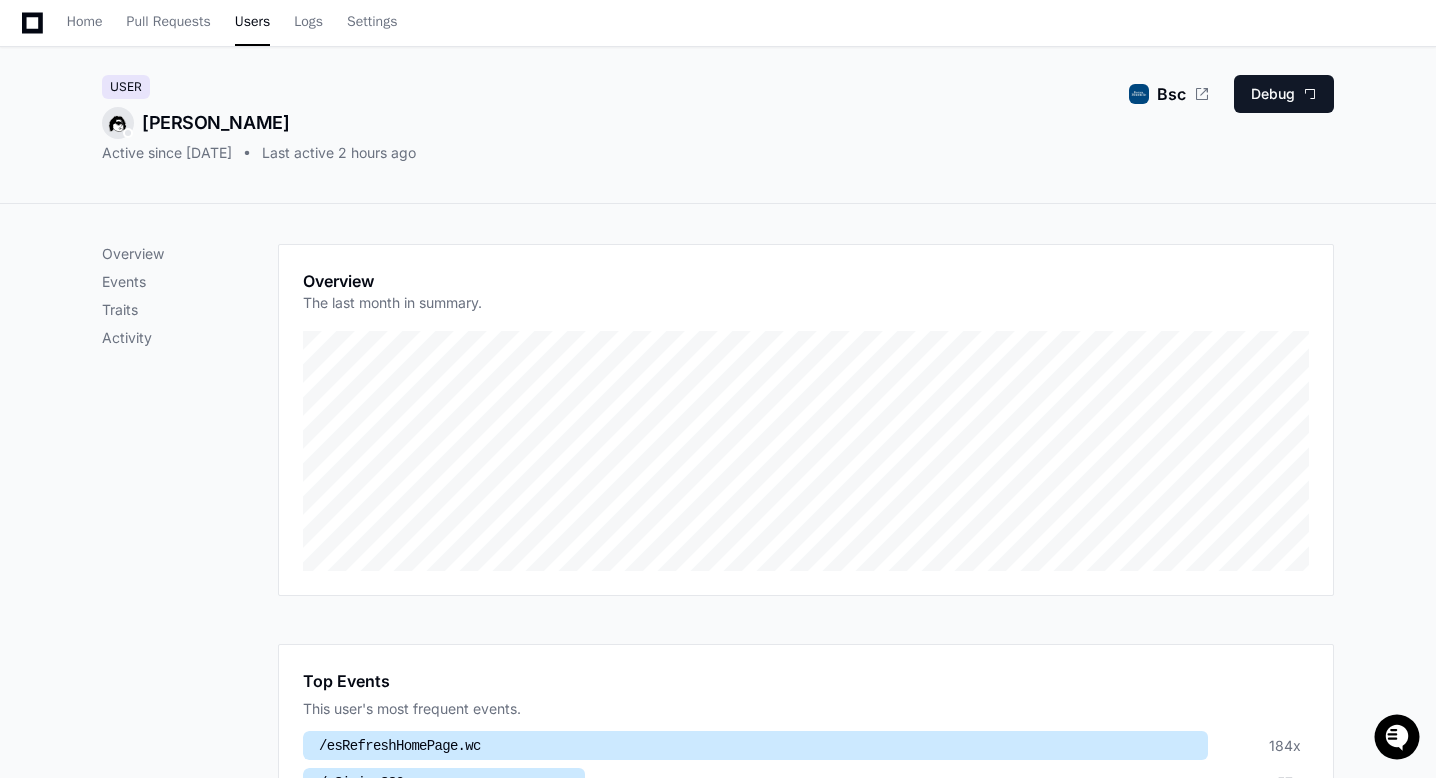 scroll, scrollTop: 0, scrollLeft: 0, axis: both 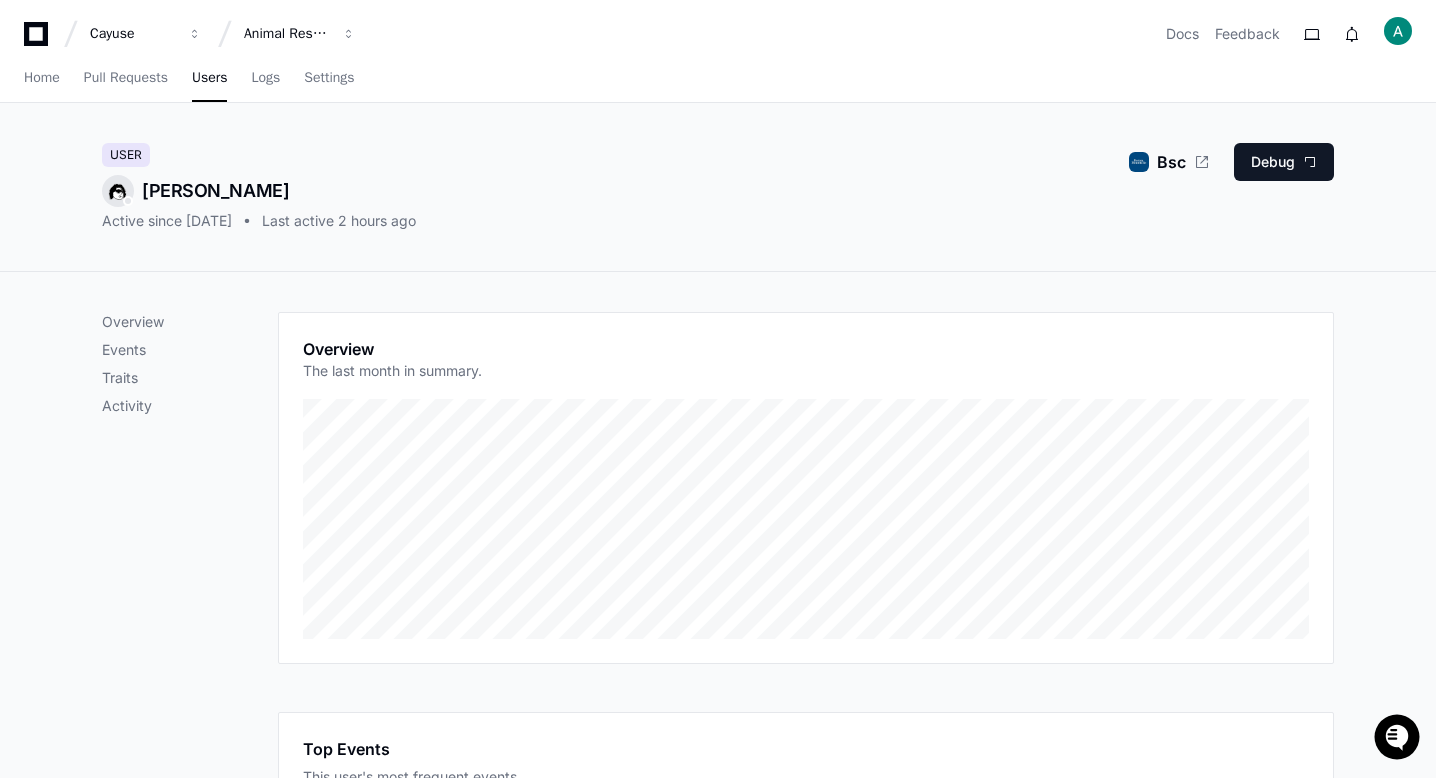 drag, startPoint x: 300, startPoint y: 187, endPoint x: 318, endPoint y: 193, distance: 18.973665 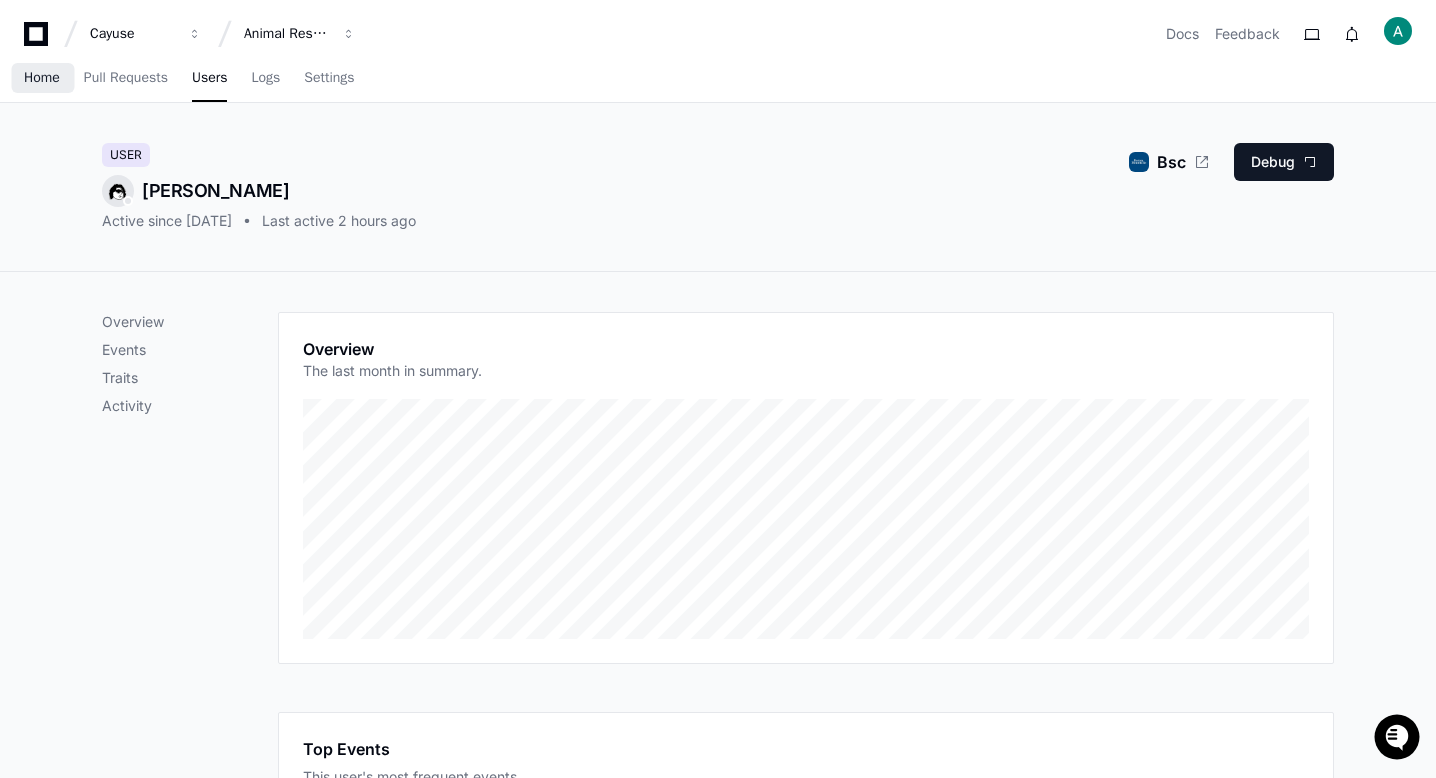 click on "Home" at bounding box center [42, 78] 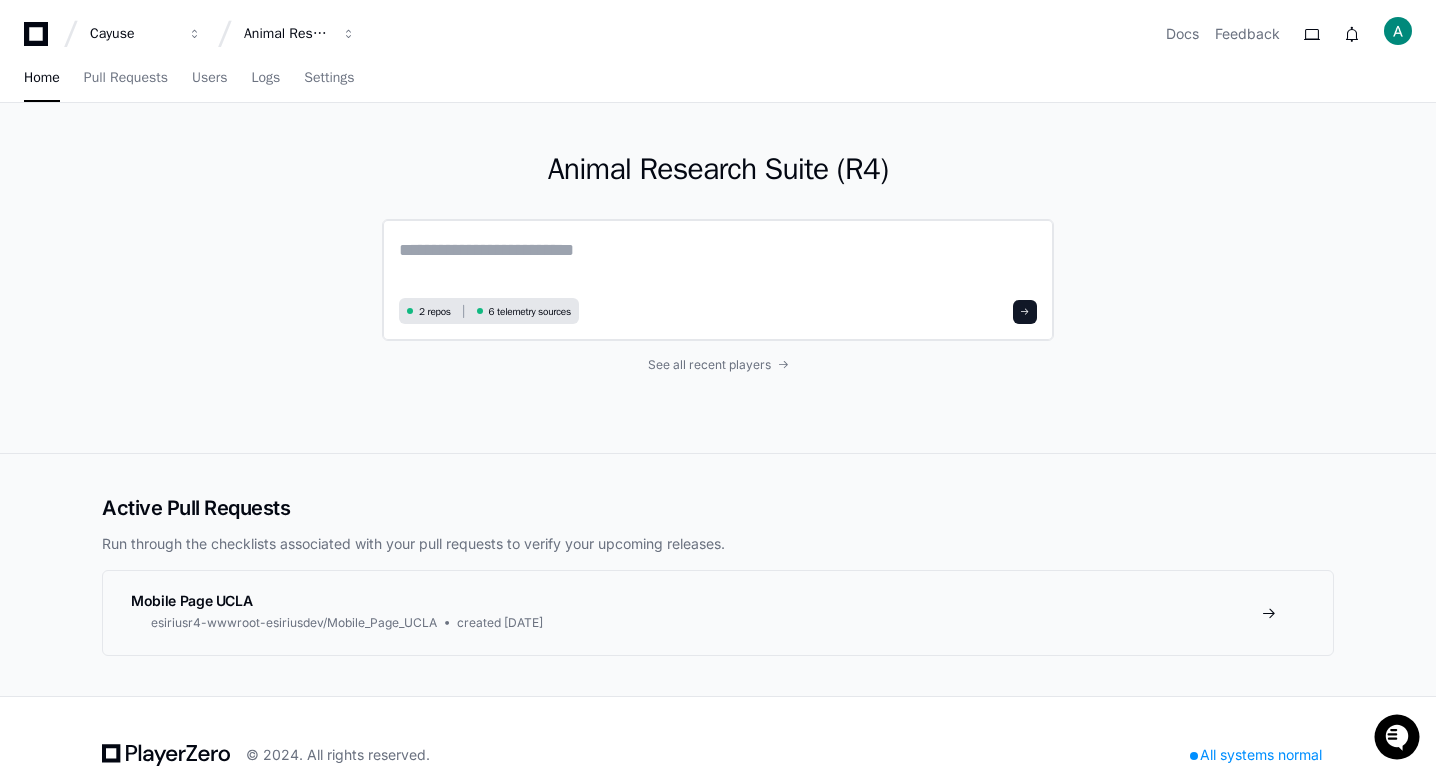 click 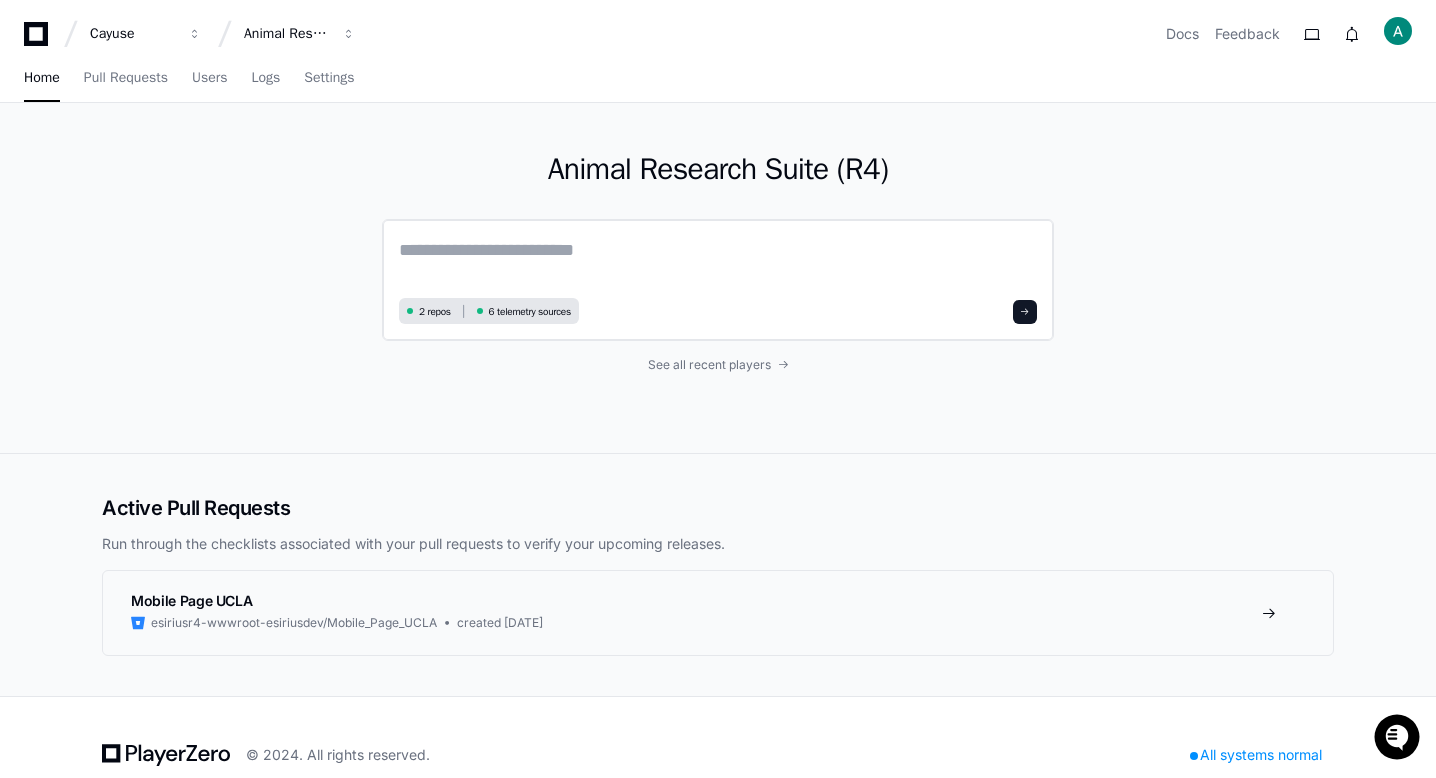 paste on "**********" 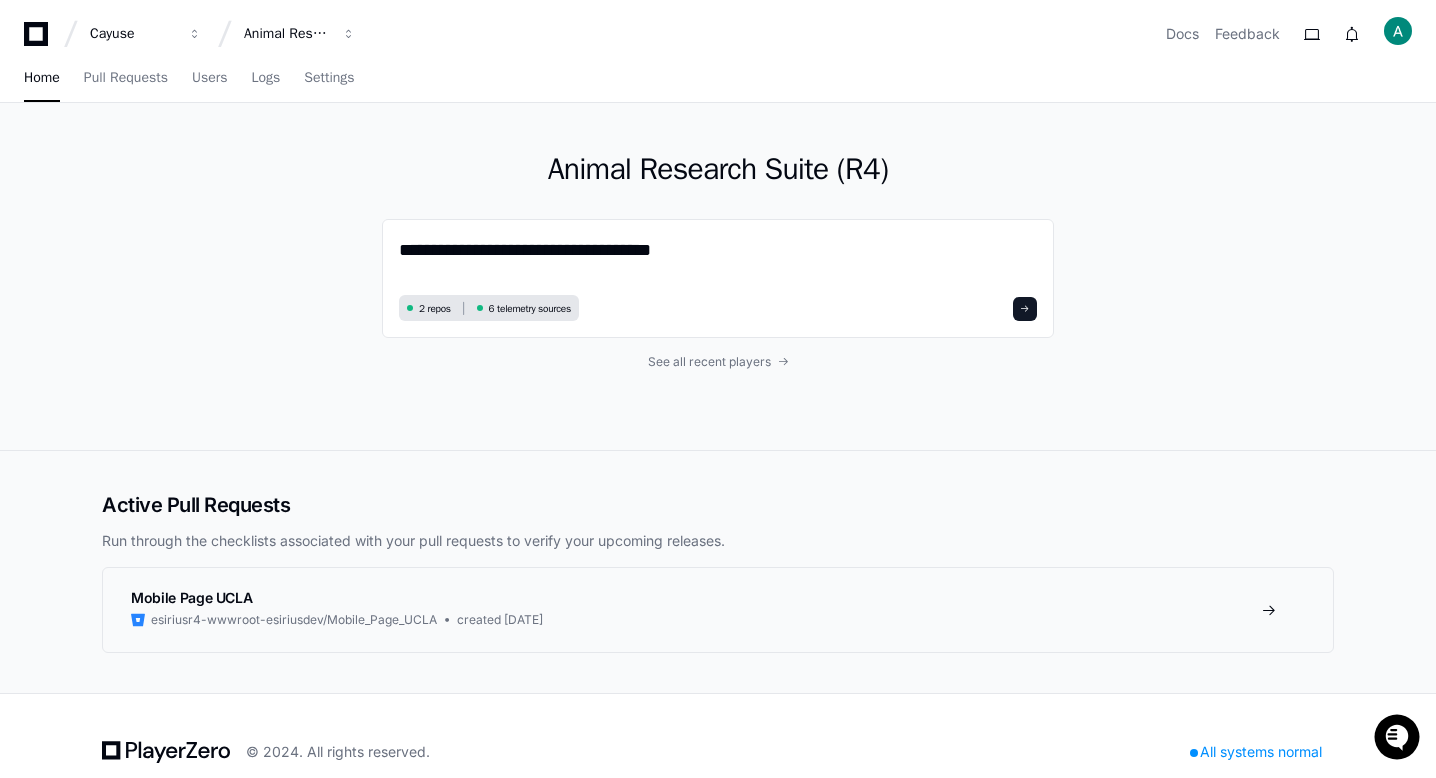paste on "**********" 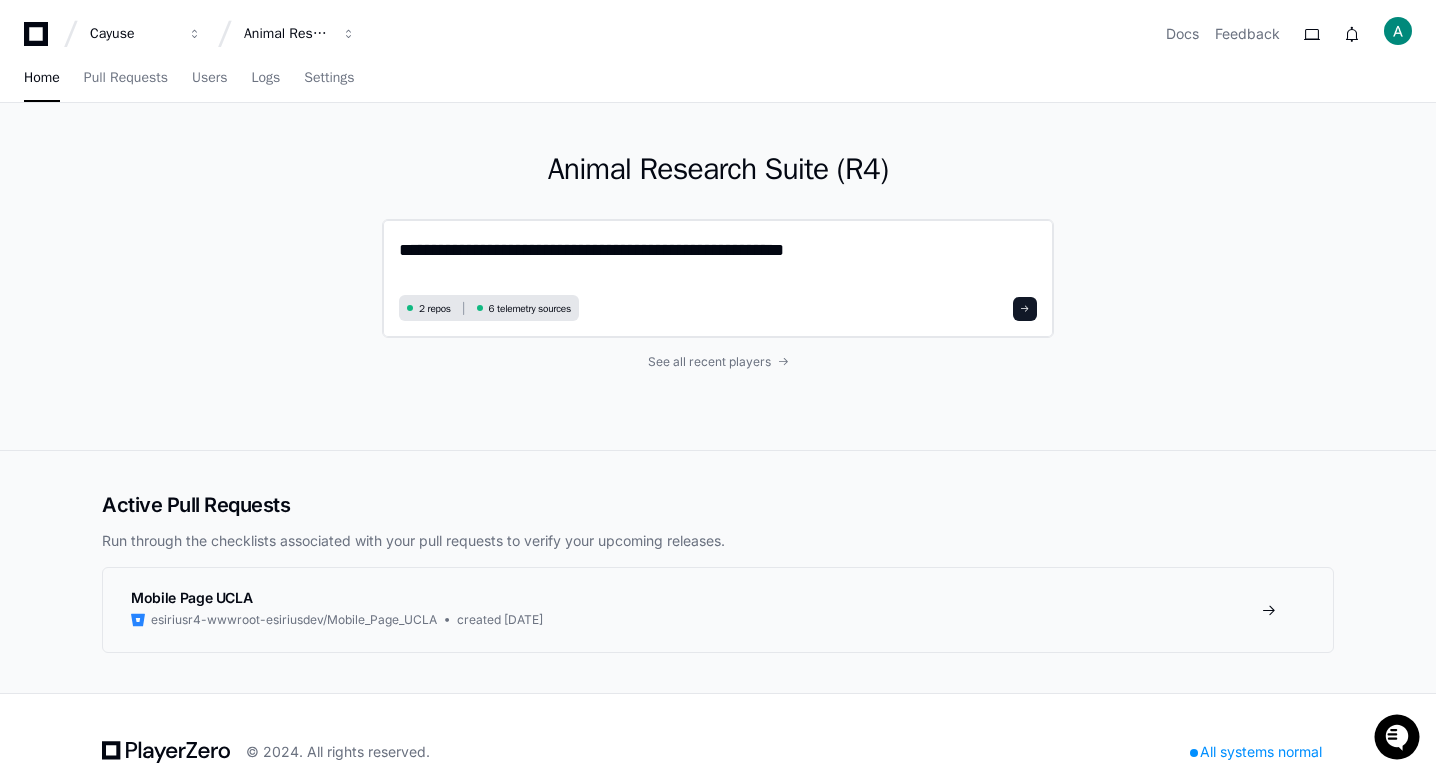 drag, startPoint x: 699, startPoint y: 246, endPoint x: 699, endPoint y: 304, distance: 58 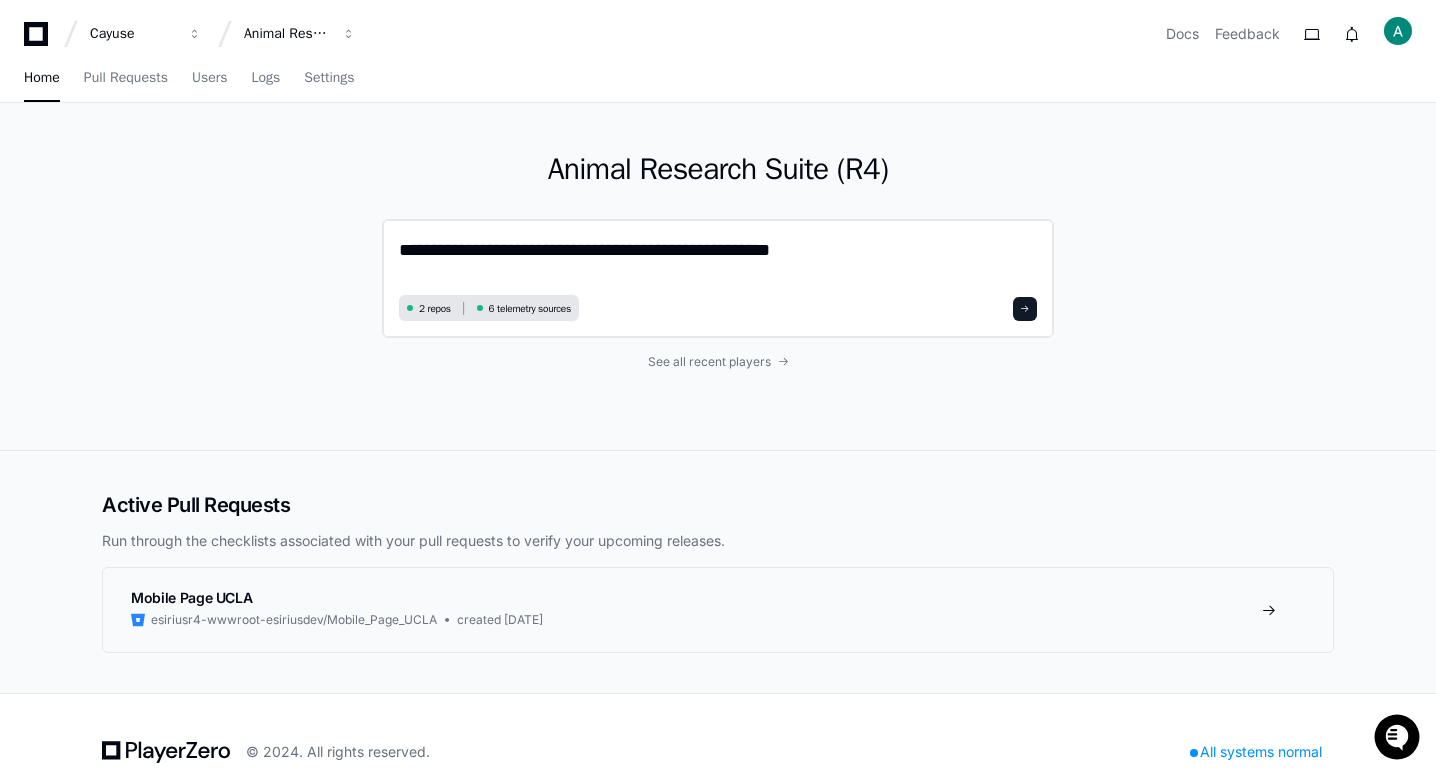click on "**********" 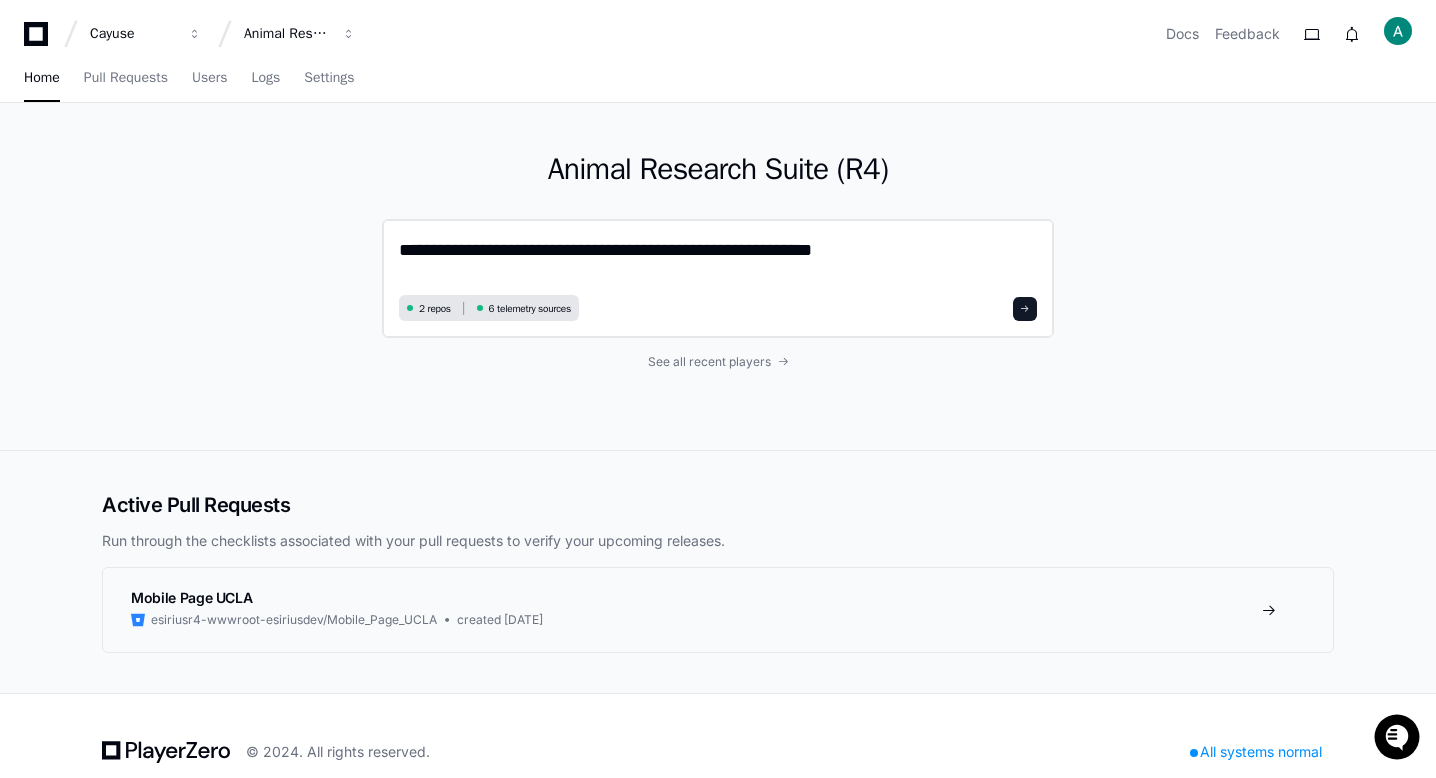 click on "**********" 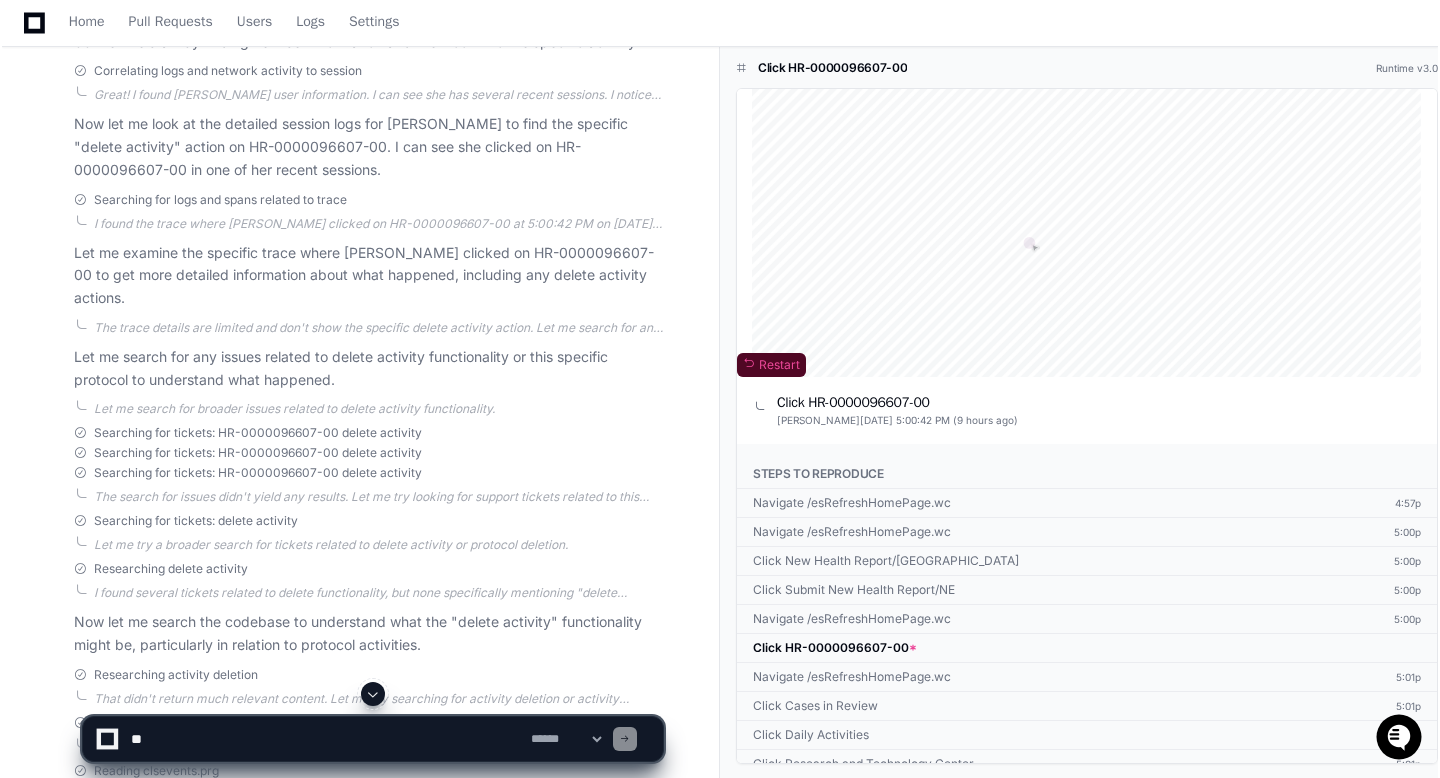 scroll, scrollTop: 0, scrollLeft: 0, axis: both 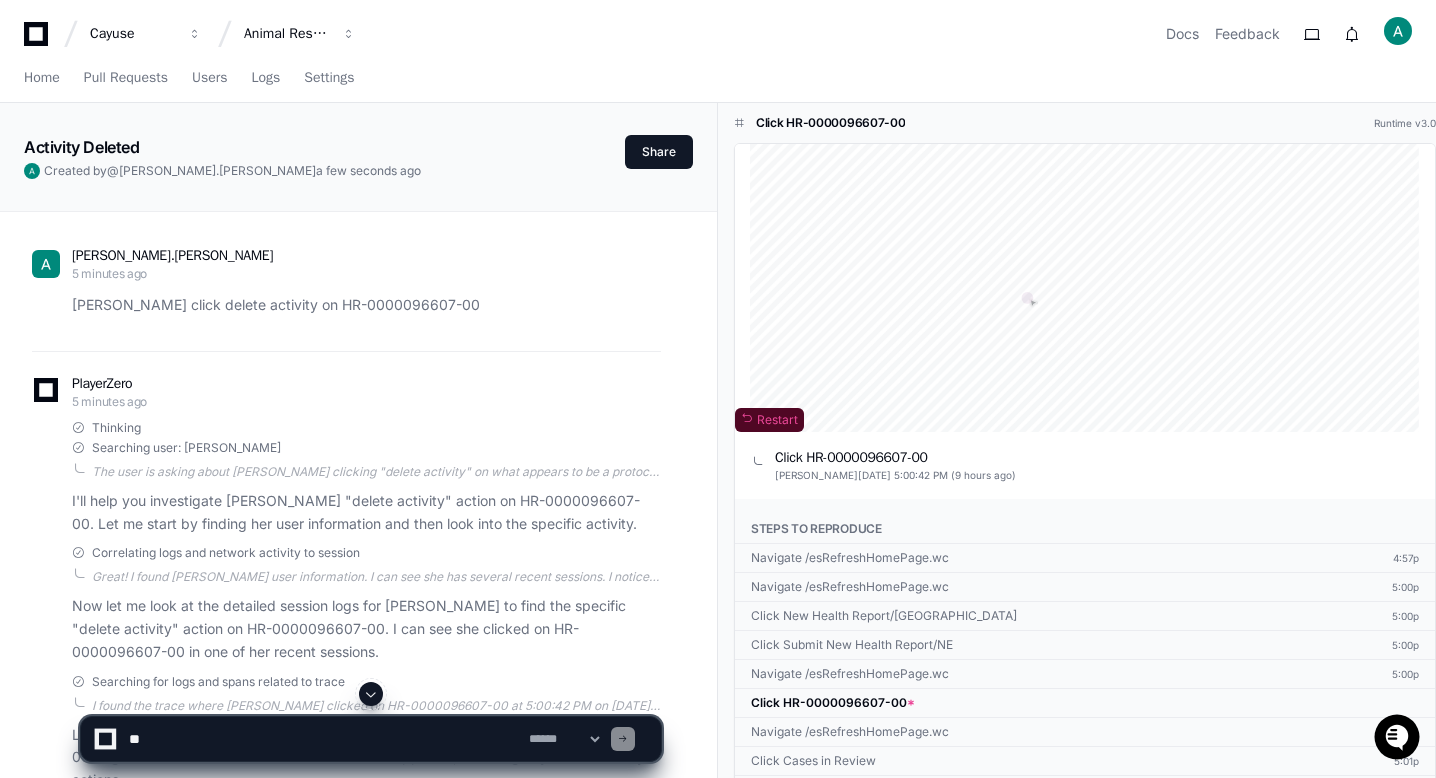 click on "Emily Longspaugh click delete activity on HR-0000096607-00" 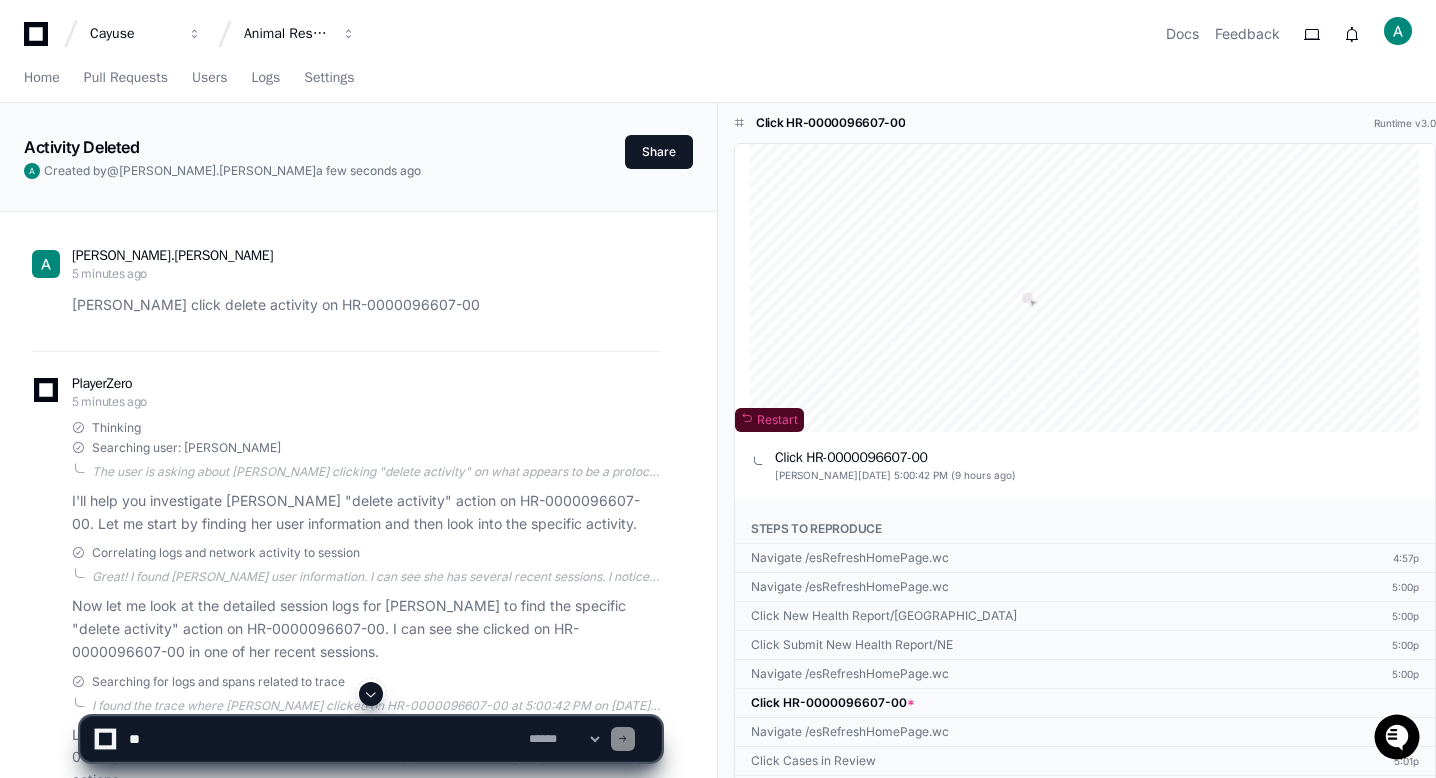 click on "Emily Longspaugh click delete activity on HR-0000096607-00" 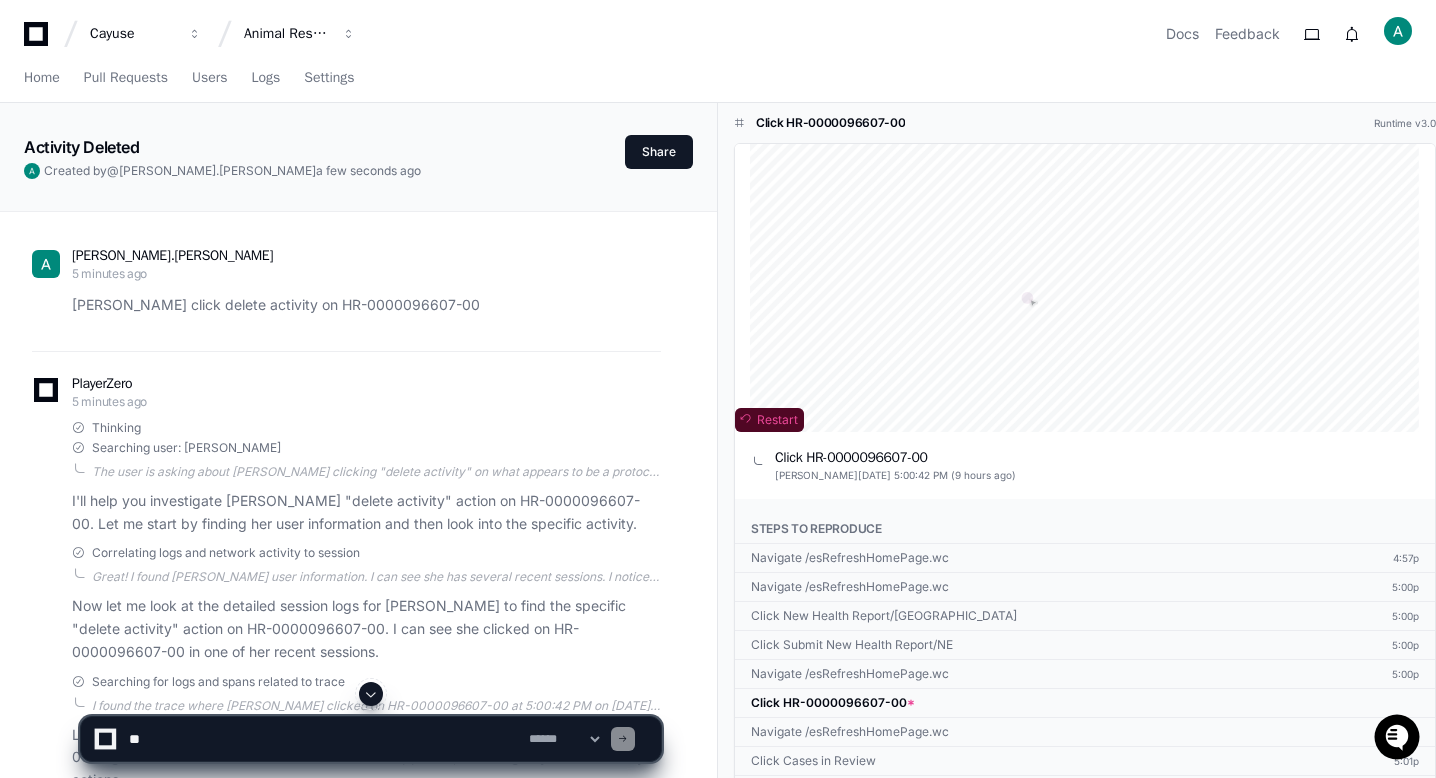 click on "Restart" 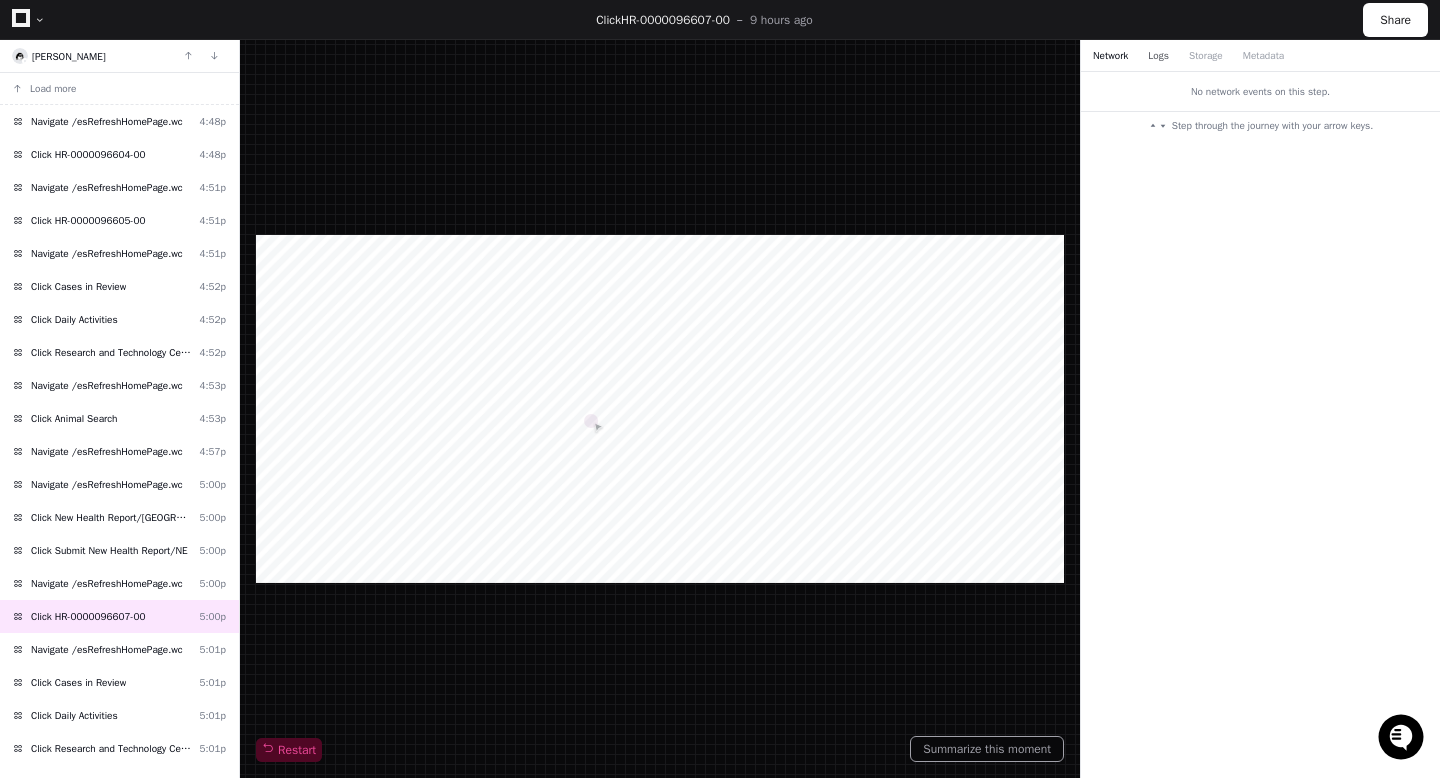click on "Logs" 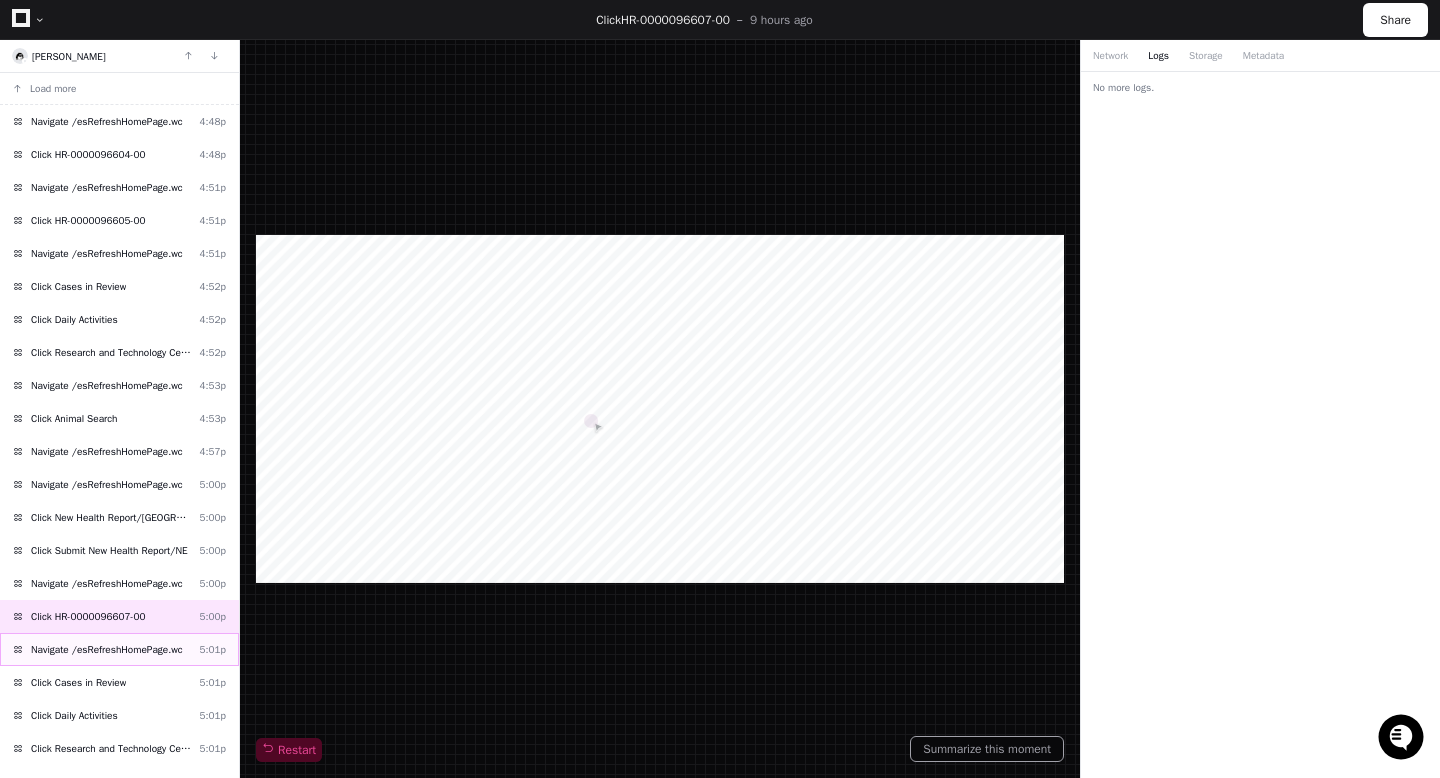 click on "Navigate /esRefreshHomePage.wc" 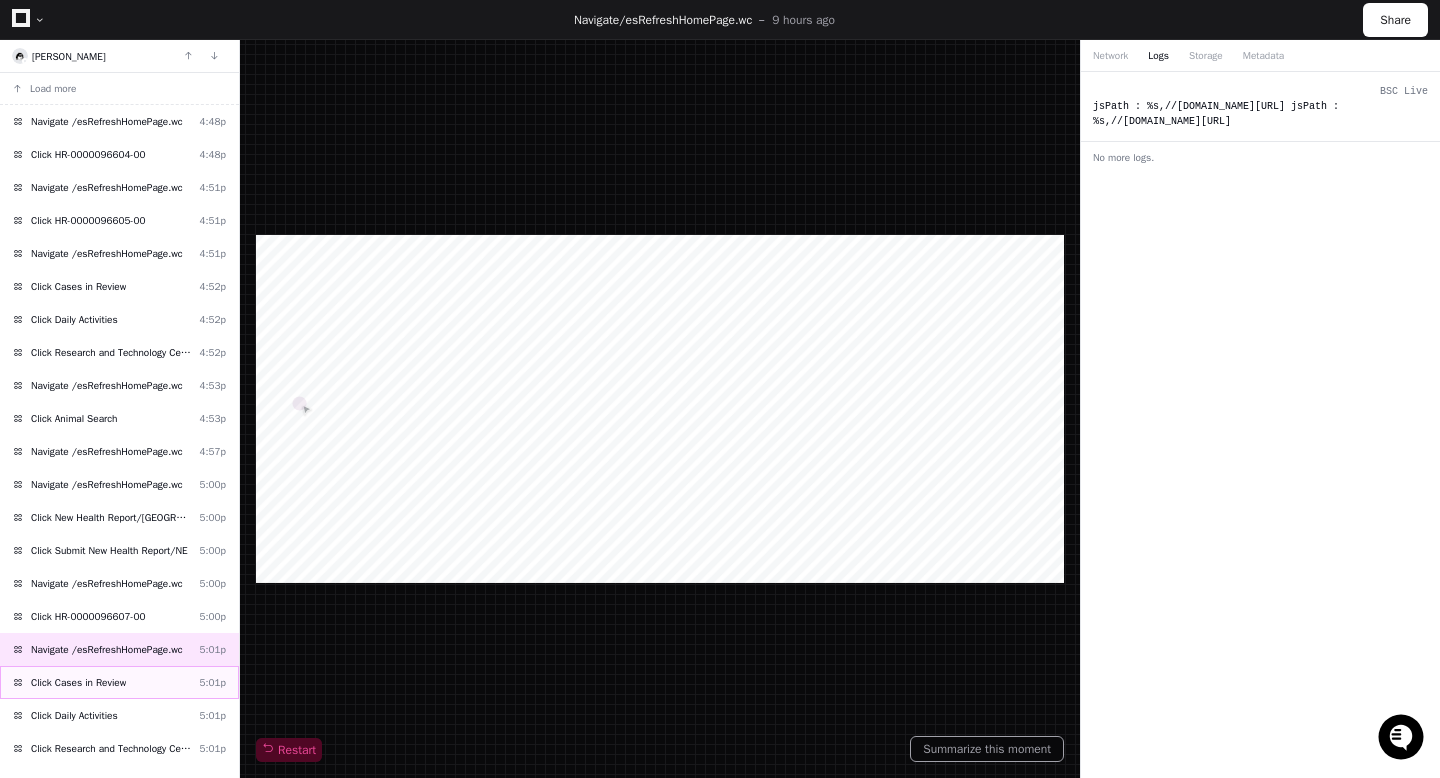 click on "Click Cases in Review" 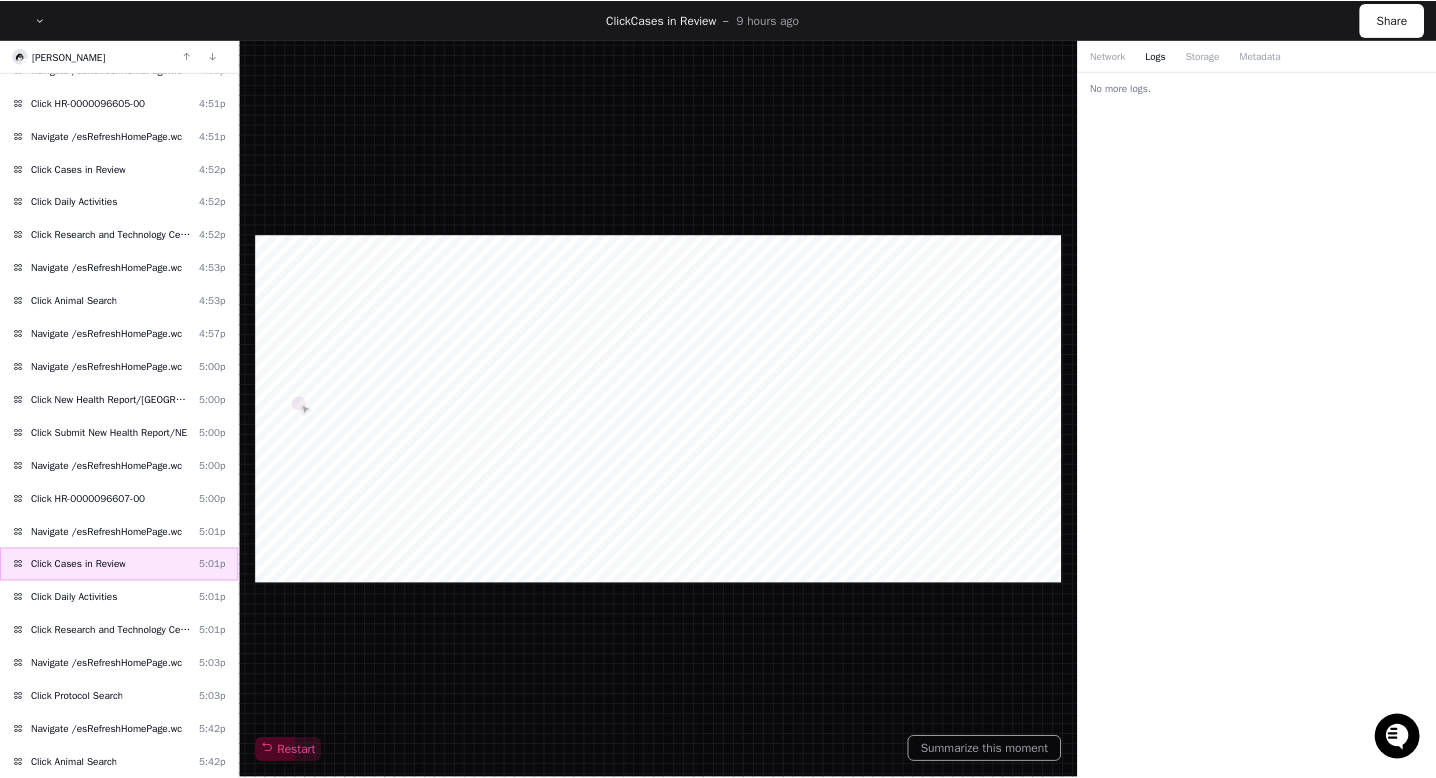 scroll, scrollTop: 123, scrollLeft: 0, axis: vertical 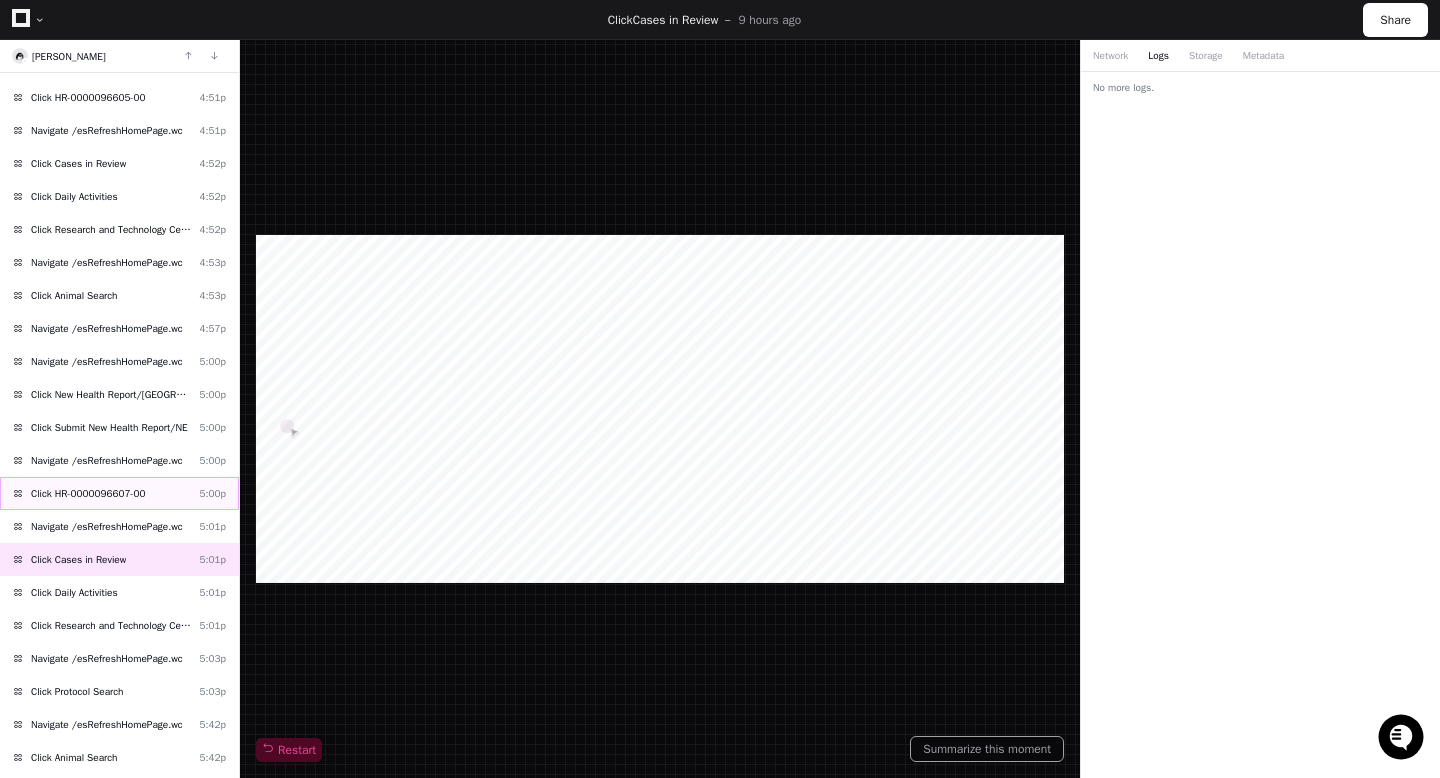 click 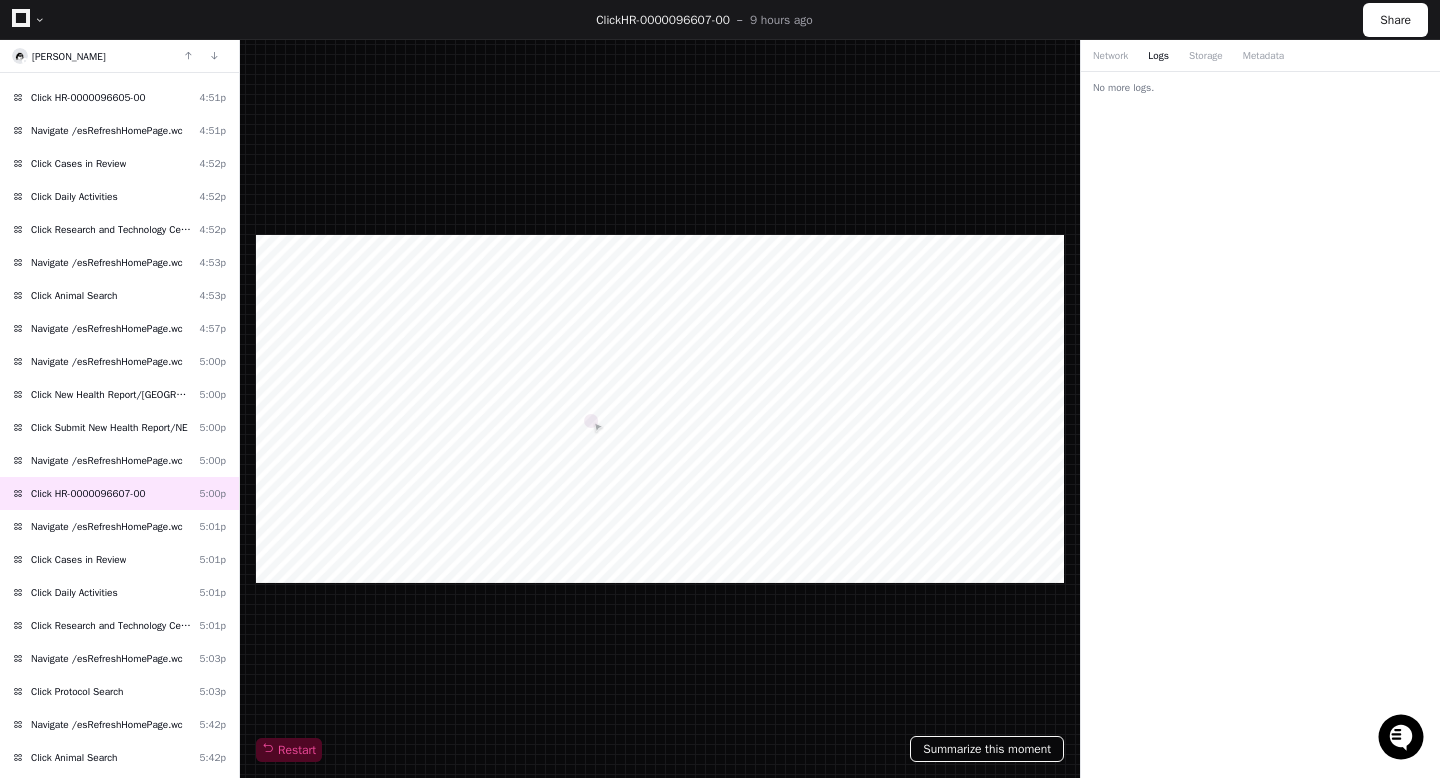 click on "Summarize this moment" 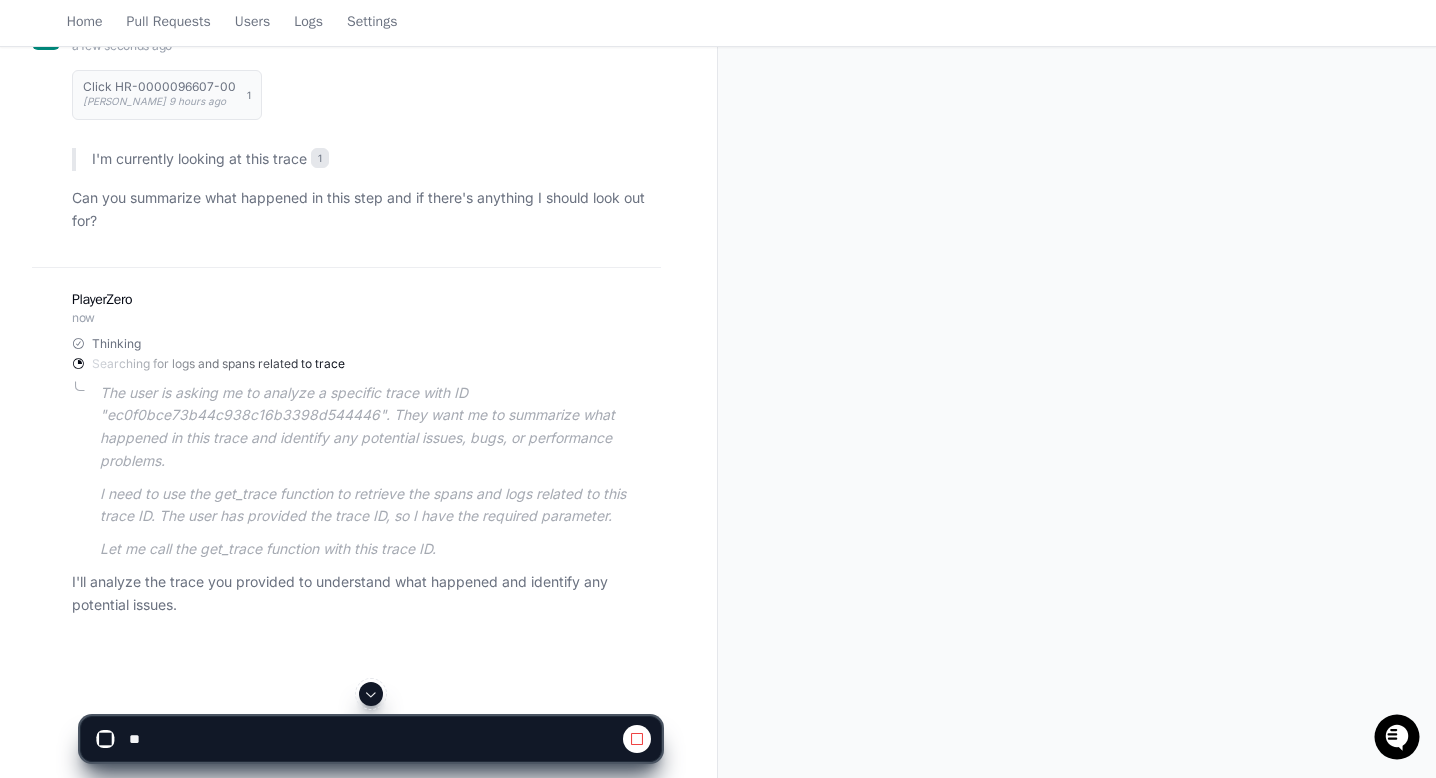 scroll, scrollTop: 325, scrollLeft: 0, axis: vertical 